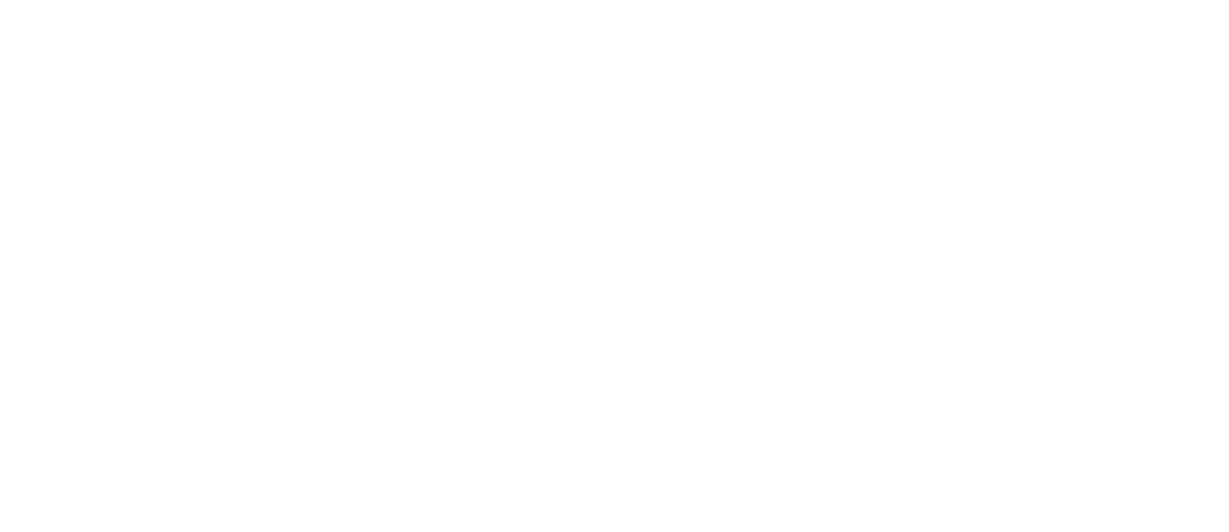 scroll, scrollTop: 0, scrollLeft: 0, axis: both 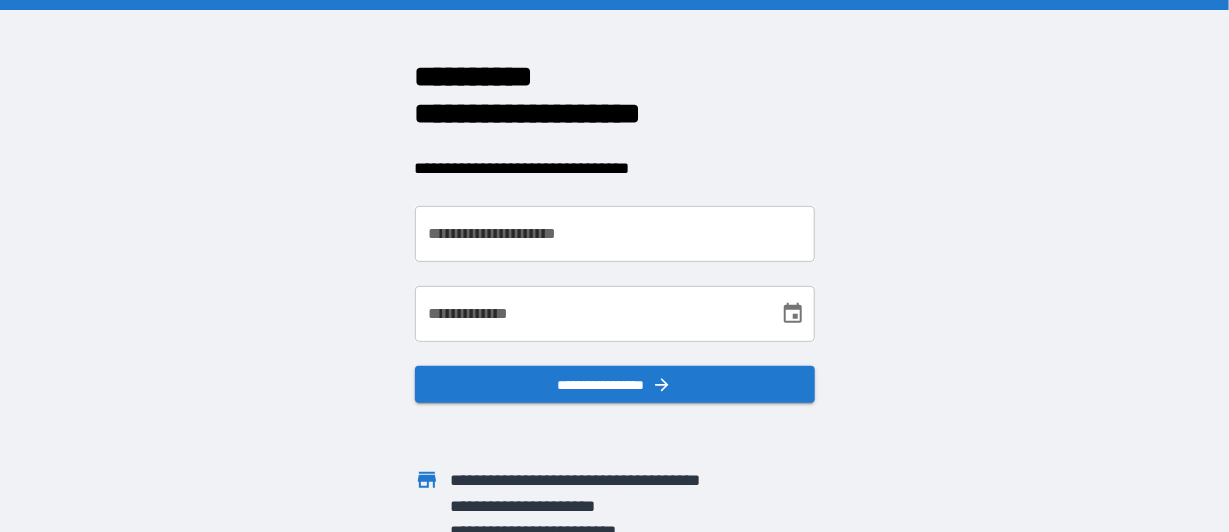click on "**********" at bounding box center [615, 234] 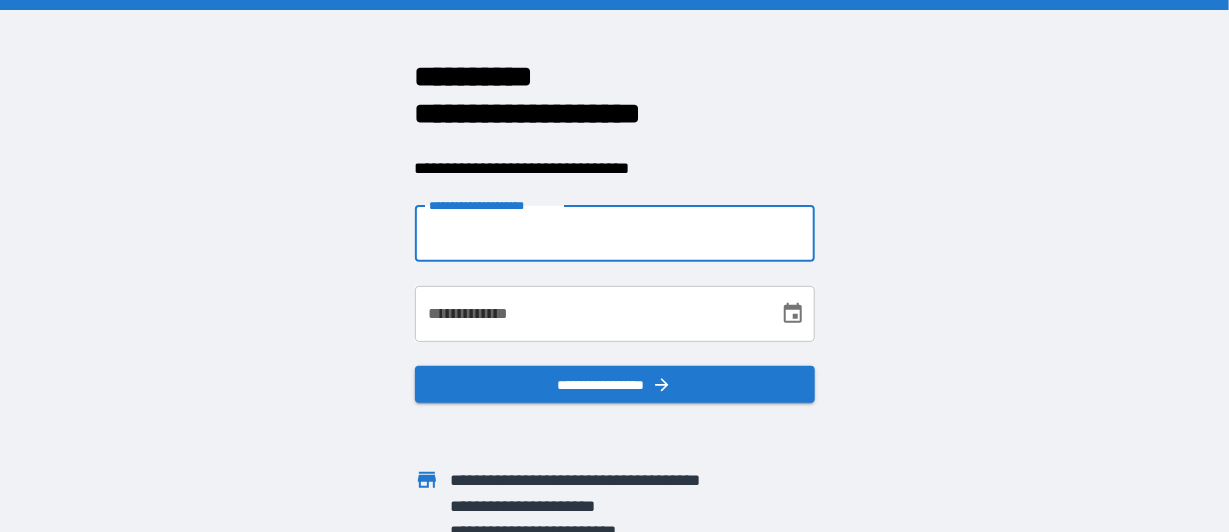 type on "**********" 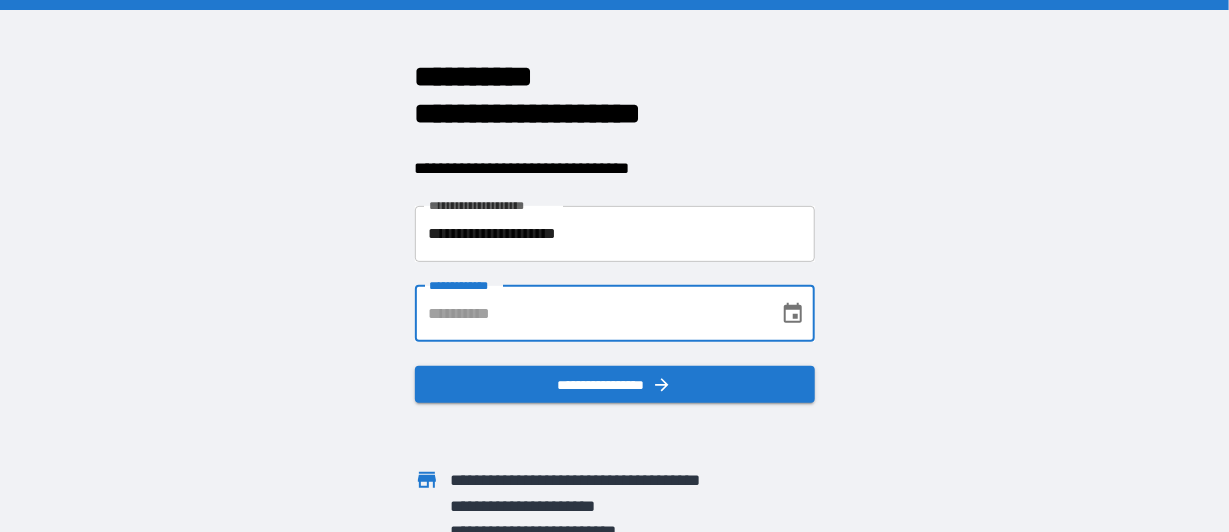 click on "**********" at bounding box center (590, 314) 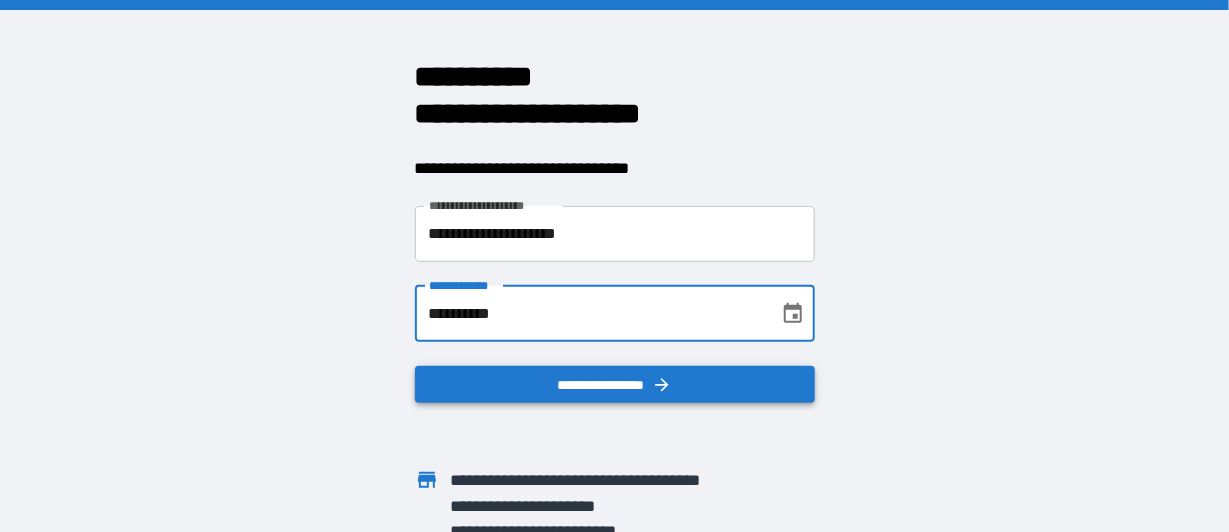 click on "**********" at bounding box center [615, 385] 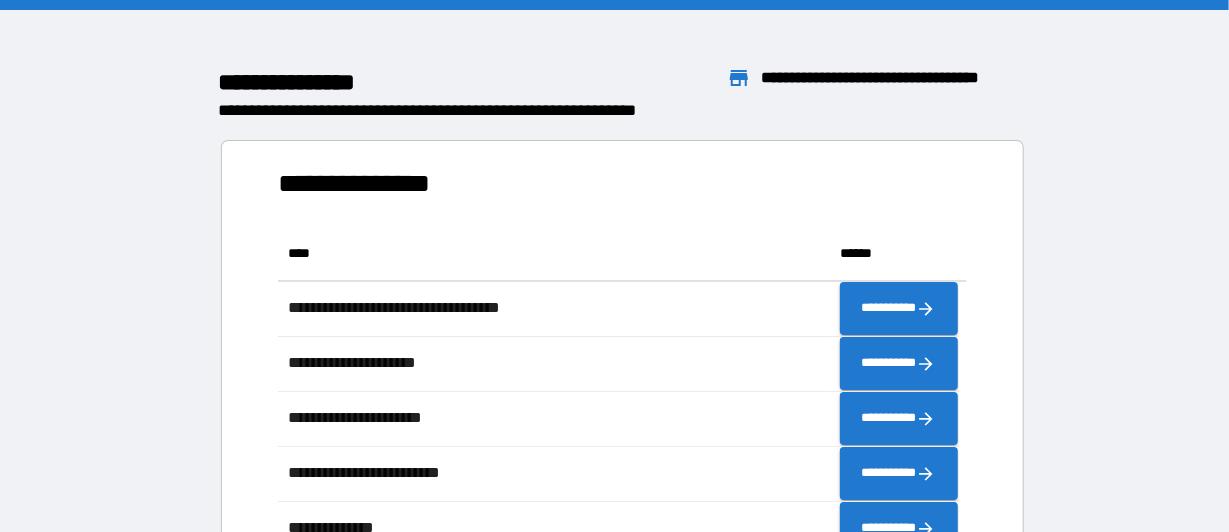 scroll, scrollTop: 16, scrollLeft: 16, axis: both 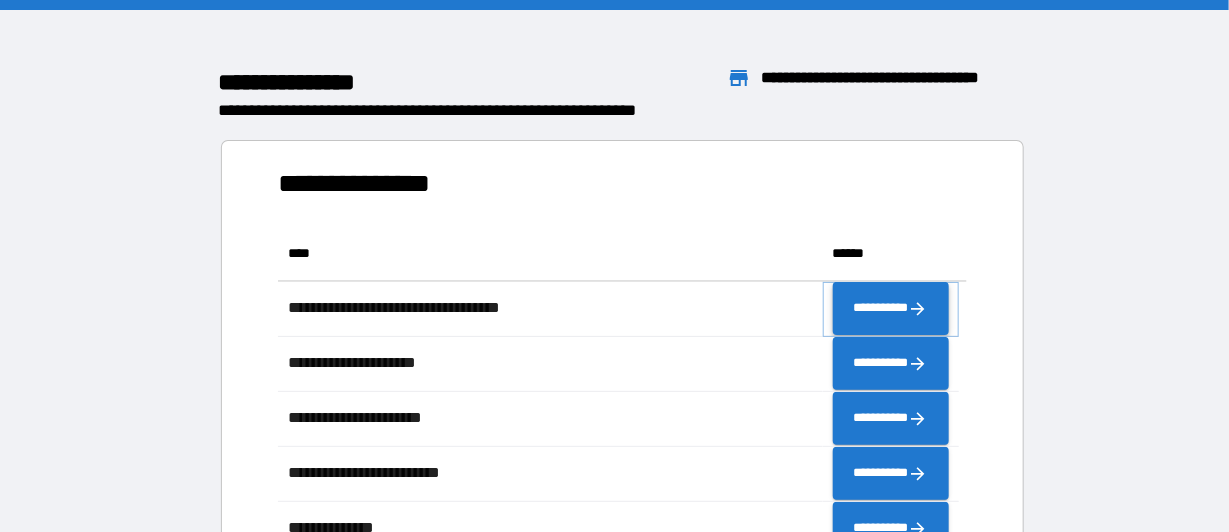 click on "**********" at bounding box center (891, 309) 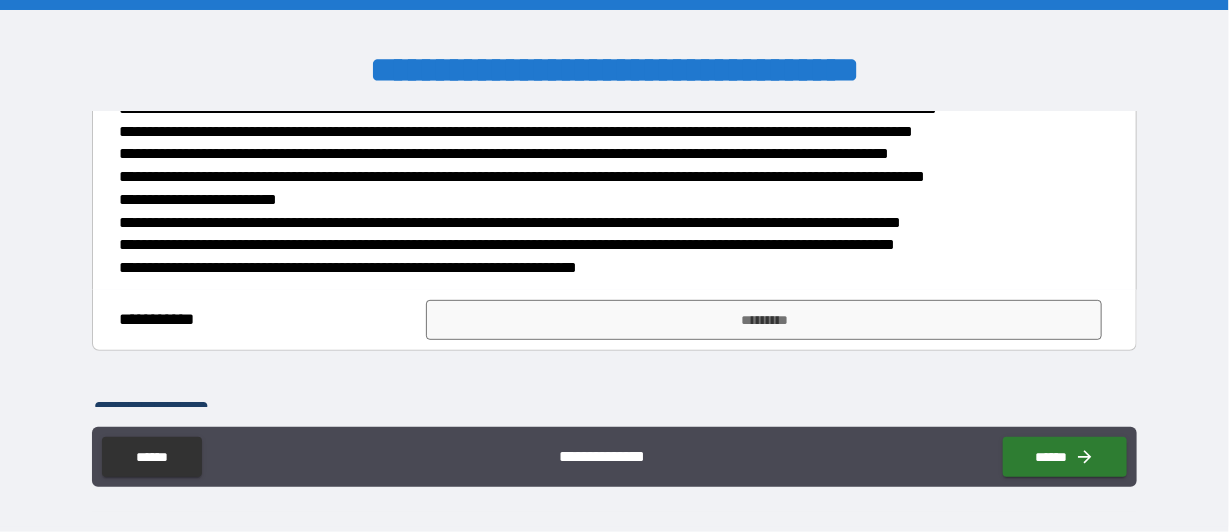 scroll, scrollTop: 300, scrollLeft: 0, axis: vertical 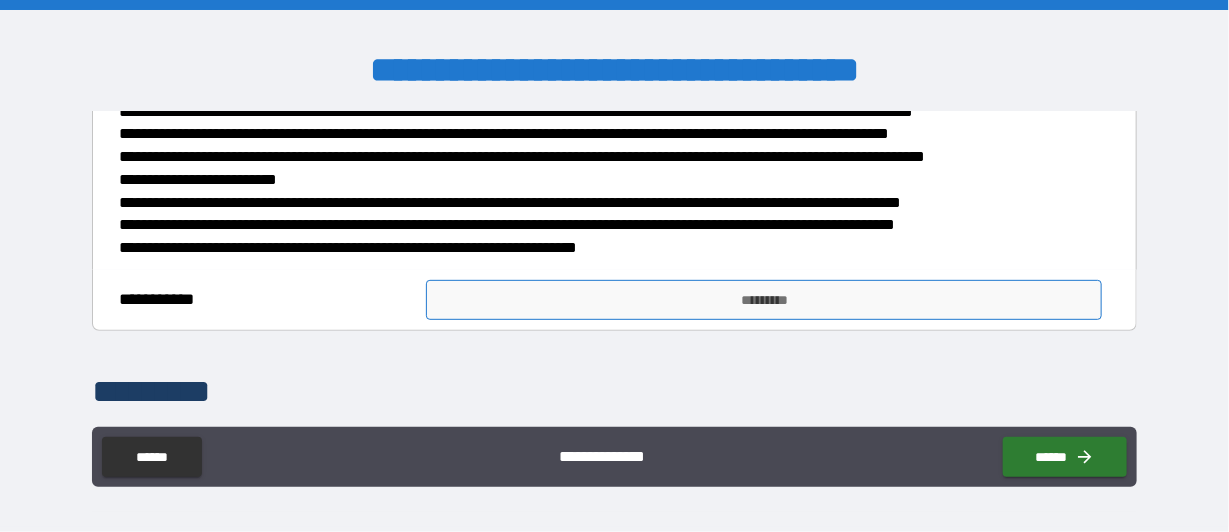 click on "*********" at bounding box center [764, 300] 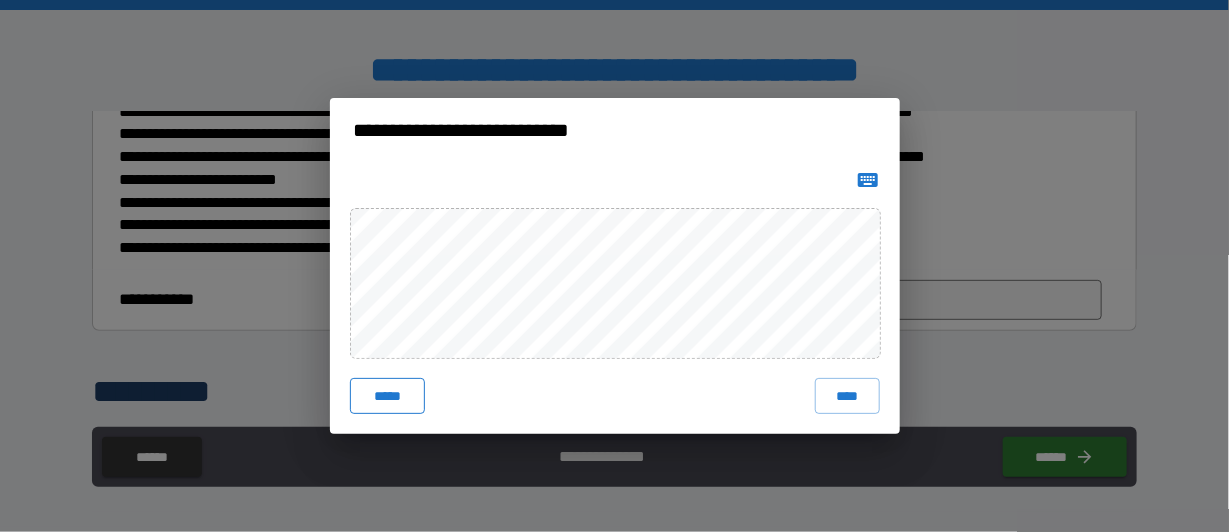 click on "*****" at bounding box center [388, 396] 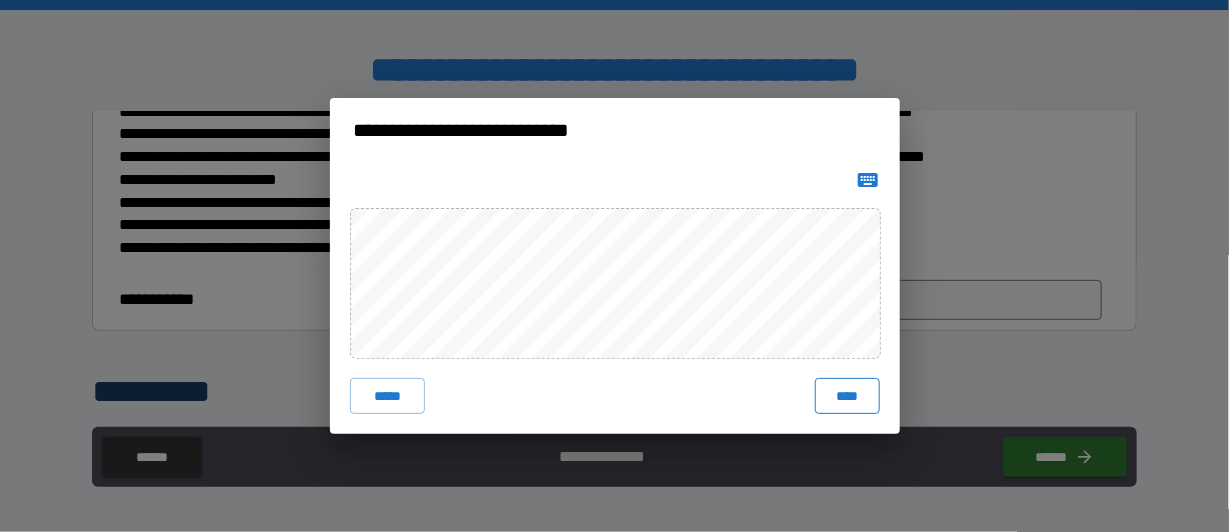click on "****" at bounding box center (847, 396) 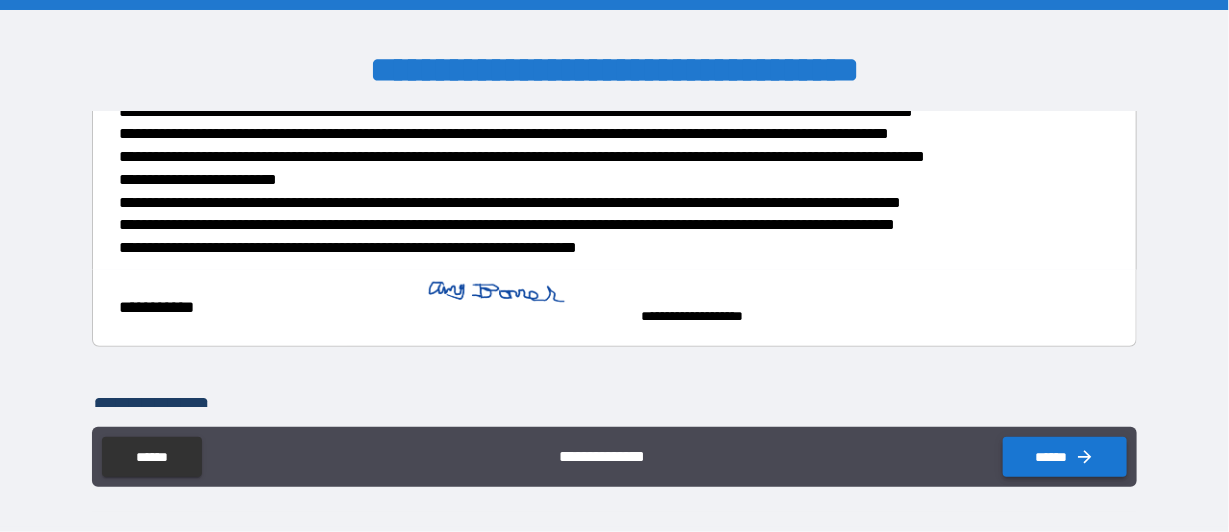 click on "******" at bounding box center [1065, 457] 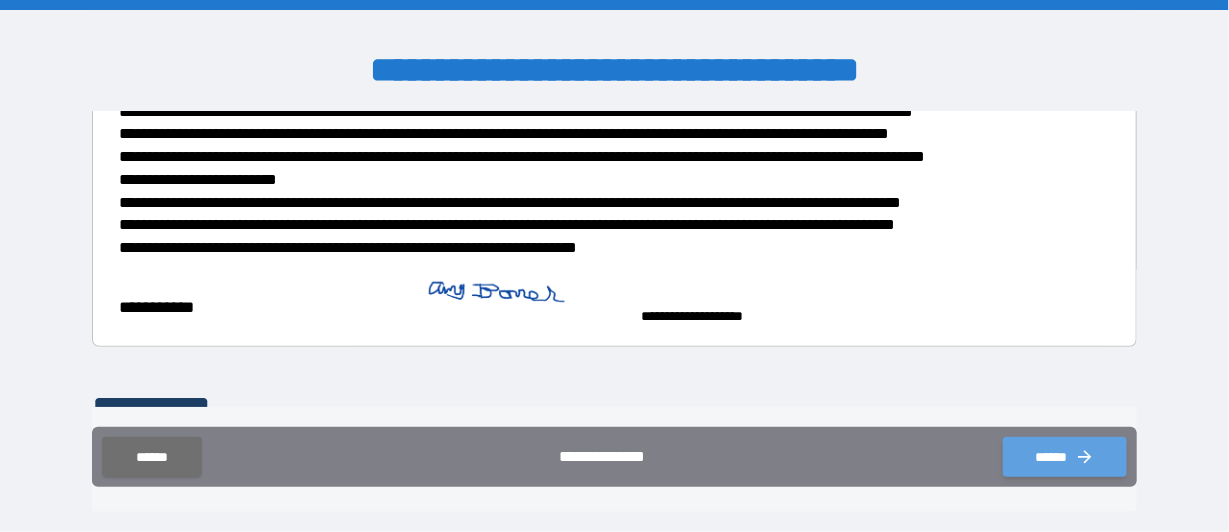 click on "******" at bounding box center (1065, 457) 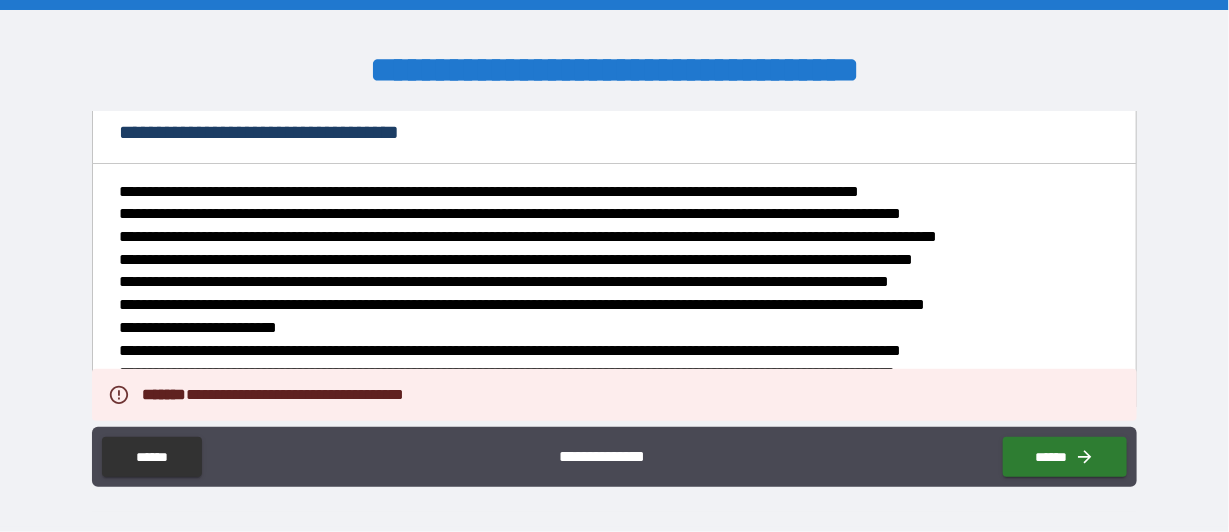 scroll, scrollTop: 0, scrollLeft: 0, axis: both 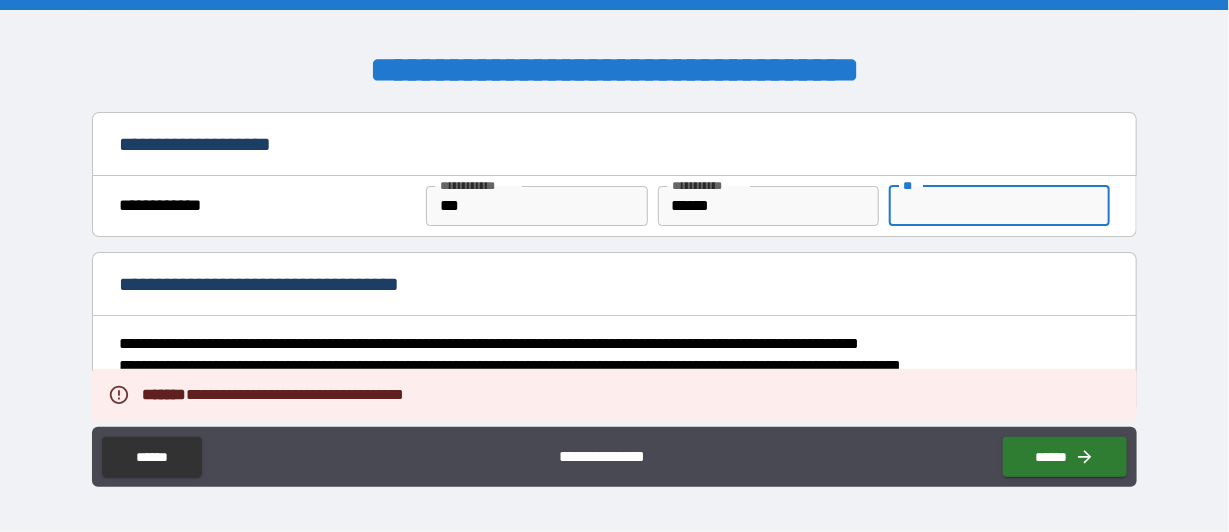 click on "**" at bounding box center [999, 206] 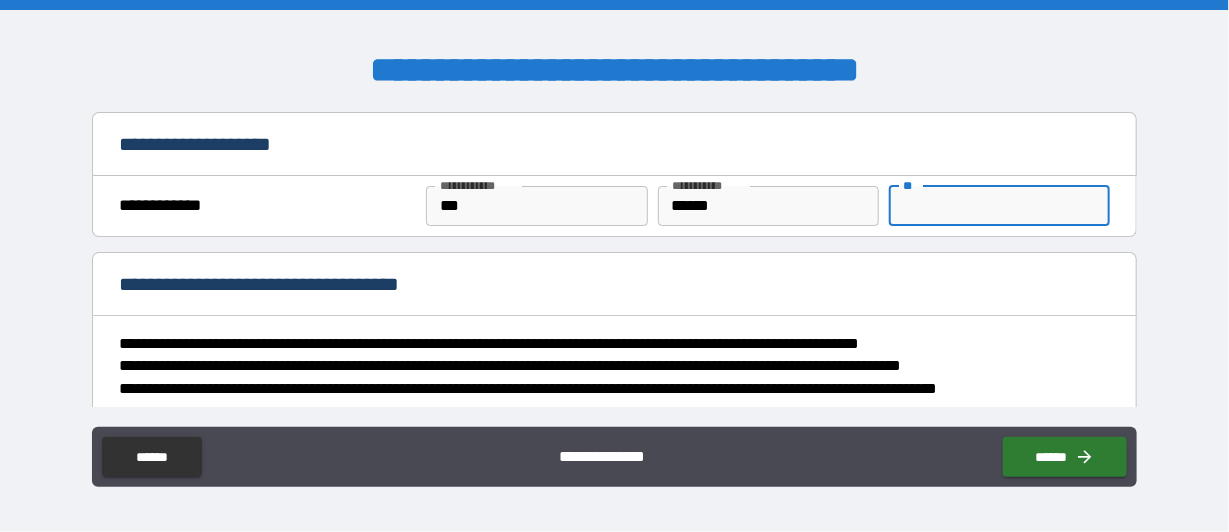 type on "*" 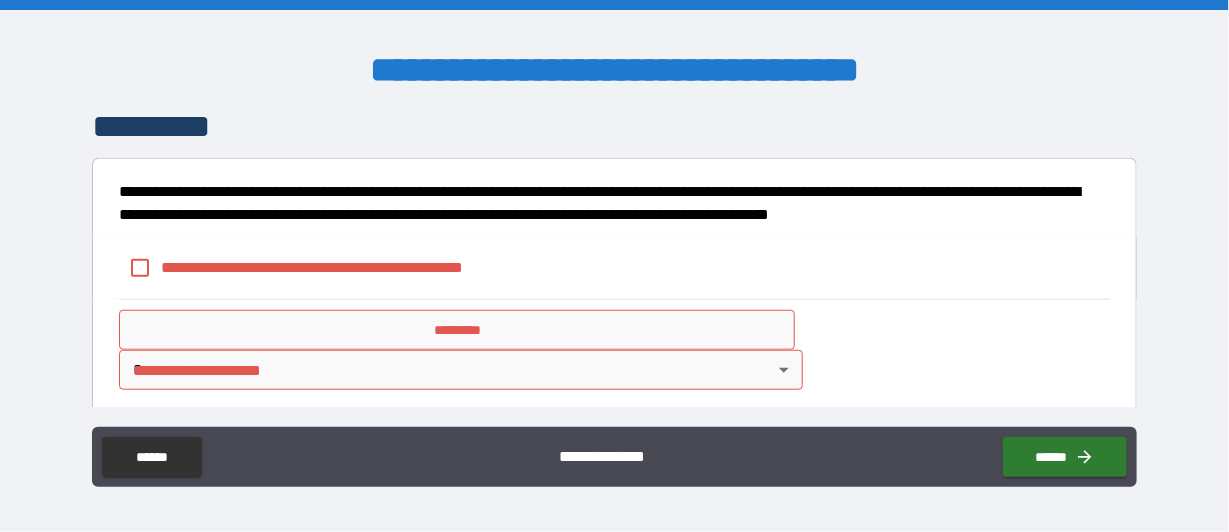 scroll, scrollTop: 591, scrollLeft: 0, axis: vertical 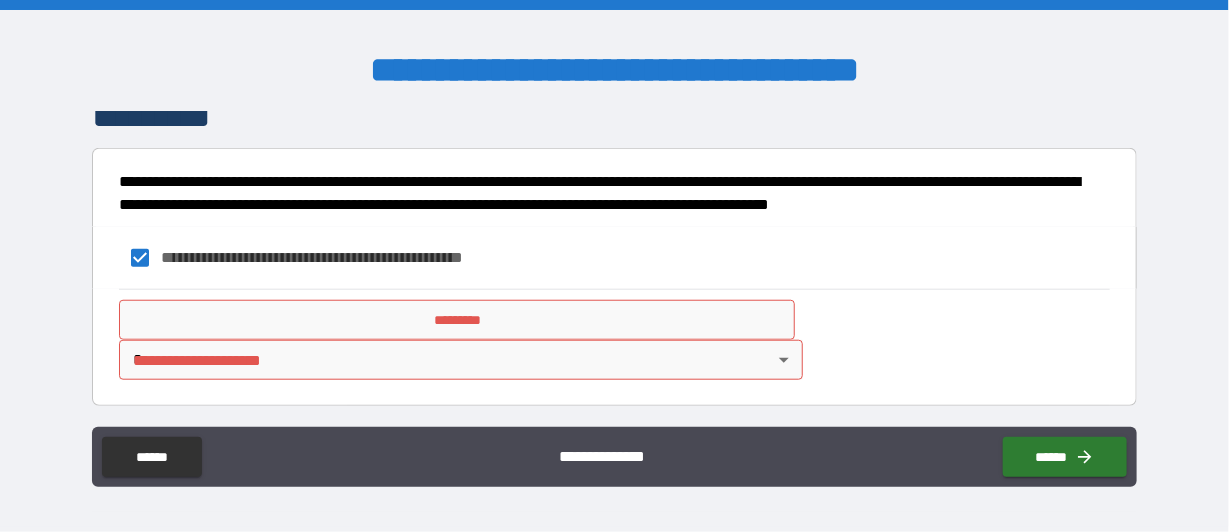 click on "**********" at bounding box center [614, 266] 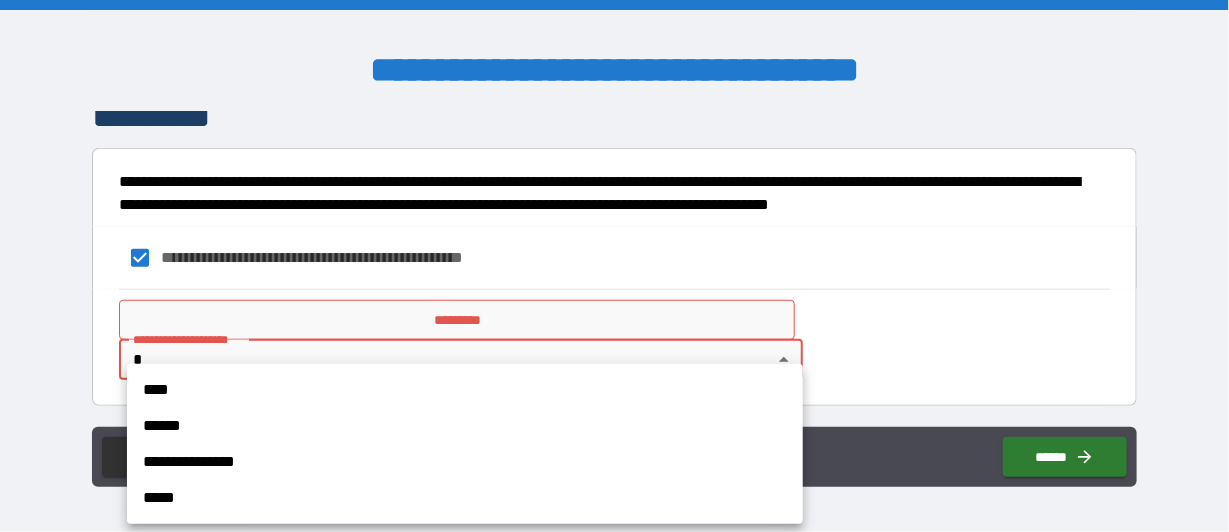 drag, startPoint x: 373, startPoint y: 391, endPoint x: 385, endPoint y: 394, distance: 12.369317 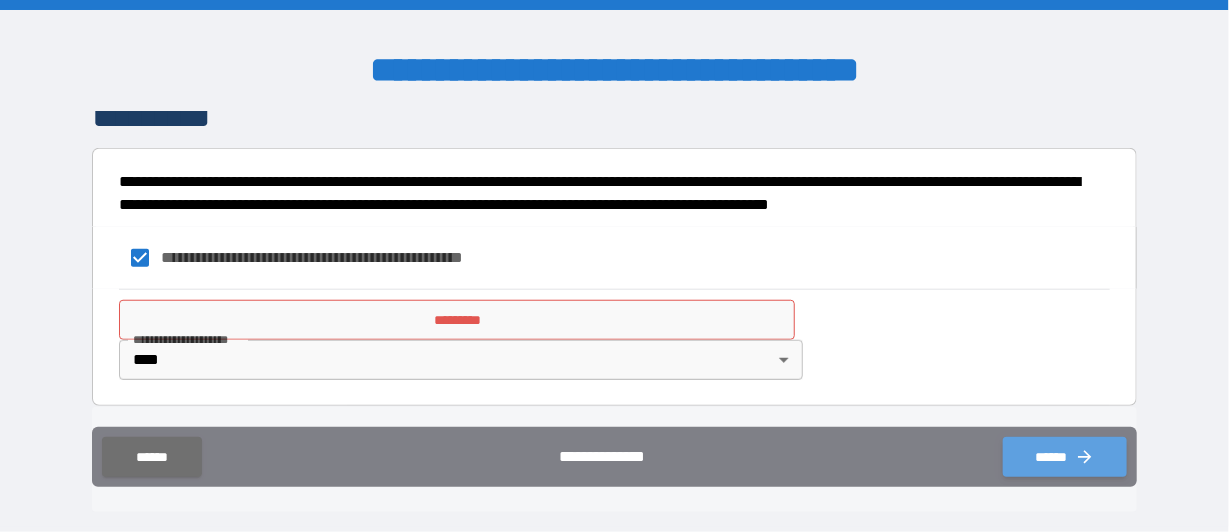 click on "******" at bounding box center [1065, 457] 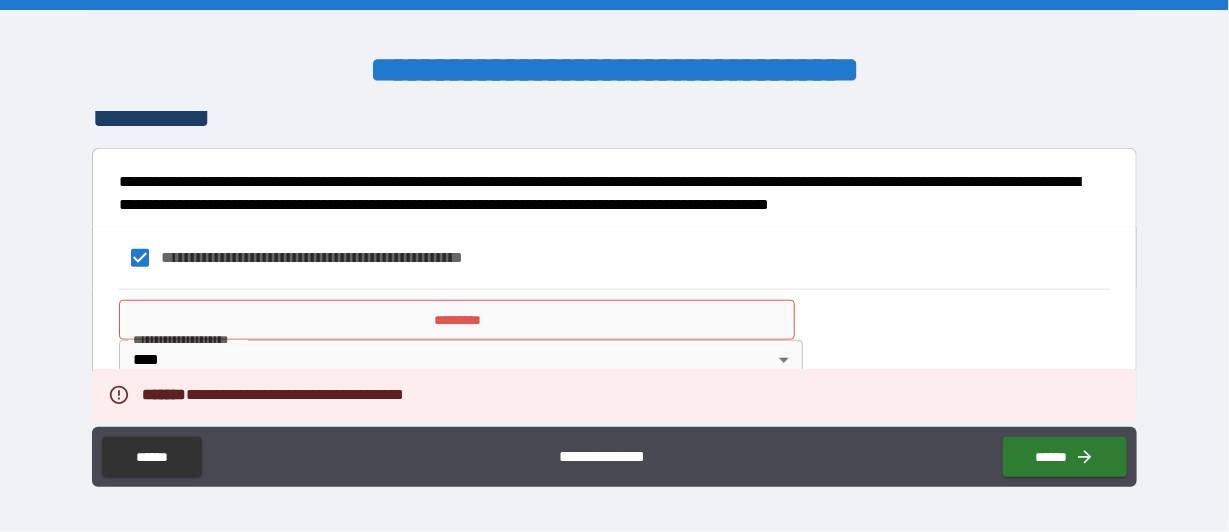 click on "*********" at bounding box center (457, 320) 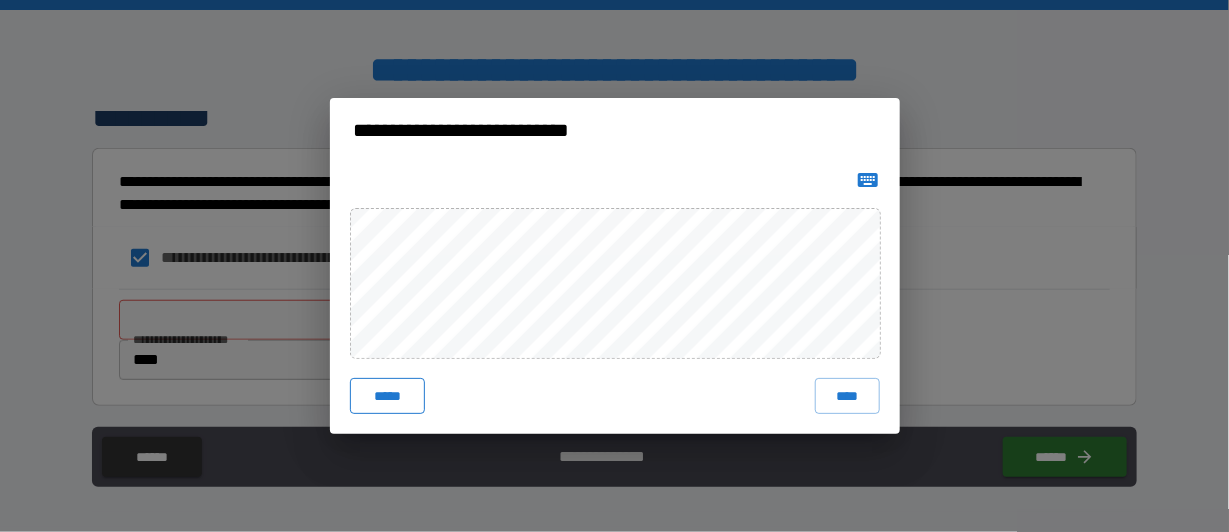 click on "*****" at bounding box center [388, 396] 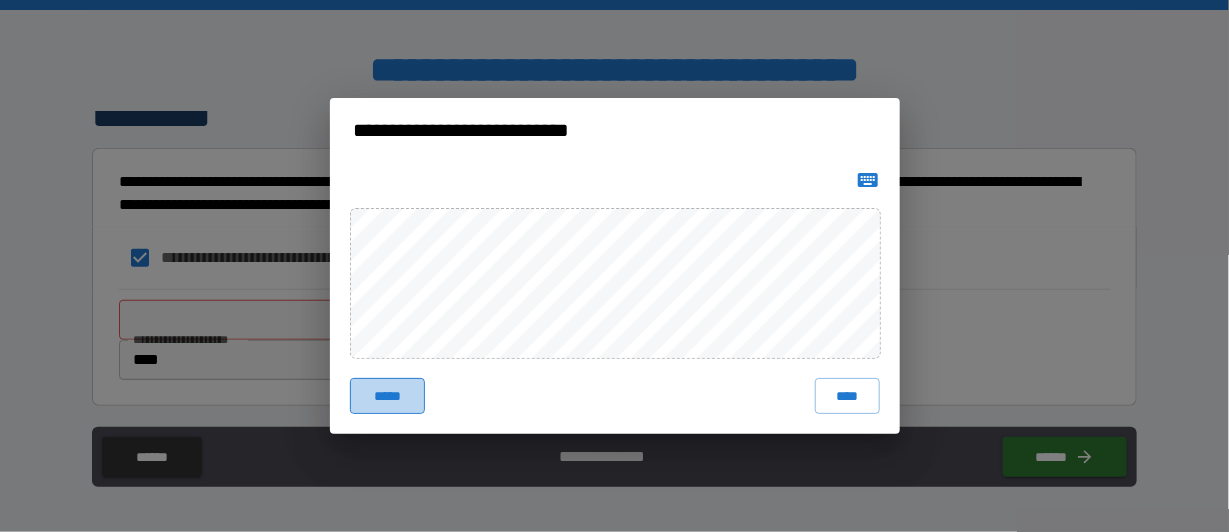 drag, startPoint x: 385, startPoint y: 394, endPoint x: 397, endPoint y: 391, distance: 12.369317 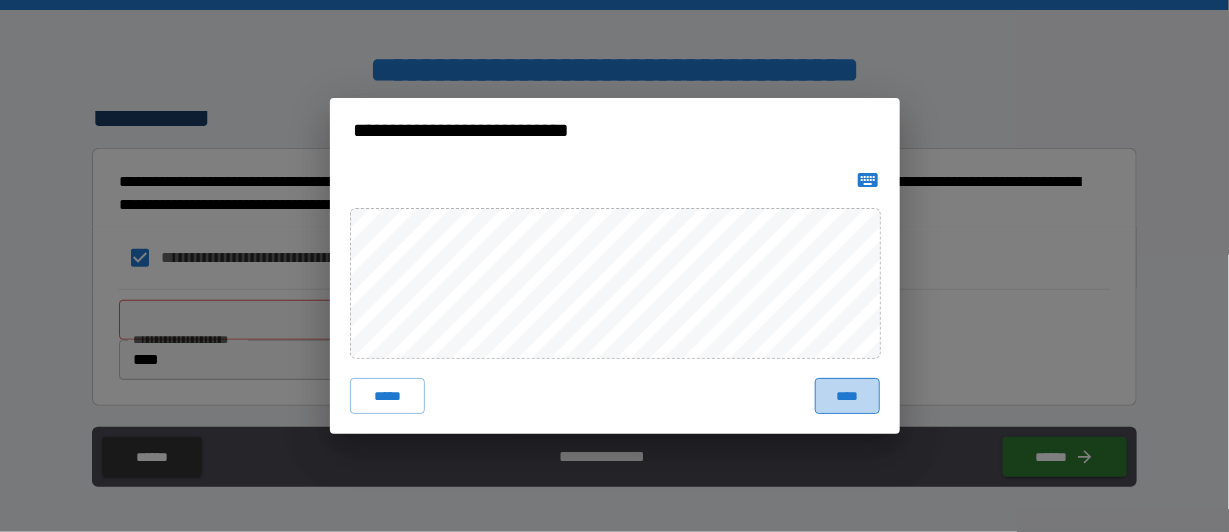 click on "****" at bounding box center [847, 396] 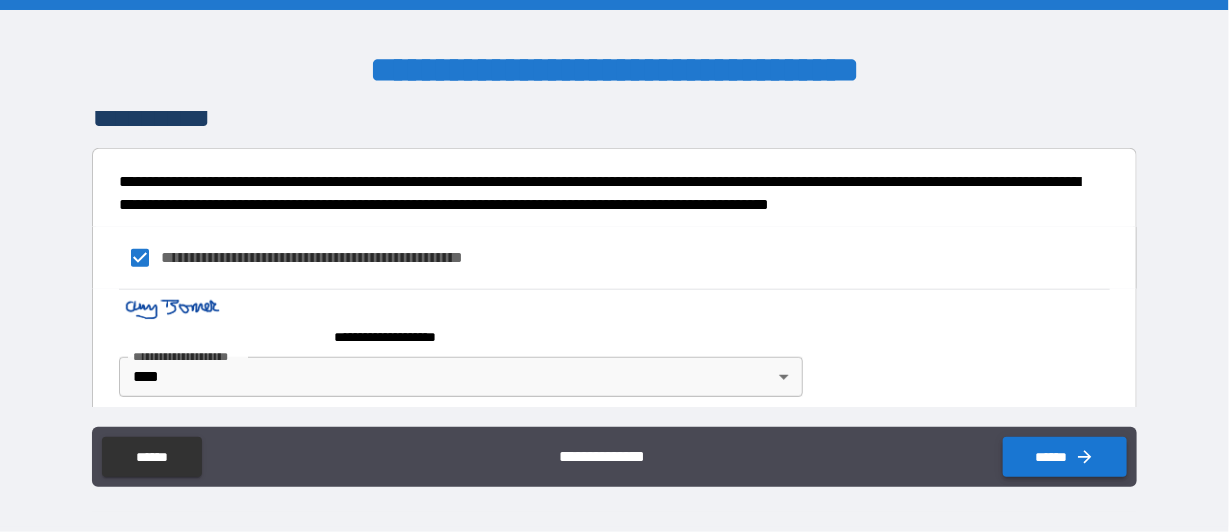 click on "******" at bounding box center (1065, 457) 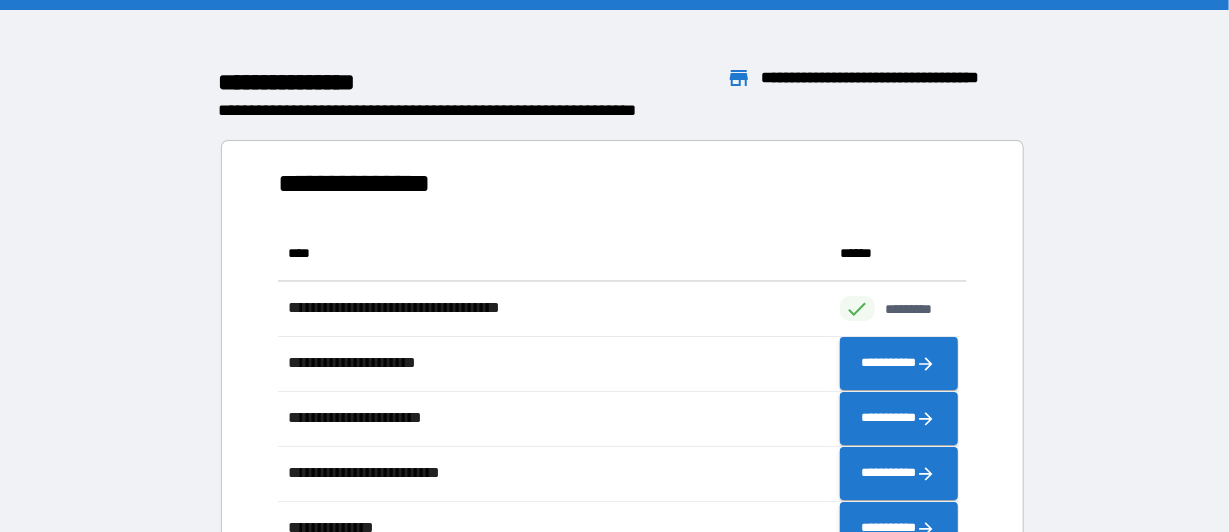 scroll, scrollTop: 16, scrollLeft: 16, axis: both 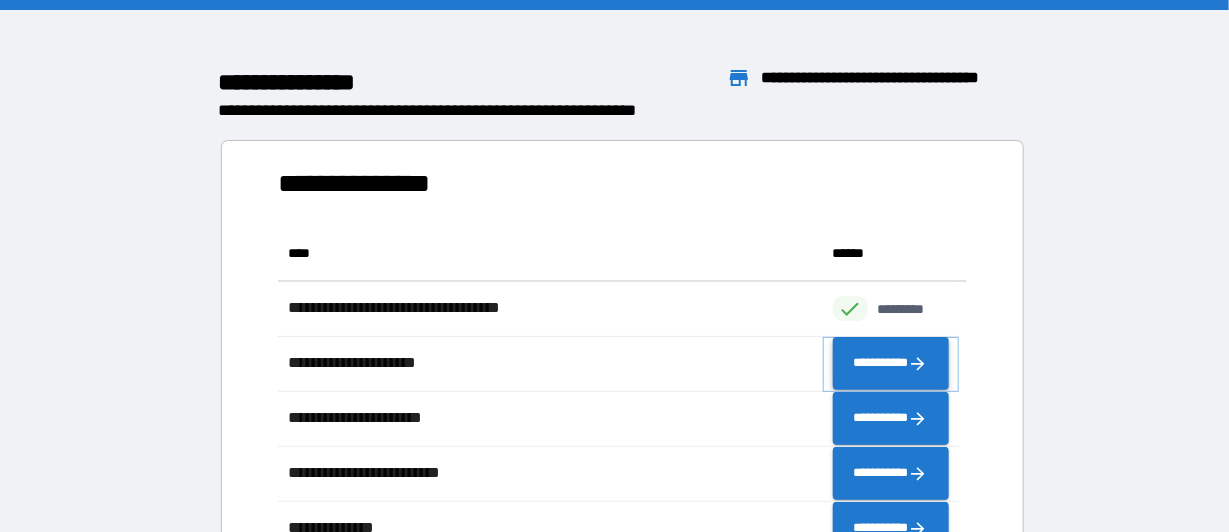 click on "**********" at bounding box center [891, 364] 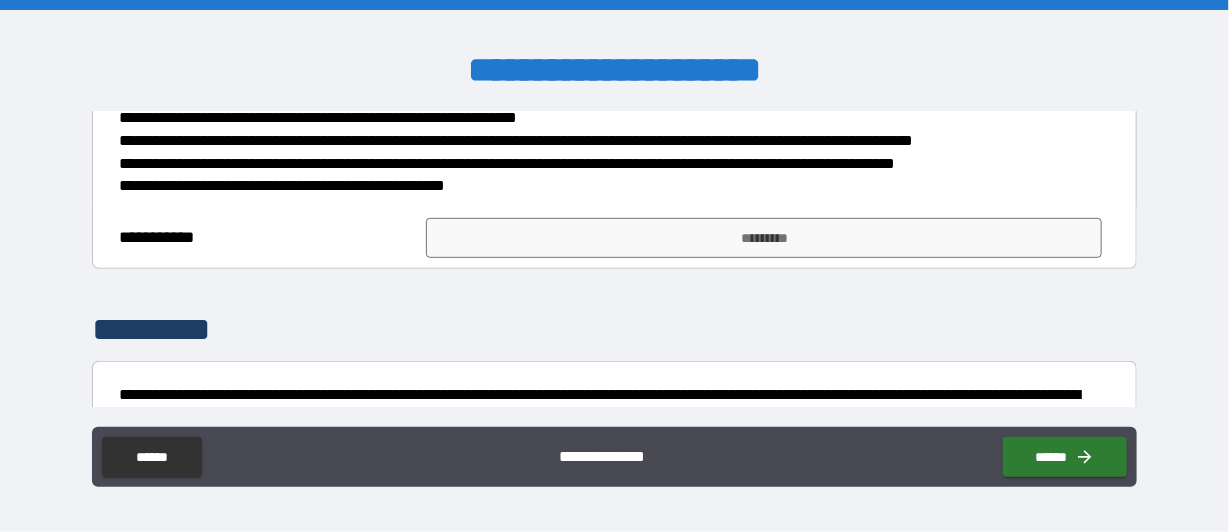 scroll, scrollTop: 400, scrollLeft: 0, axis: vertical 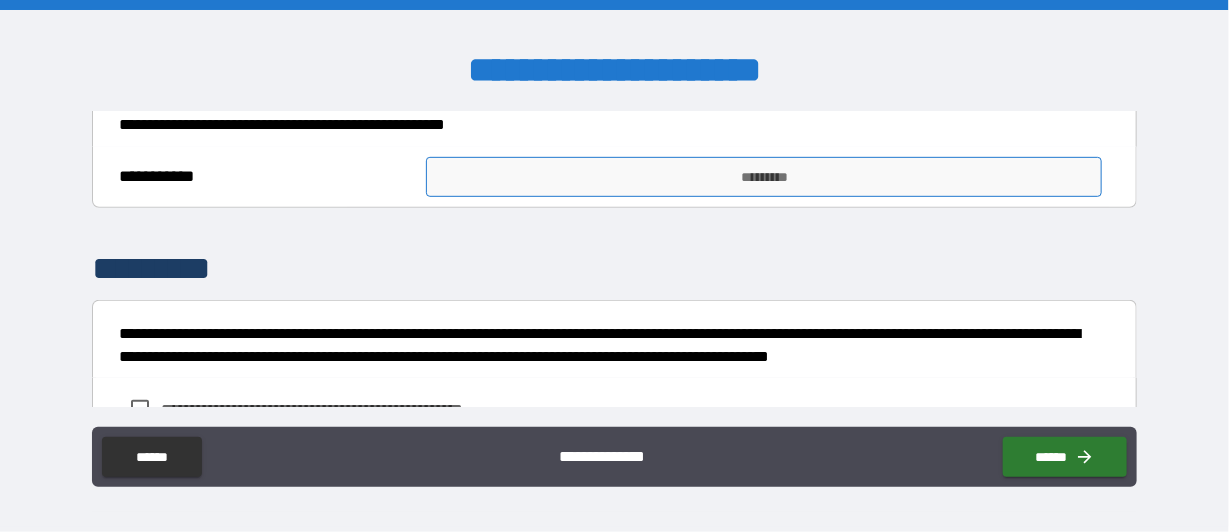 click on "*********" at bounding box center (764, 177) 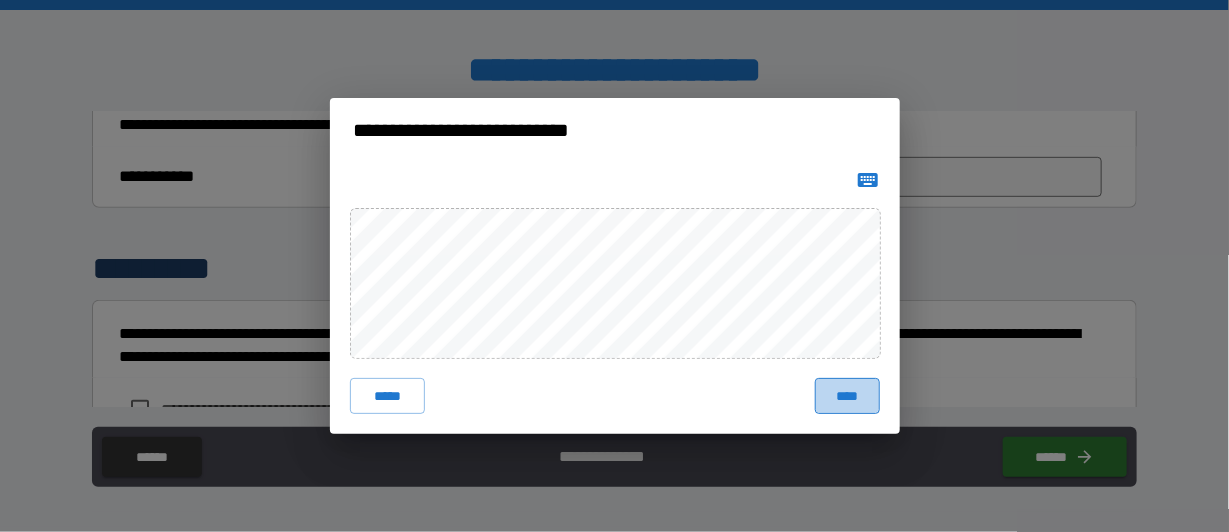 click on "****" at bounding box center (847, 396) 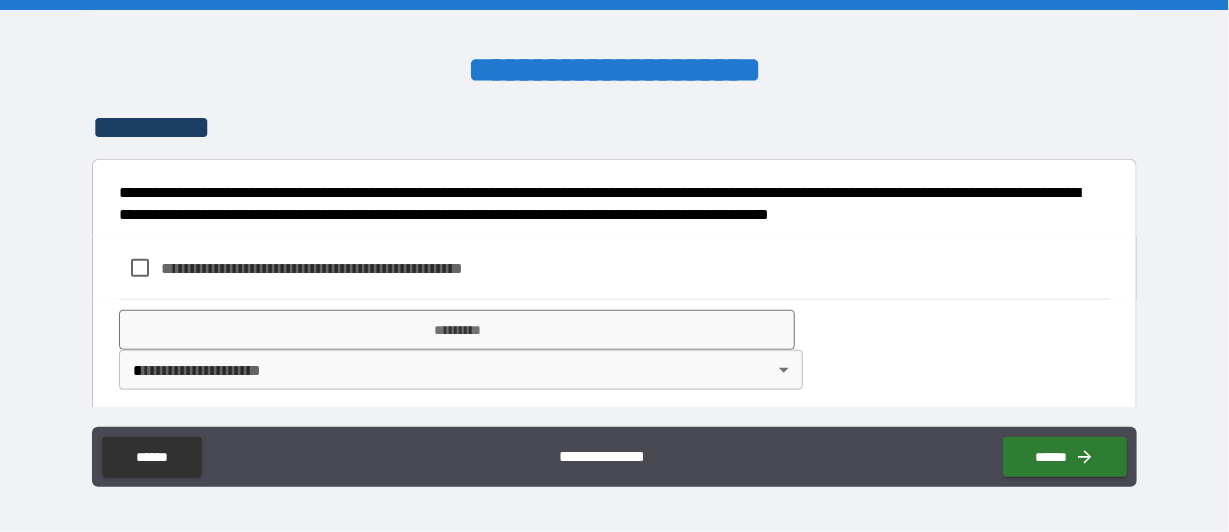 scroll, scrollTop: 568, scrollLeft: 0, axis: vertical 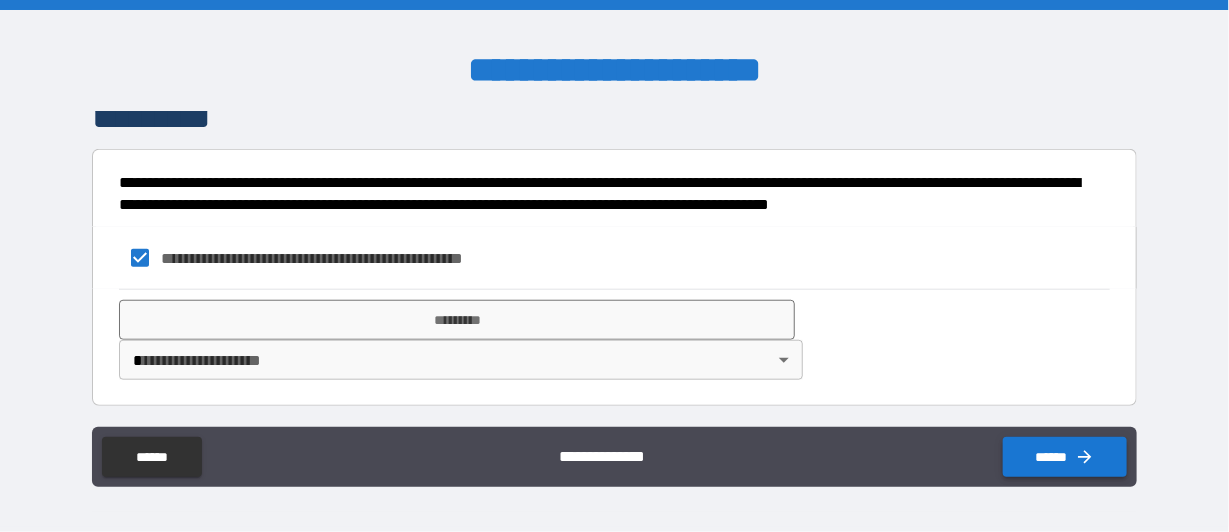click on "******" at bounding box center [1065, 457] 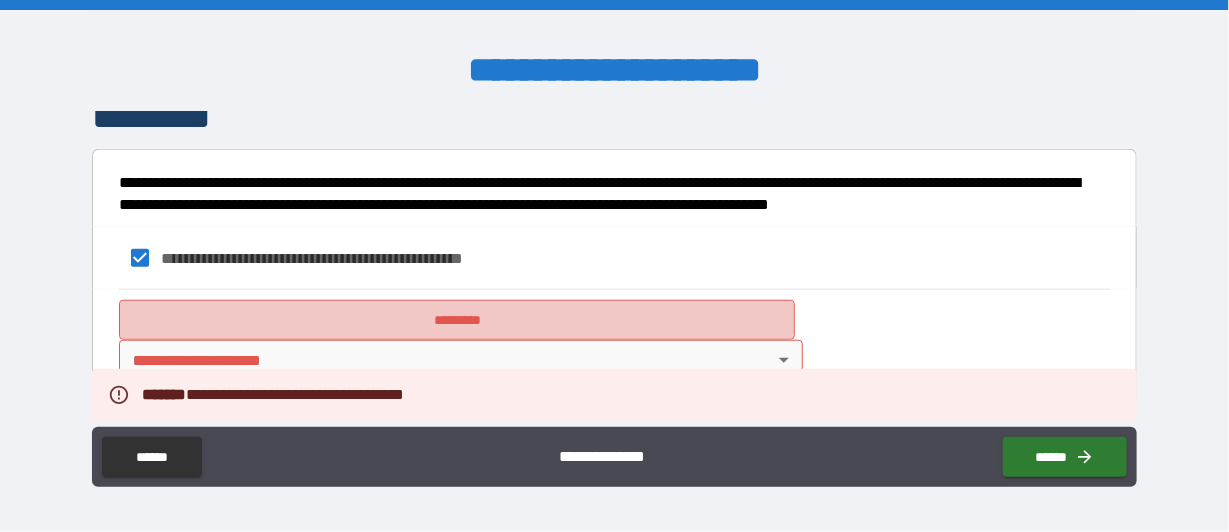 click on "*********" at bounding box center (457, 320) 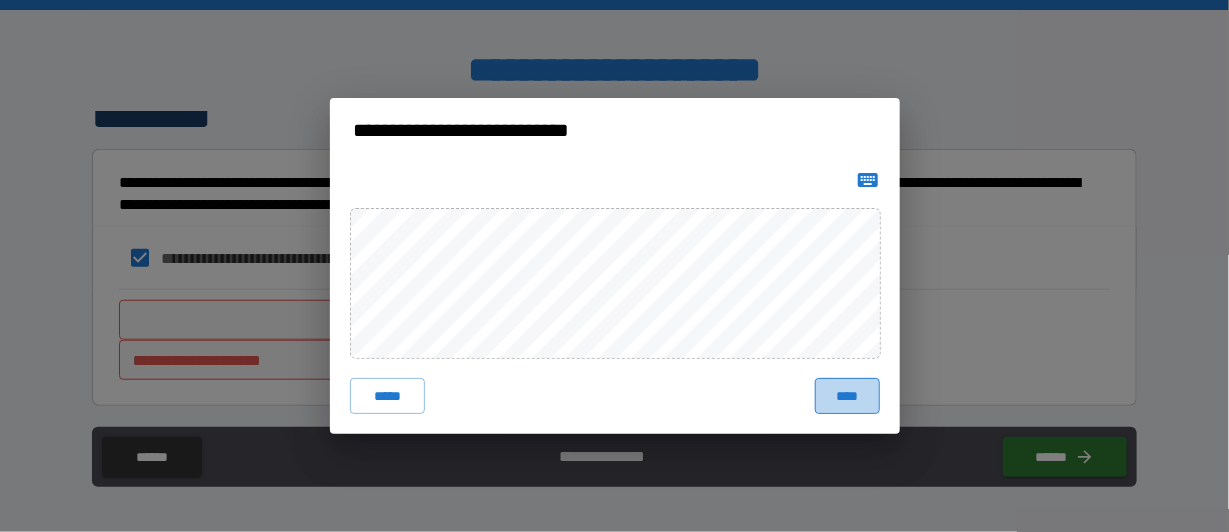 click on "****" at bounding box center (847, 396) 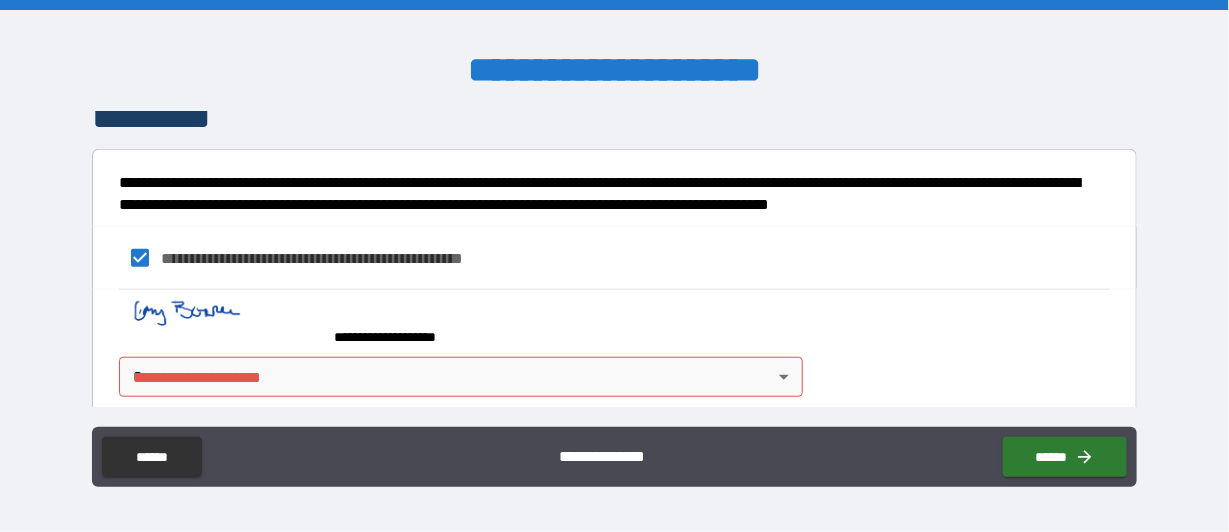 click on "**********" at bounding box center (614, 266) 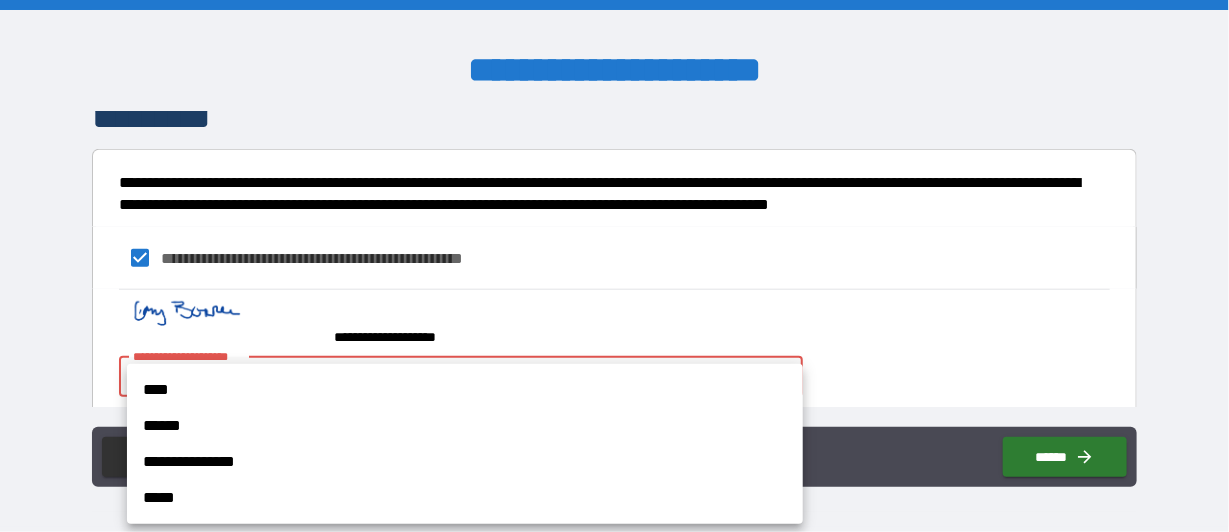 drag, startPoint x: 359, startPoint y: 380, endPoint x: 409, endPoint y: 394, distance: 51.92302 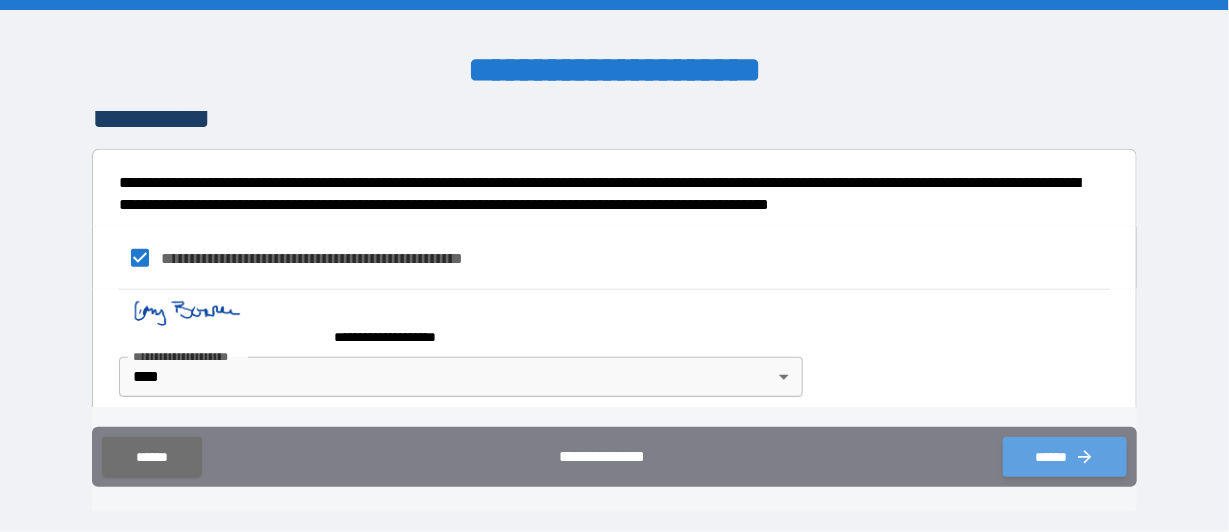 click on "******" at bounding box center (1065, 457) 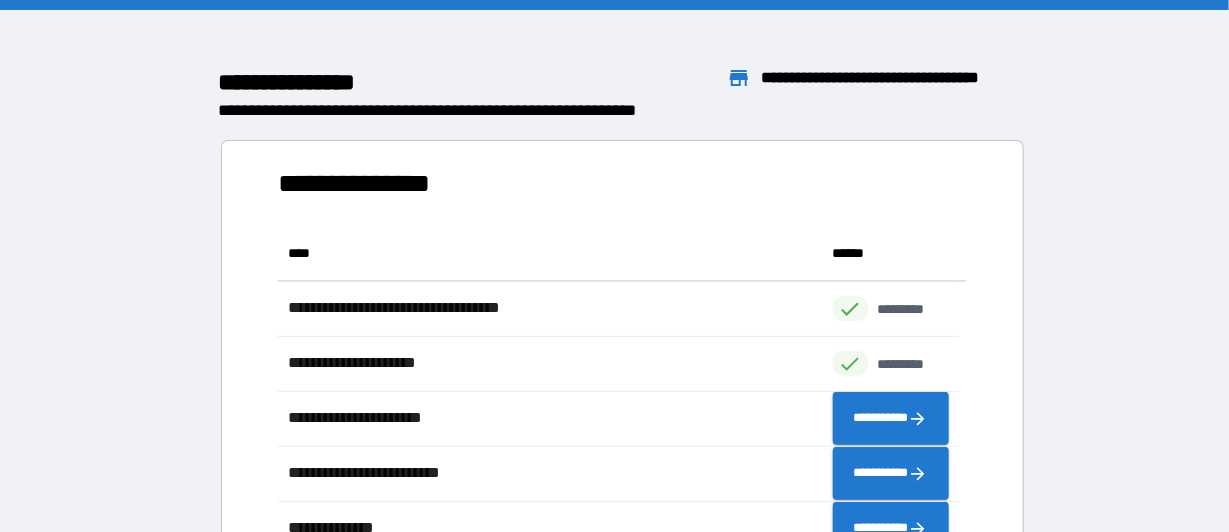 scroll, scrollTop: 16, scrollLeft: 16, axis: both 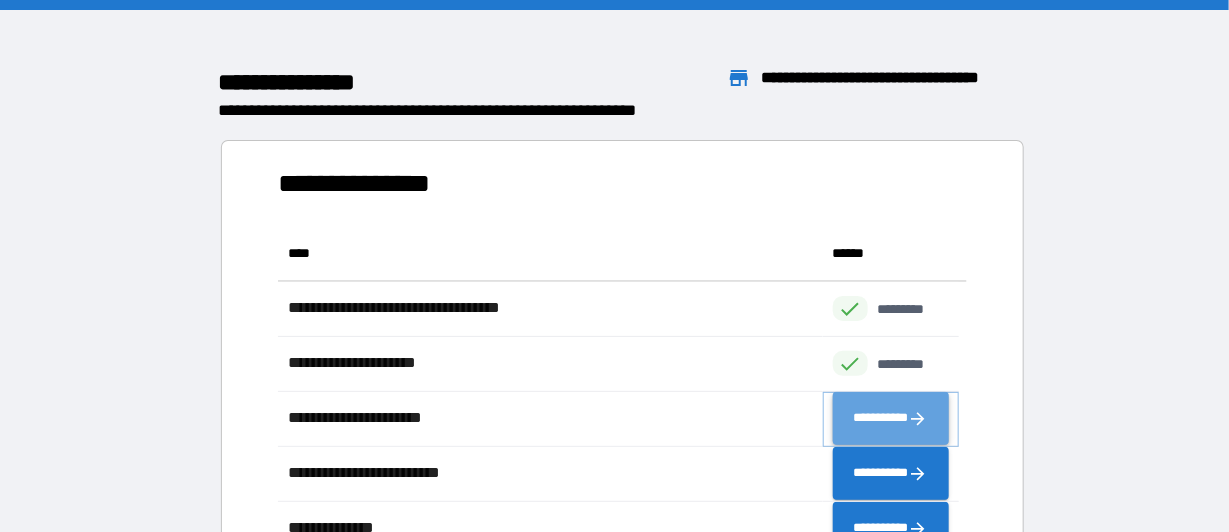 click on "**********" at bounding box center (891, 419) 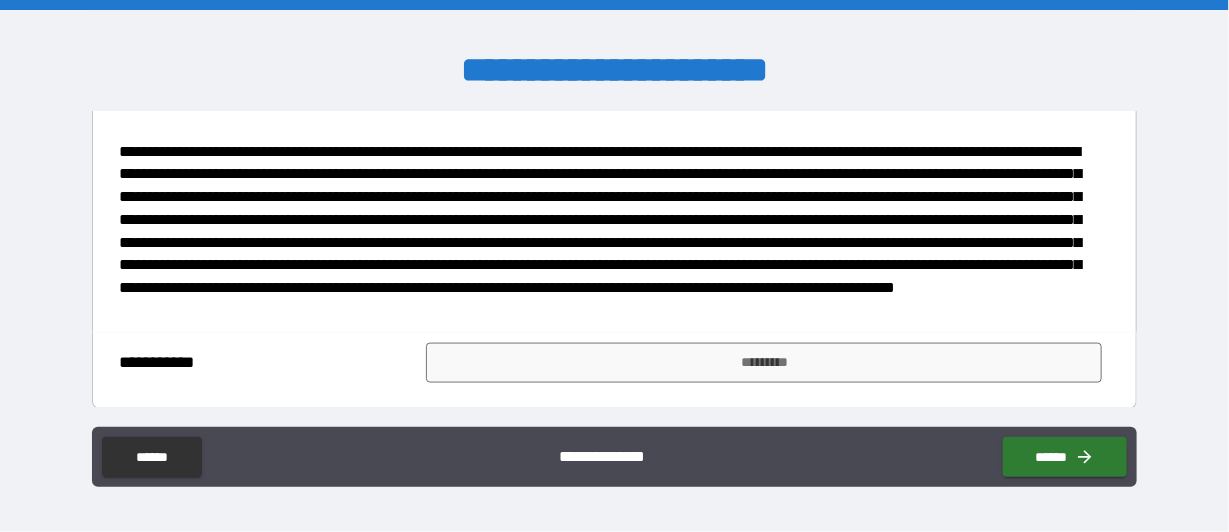 scroll, scrollTop: 991, scrollLeft: 0, axis: vertical 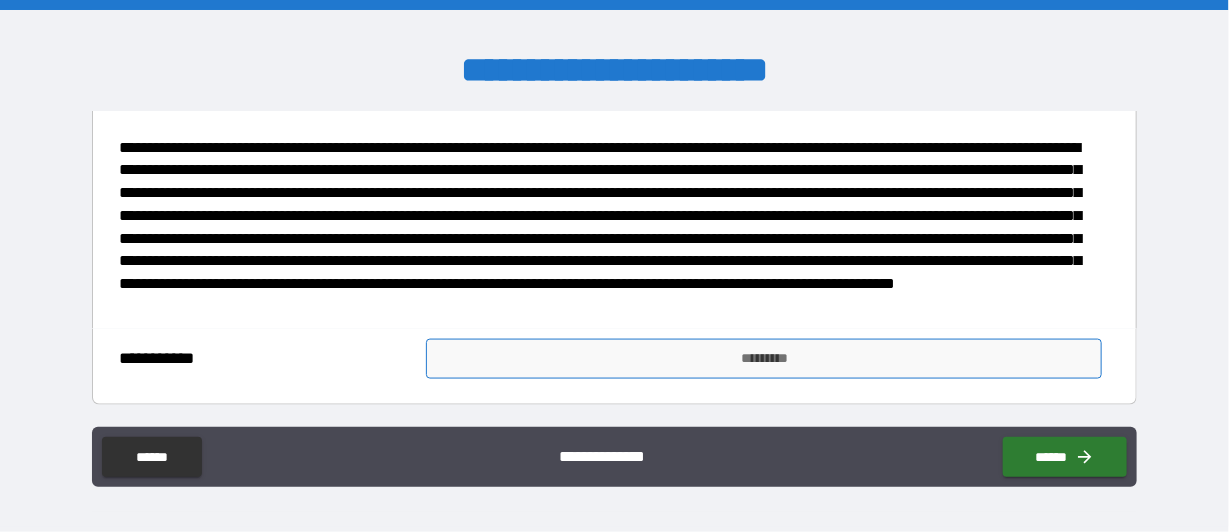 click on "*********" at bounding box center (764, 359) 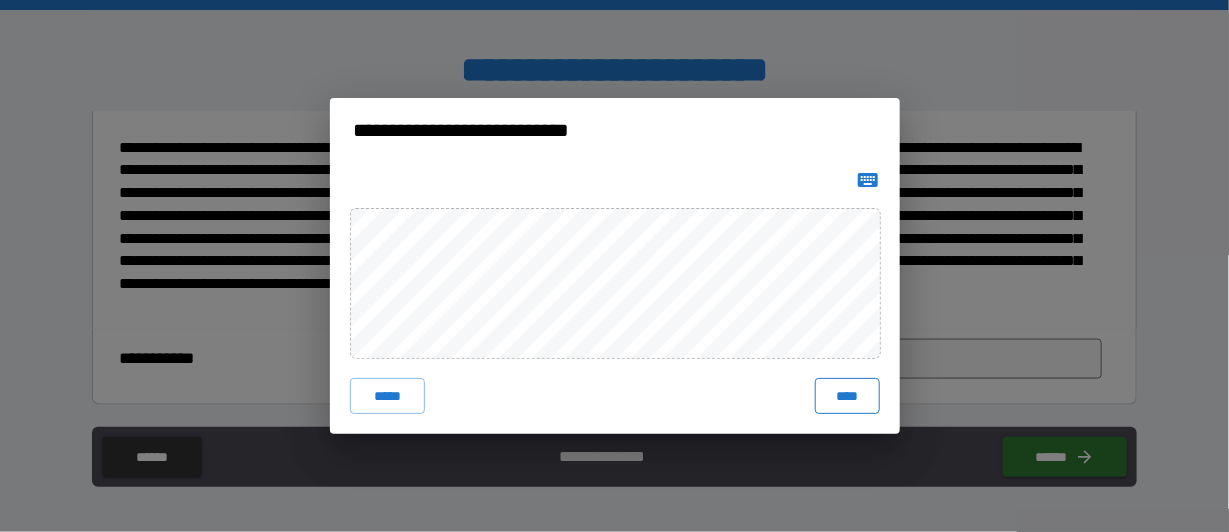 click on "****" at bounding box center [847, 396] 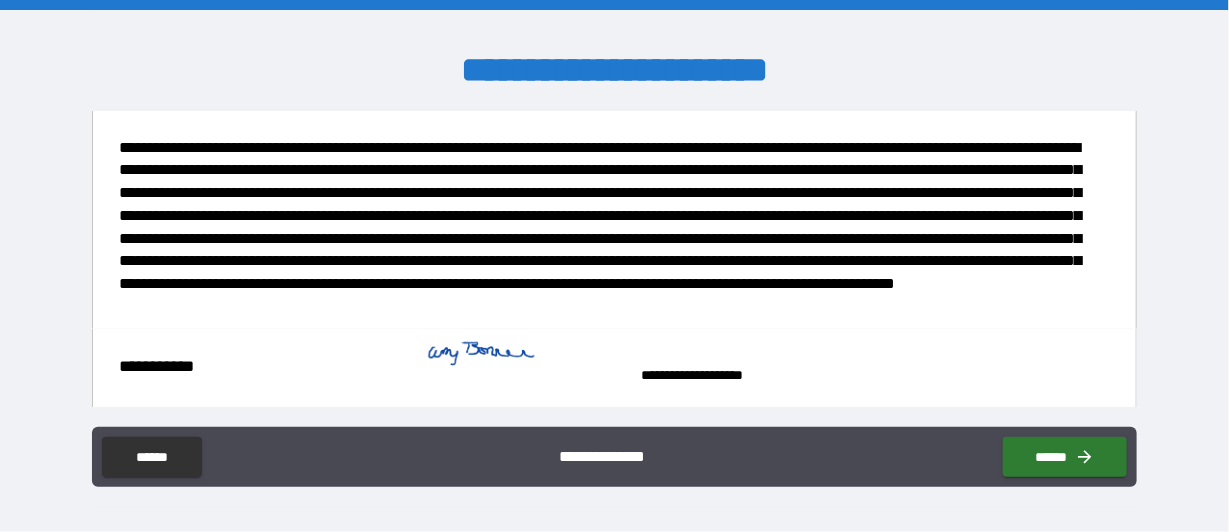 scroll, scrollTop: 1008, scrollLeft: 0, axis: vertical 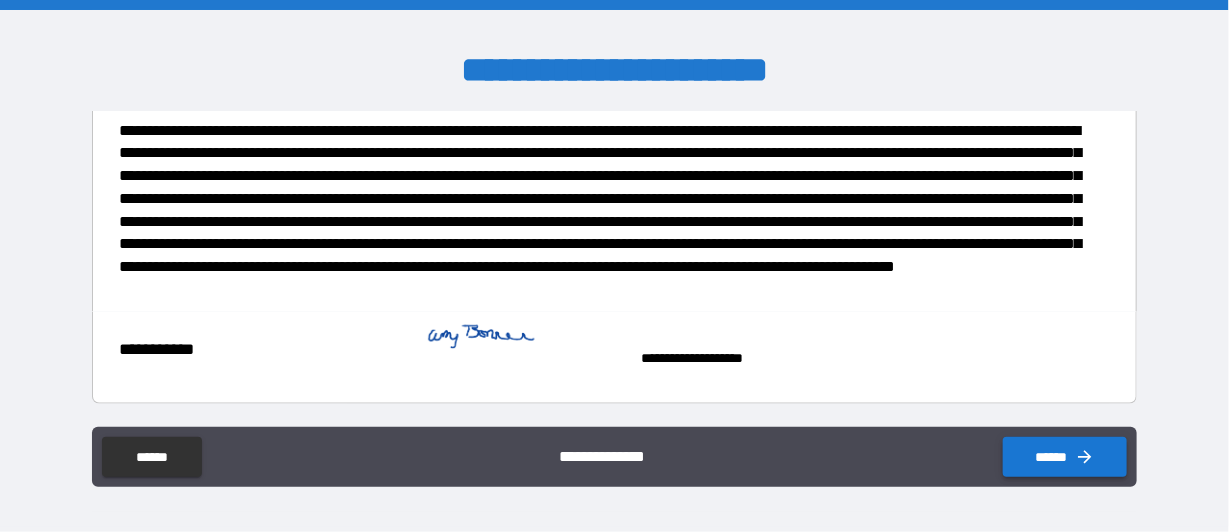 click on "******" at bounding box center [1065, 457] 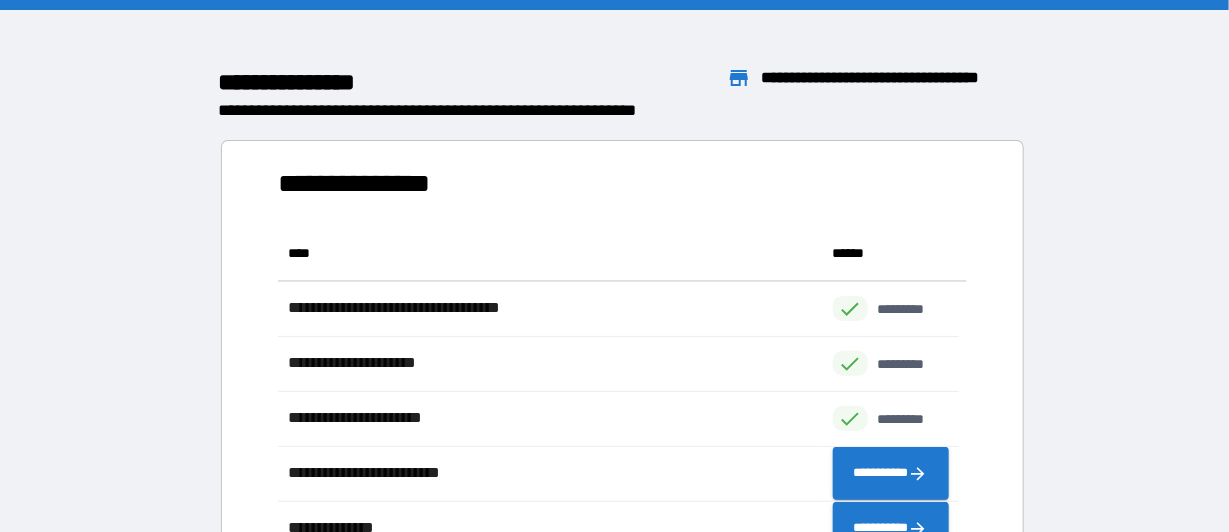 scroll, scrollTop: 16, scrollLeft: 16, axis: both 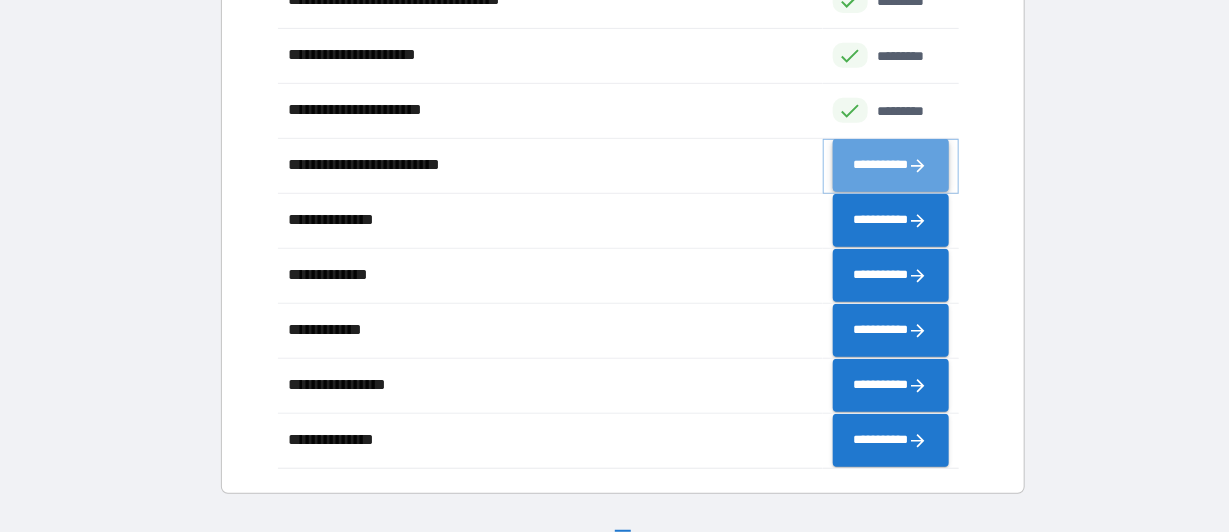 click on "**********" at bounding box center (891, 166) 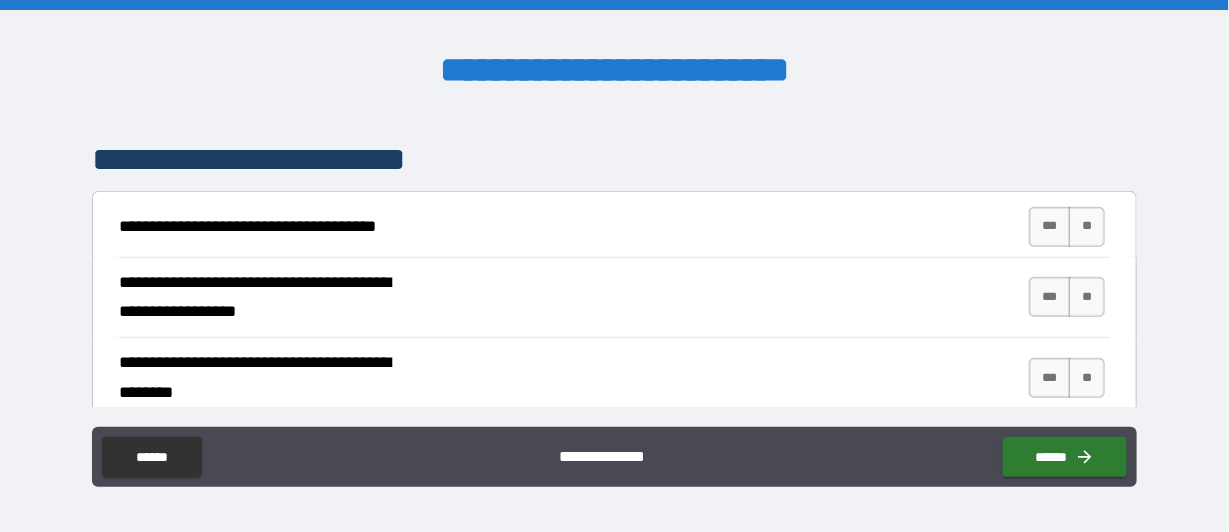 scroll, scrollTop: 400, scrollLeft: 0, axis: vertical 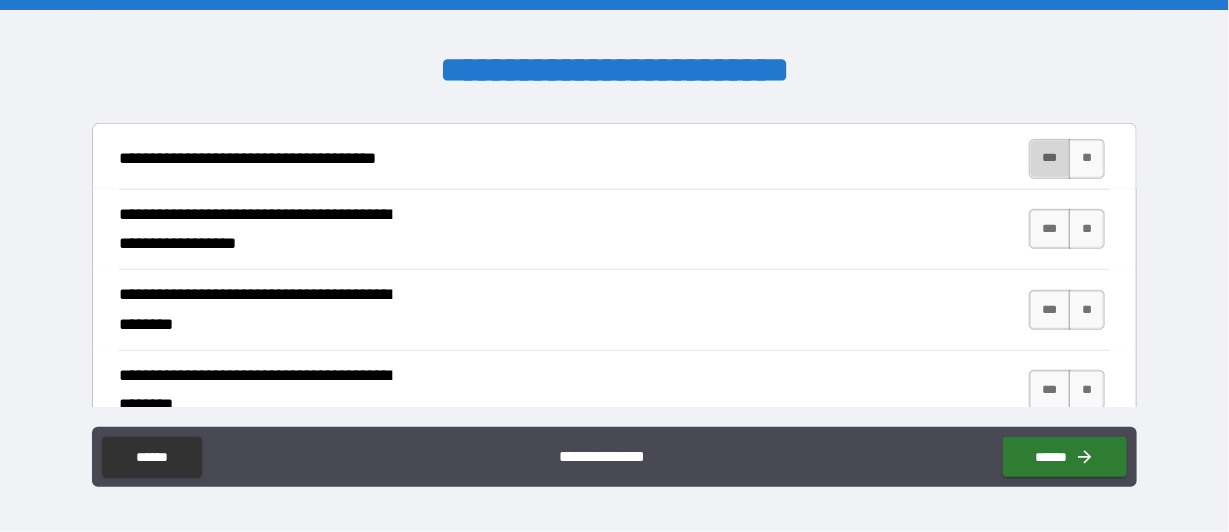 click on "***" at bounding box center (1050, 159) 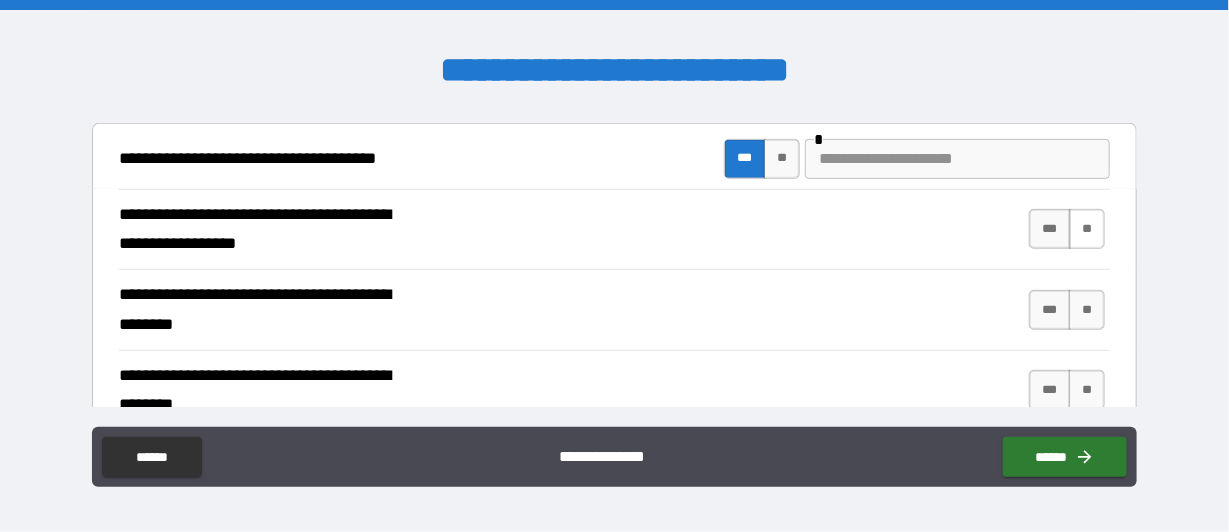 click on "**" at bounding box center [1087, 229] 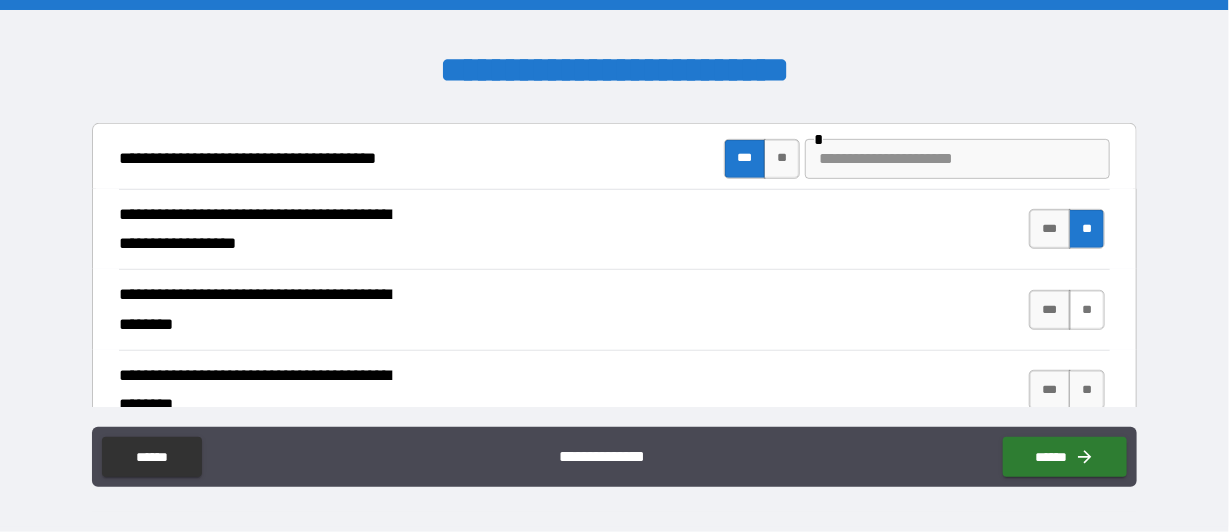 click on "**" at bounding box center (1087, 310) 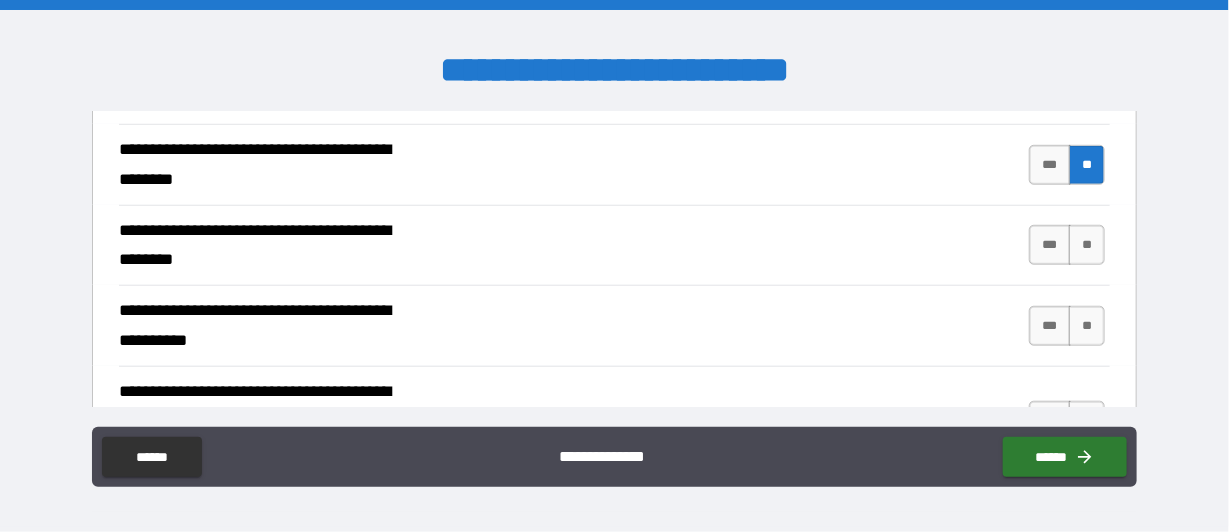 scroll, scrollTop: 600, scrollLeft: 0, axis: vertical 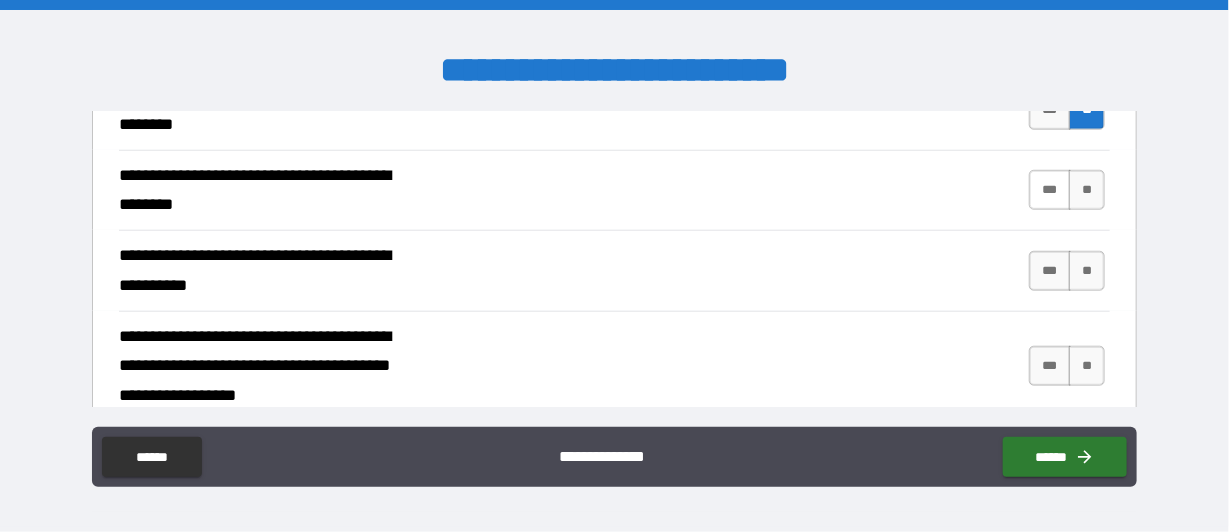 click on "***" at bounding box center (1050, 190) 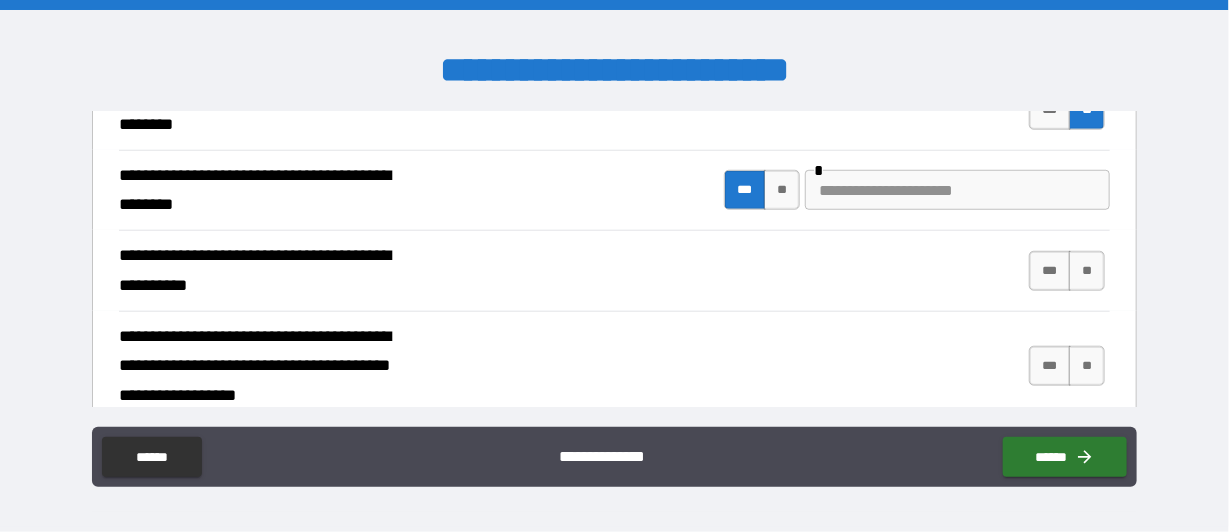 click at bounding box center [957, 190] 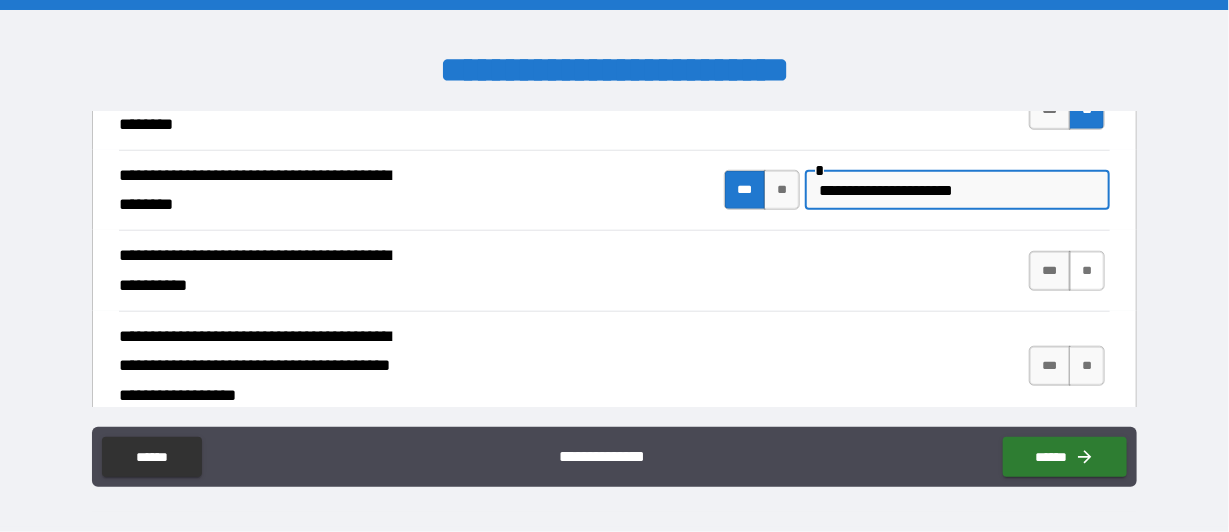 type on "**********" 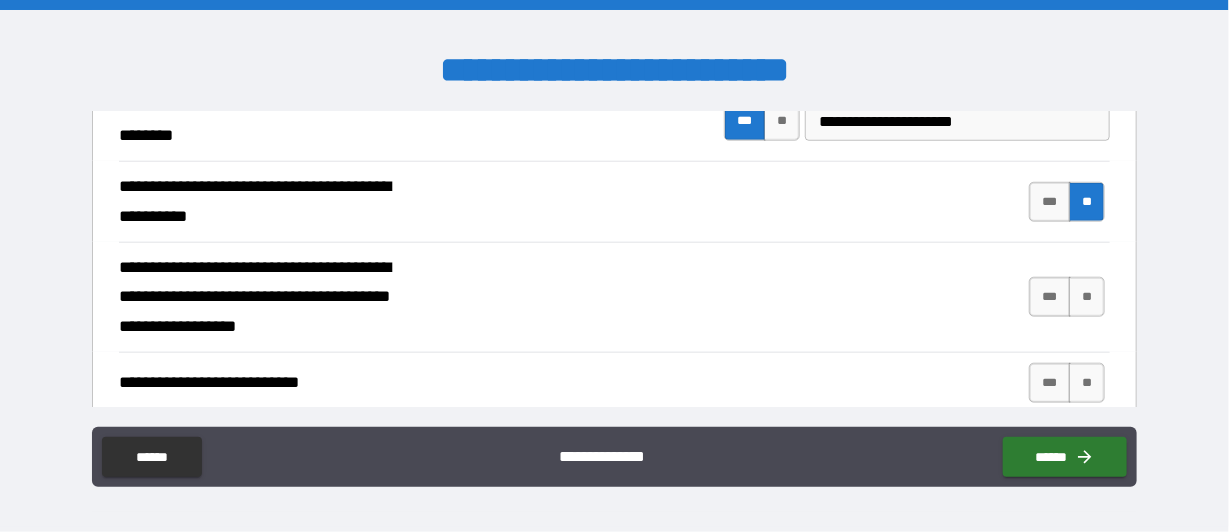scroll, scrollTop: 700, scrollLeft: 0, axis: vertical 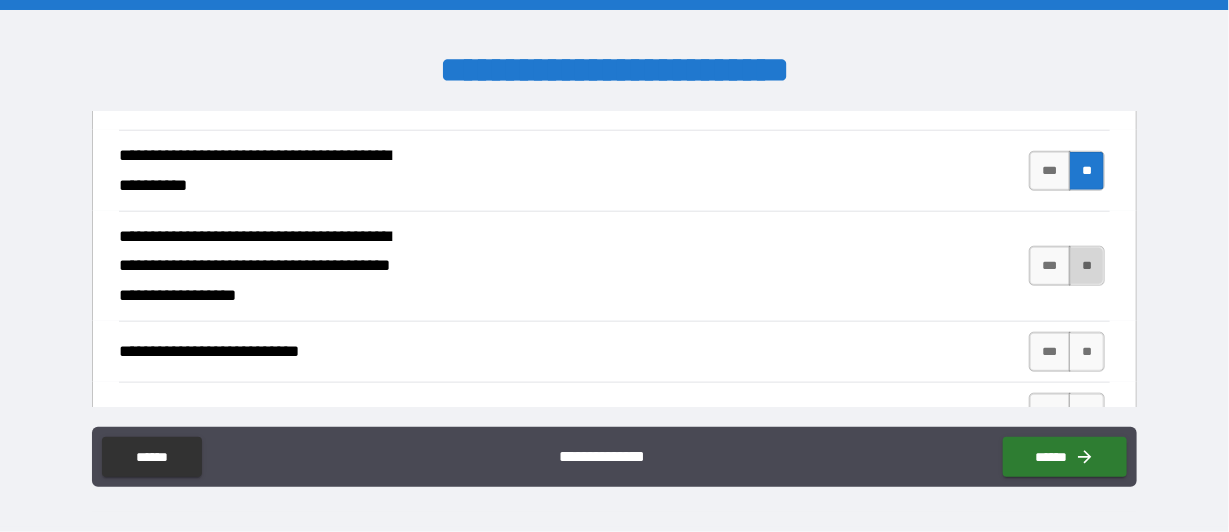click on "**" at bounding box center [1087, 266] 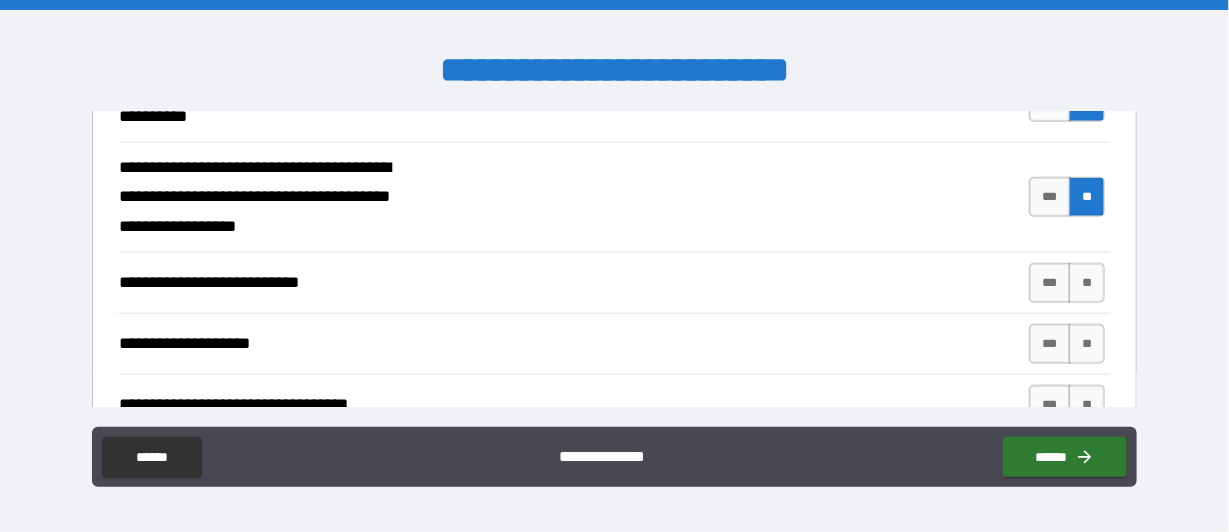 scroll, scrollTop: 800, scrollLeft: 0, axis: vertical 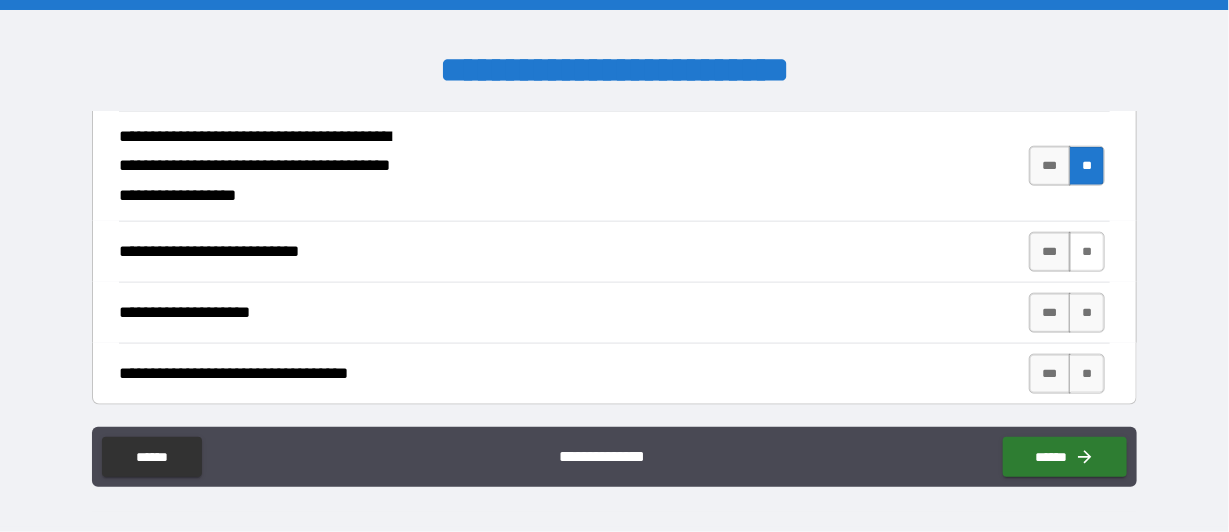 click on "**" at bounding box center [1087, 252] 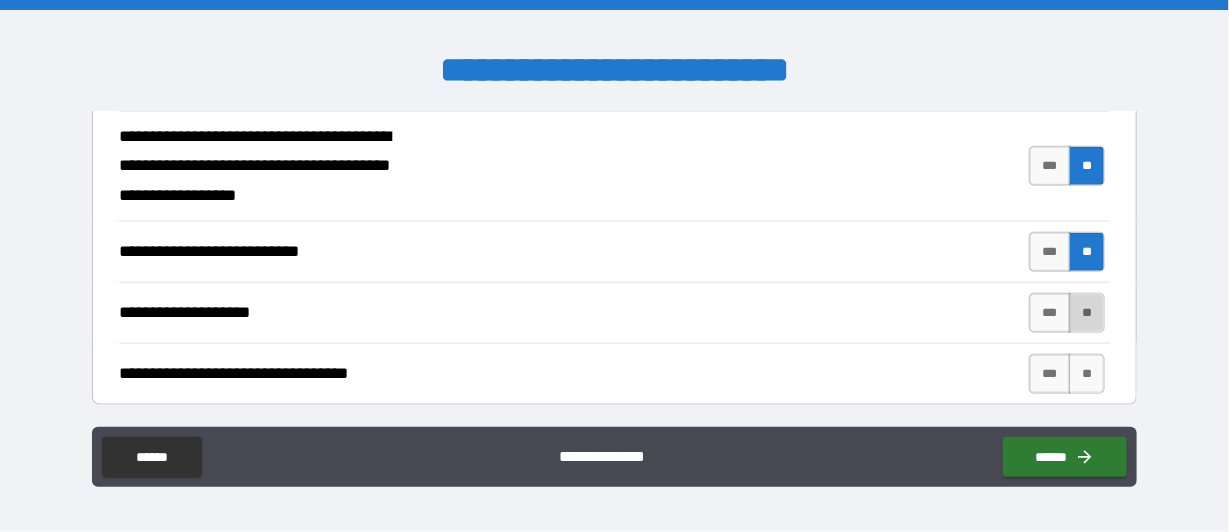 click on "**" at bounding box center [1087, 313] 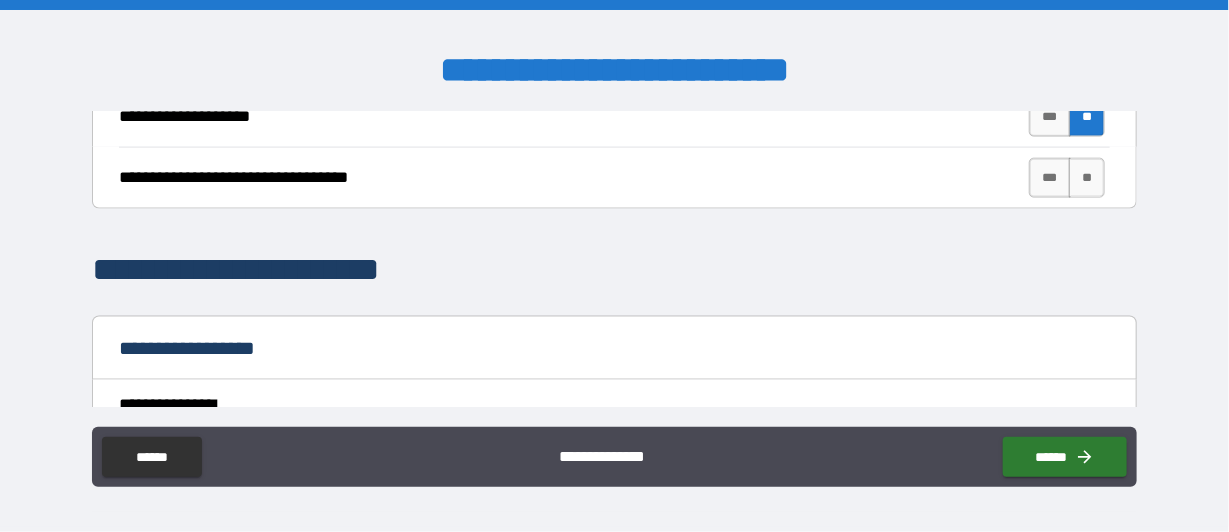 scroll, scrollTop: 1000, scrollLeft: 0, axis: vertical 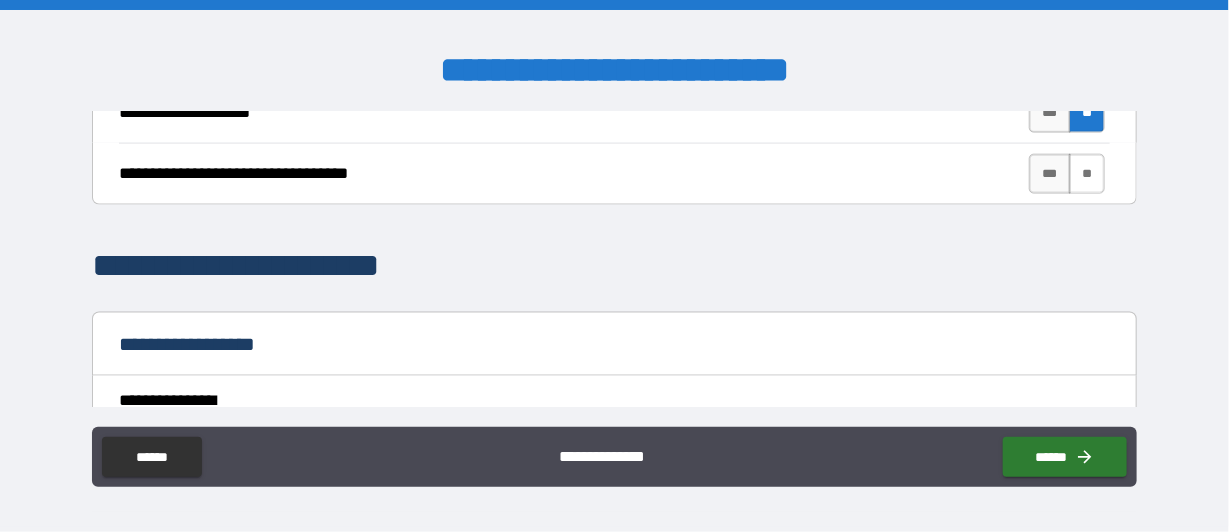 click on "**" at bounding box center (1087, 174) 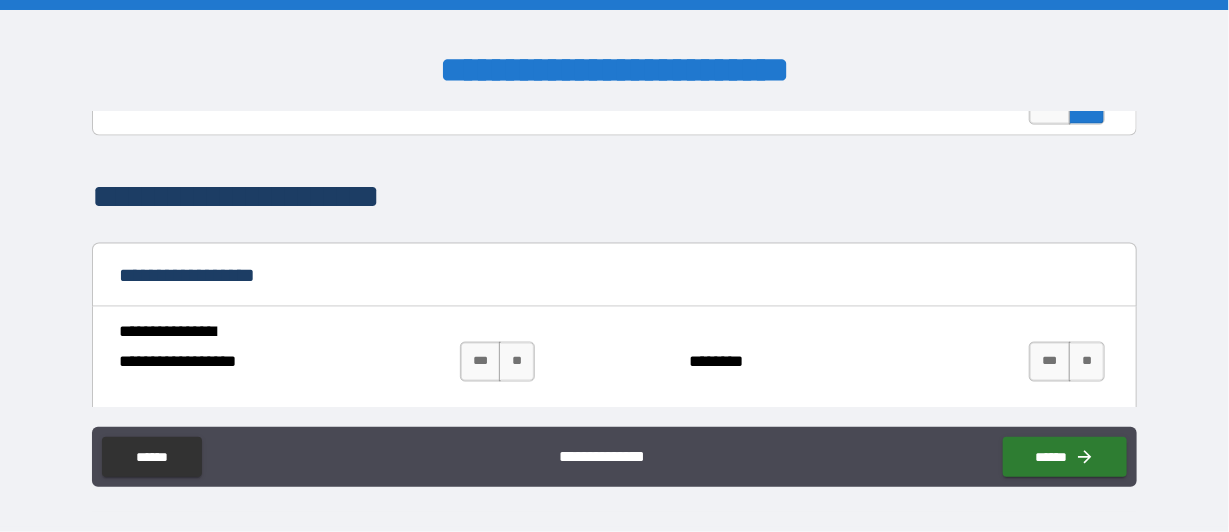 scroll, scrollTop: 1100, scrollLeft: 0, axis: vertical 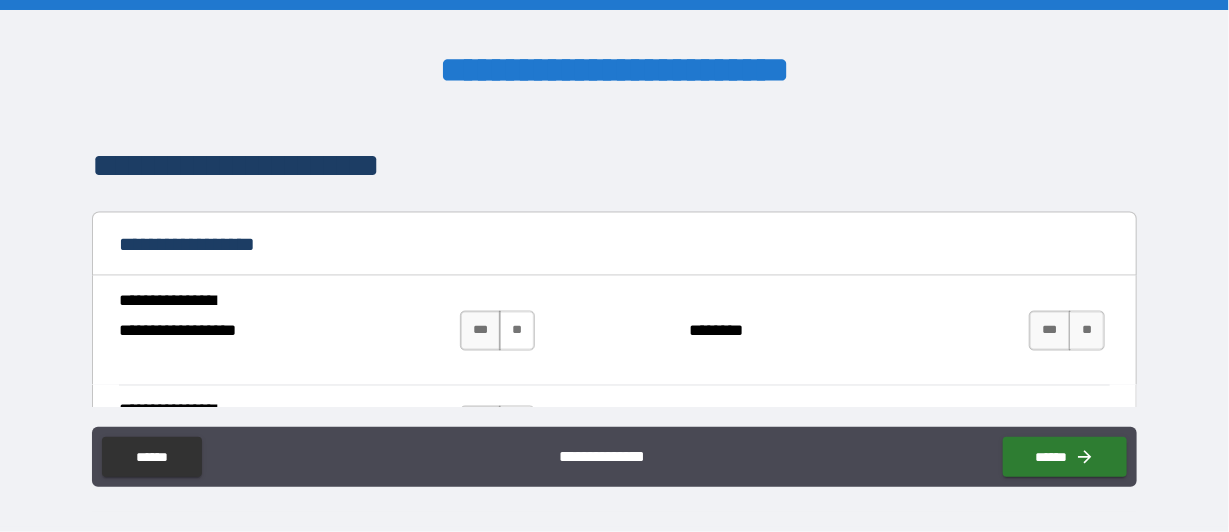 click on "**" at bounding box center (517, 331) 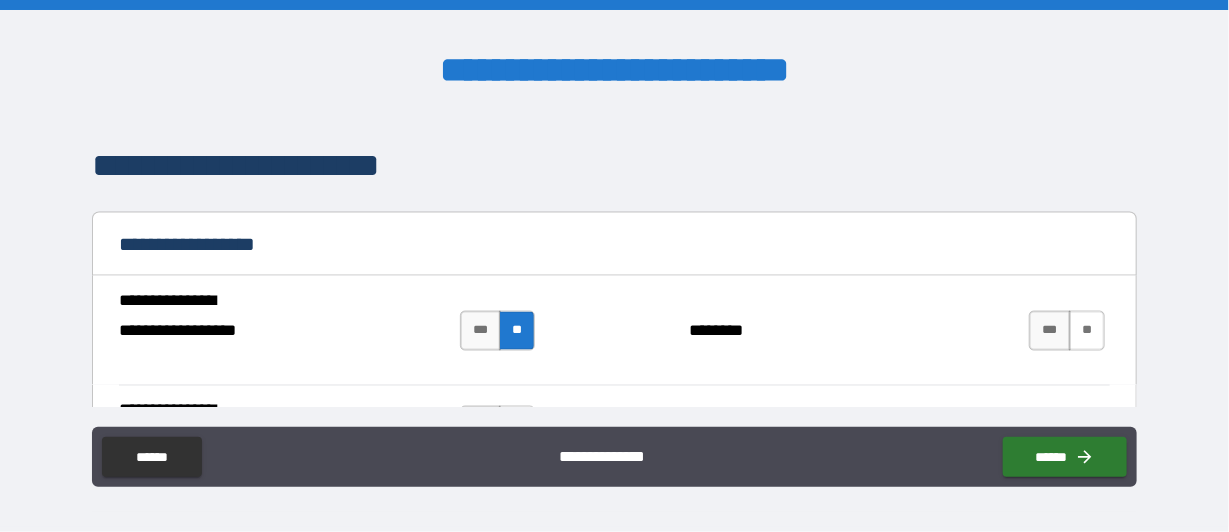click on "**" at bounding box center (1087, 331) 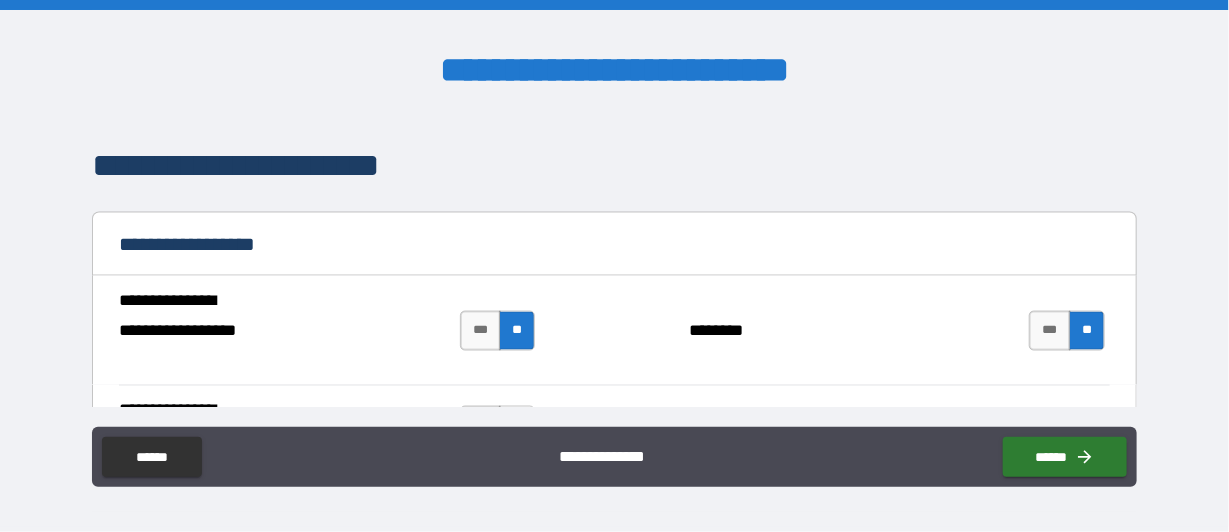 scroll, scrollTop: 1299, scrollLeft: 0, axis: vertical 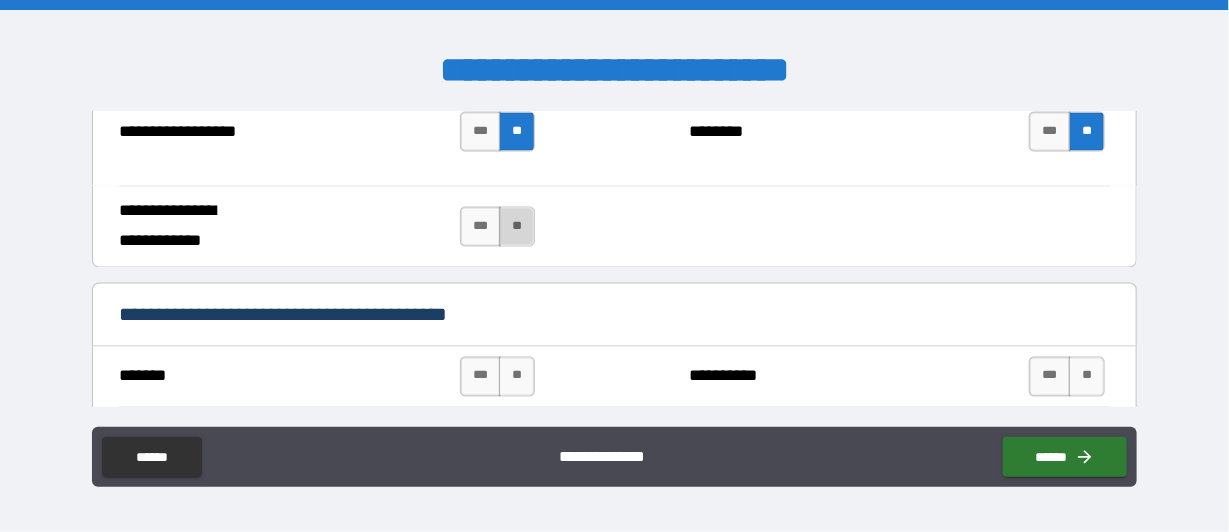 click on "**" at bounding box center [517, 227] 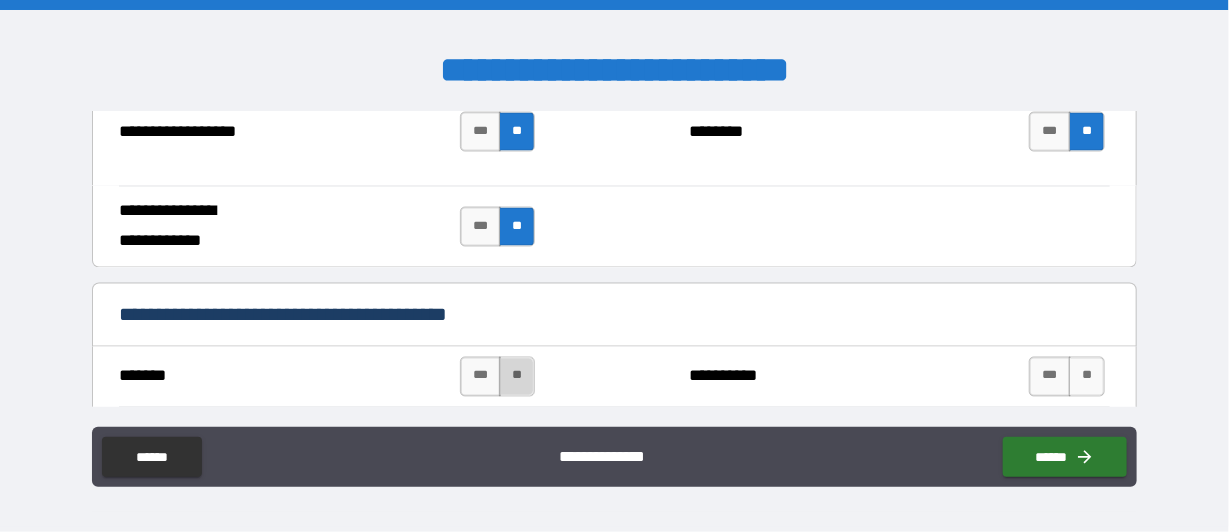 click on "**" at bounding box center [517, 377] 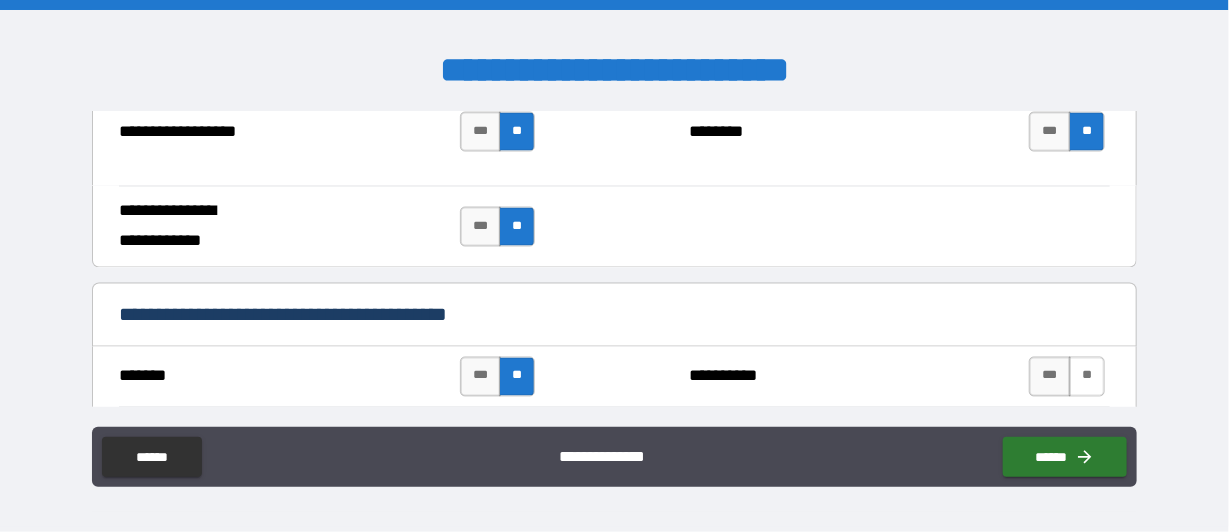 click on "**" at bounding box center [1087, 377] 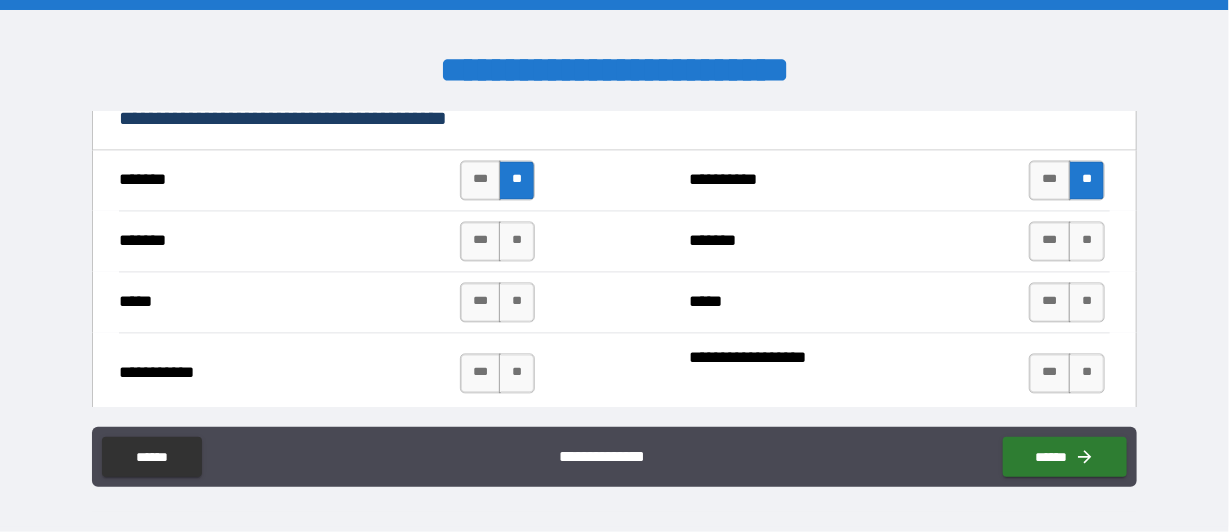 scroll, scrollTop: 1600, scrollLeft: 0, axis: vertical 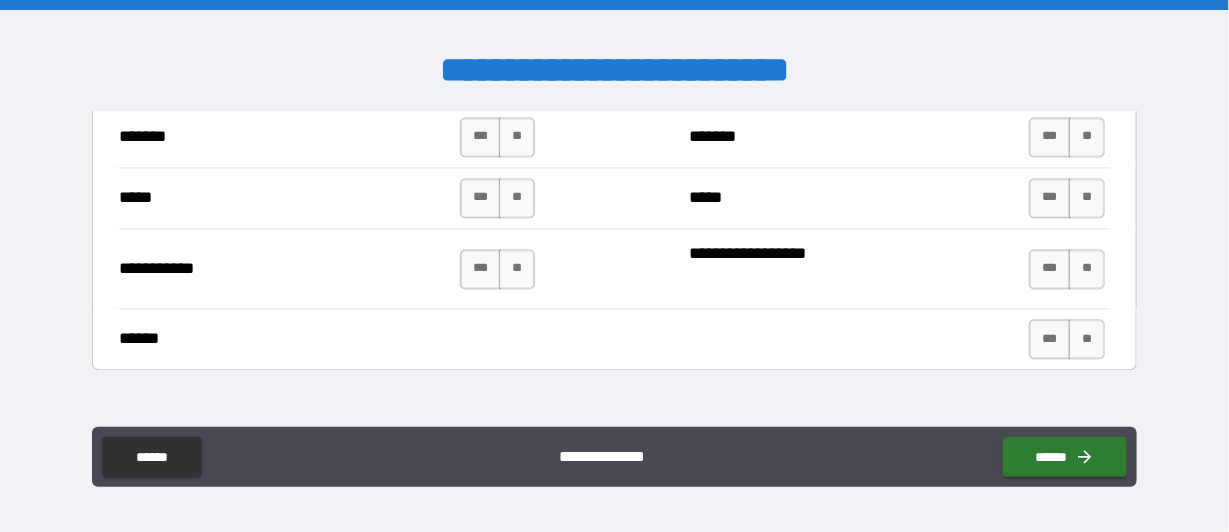 click on "******* *** ** ******* *** **" at bounding box center (614, 136) 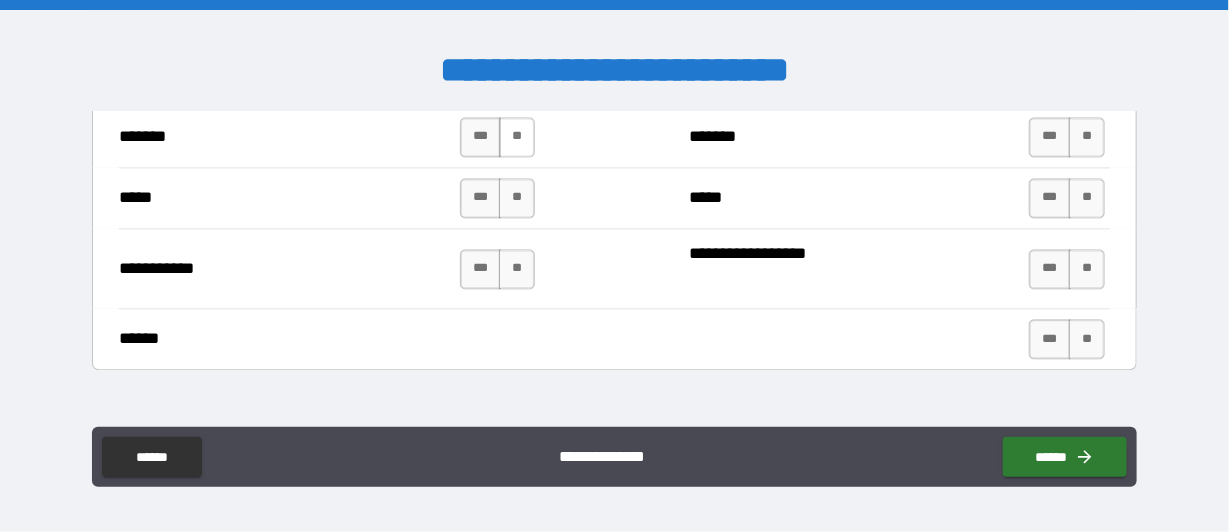 click on "**" at bounding box center [517, 137] 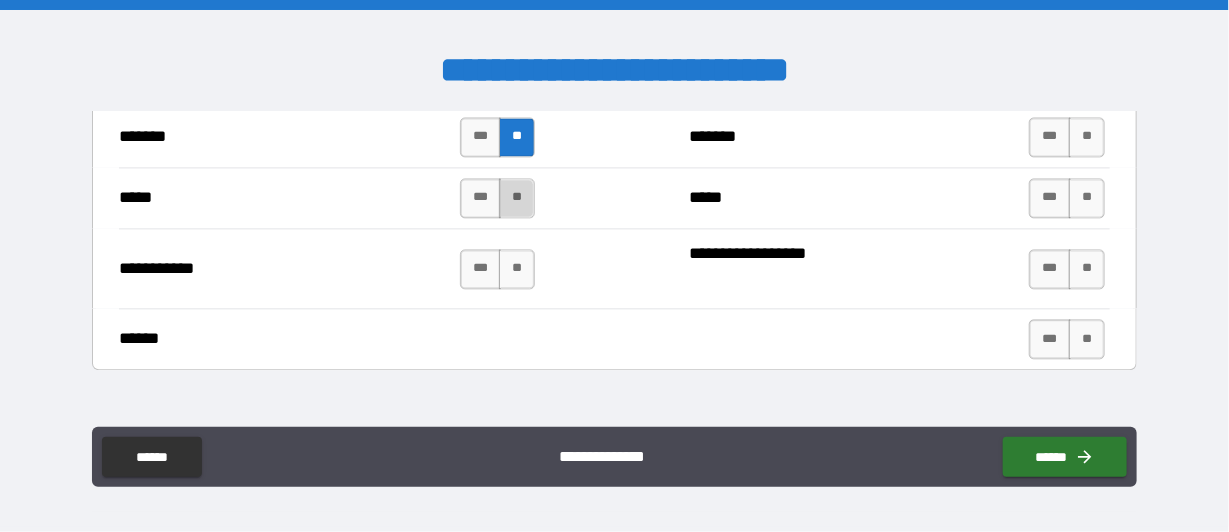 click on "**" at bounding box center [517, 198] 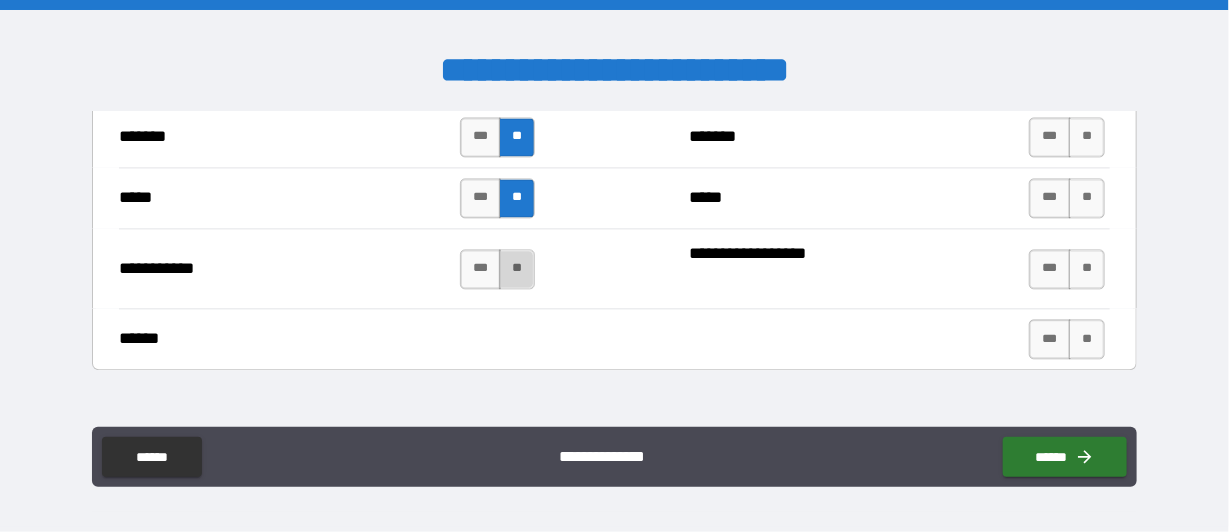 click on "**" at bounding box center (517, 269) 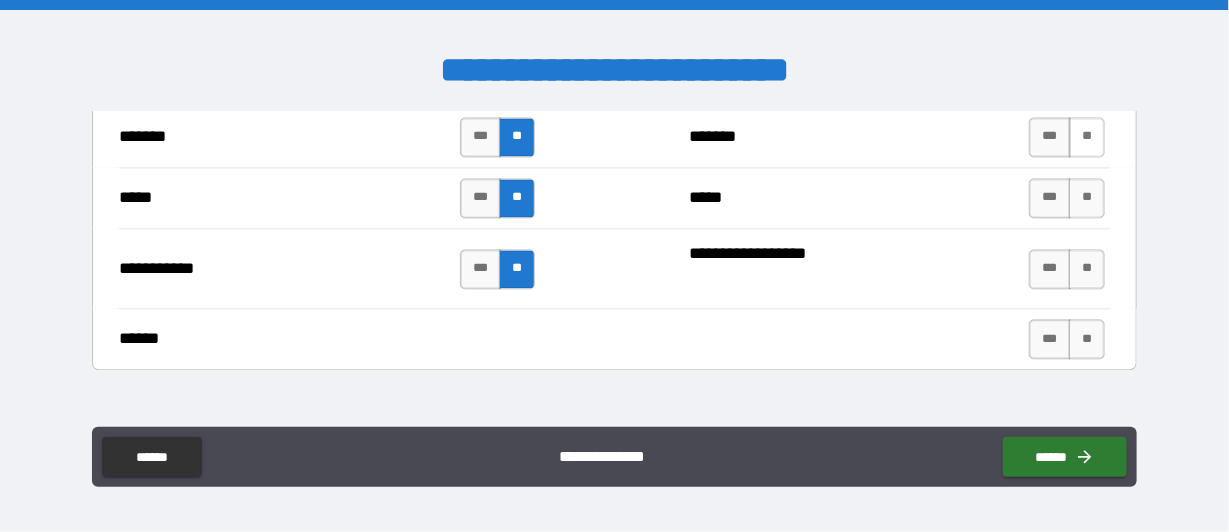 click on "**" at bounding box center [1087, 137] 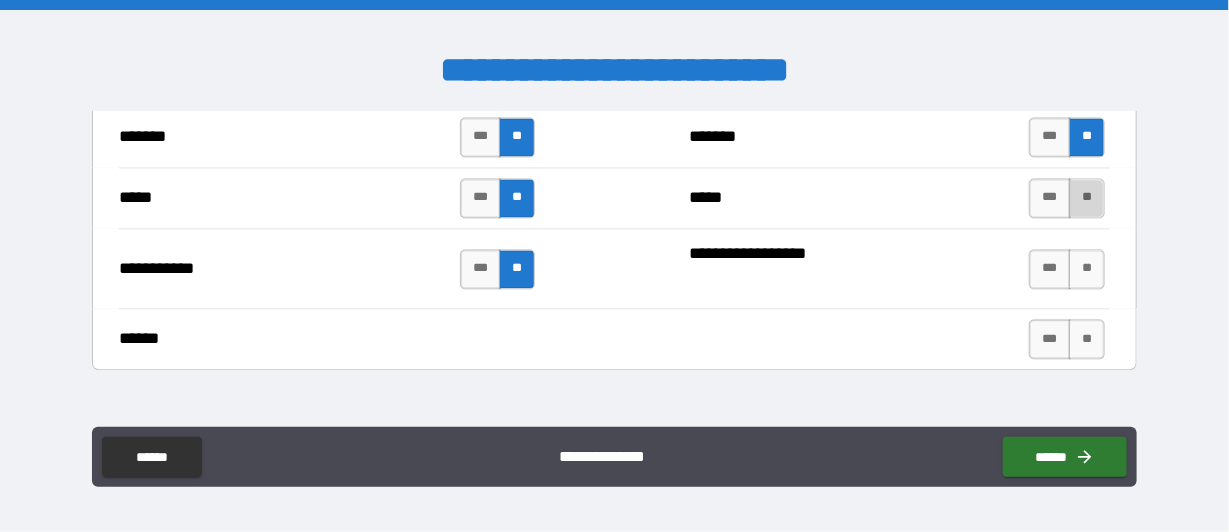 click on "**" at bounding box center [1087, 198] 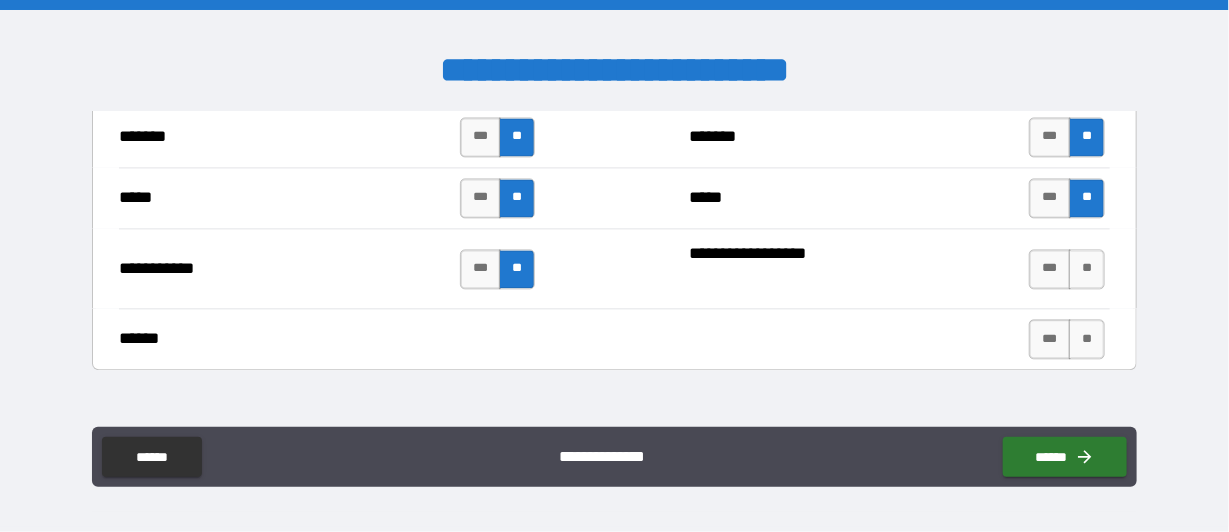 click on "*** **" at bounding box center (1069, 269) 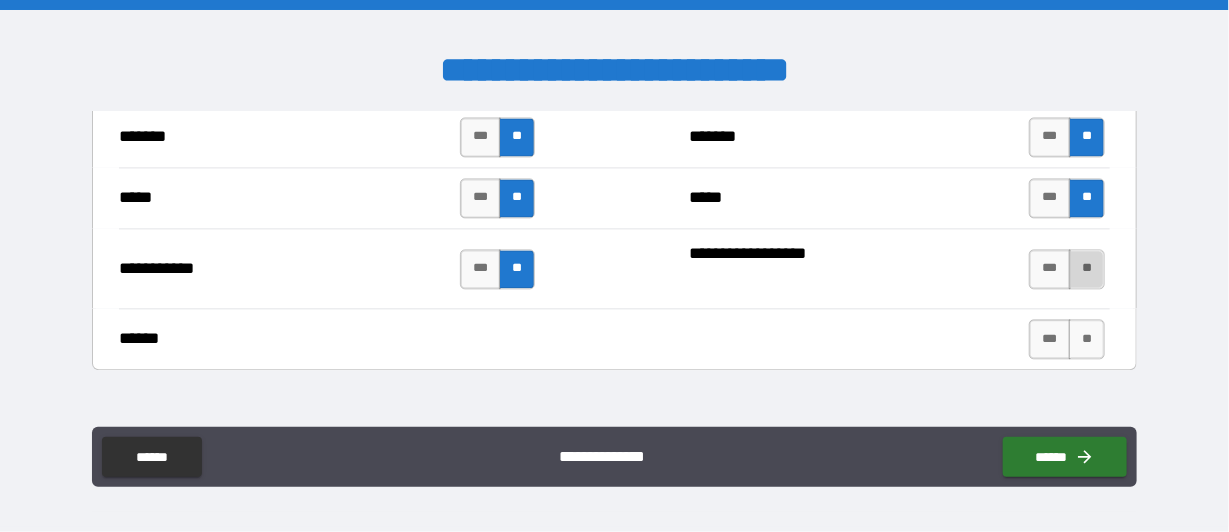 click on "**" at bounding box center (1087, 269) 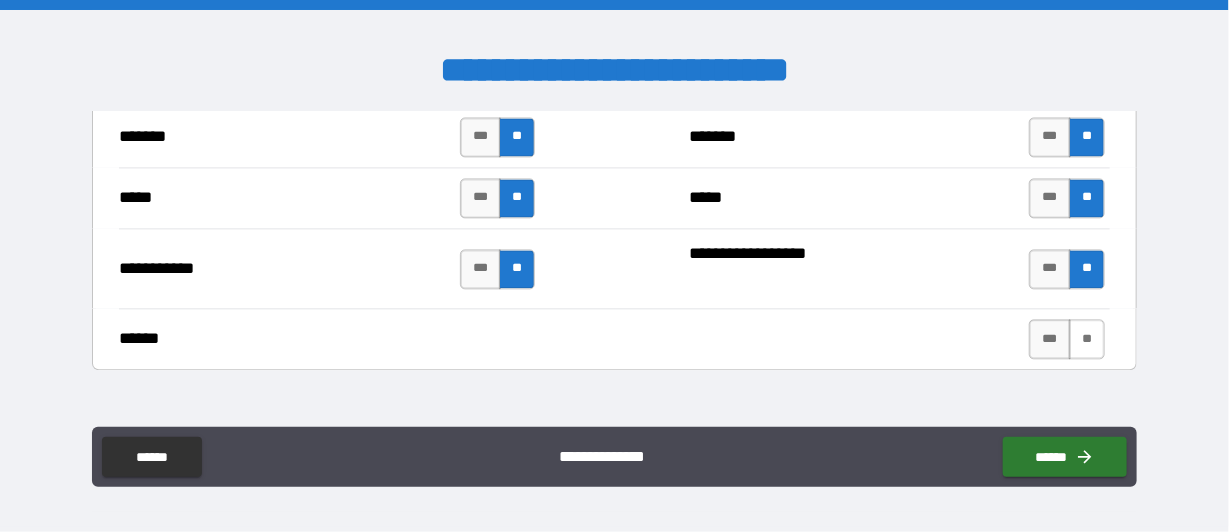 click on "**" at bounding box center [1087, 339] 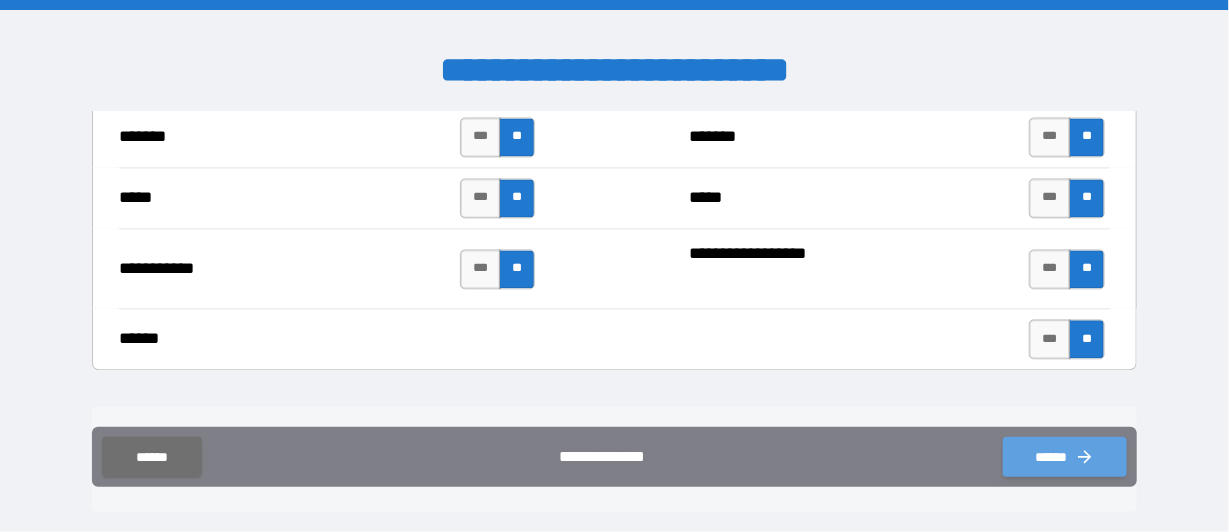 click on "******" at bounding box center (1065, 457) 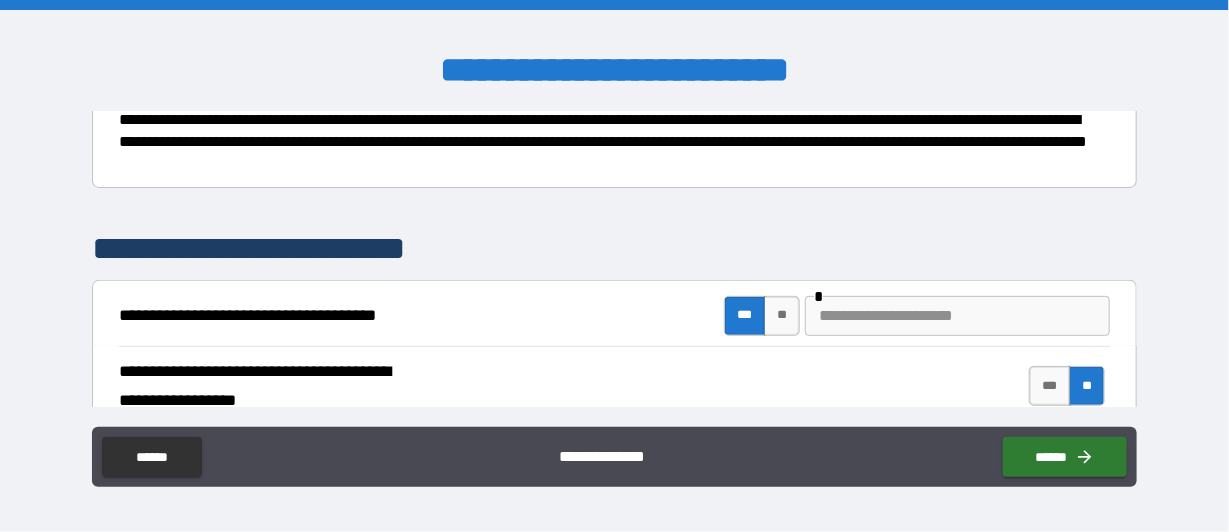 scroll, scrollTop: 300, scrollLeft: 0, axis: vertical 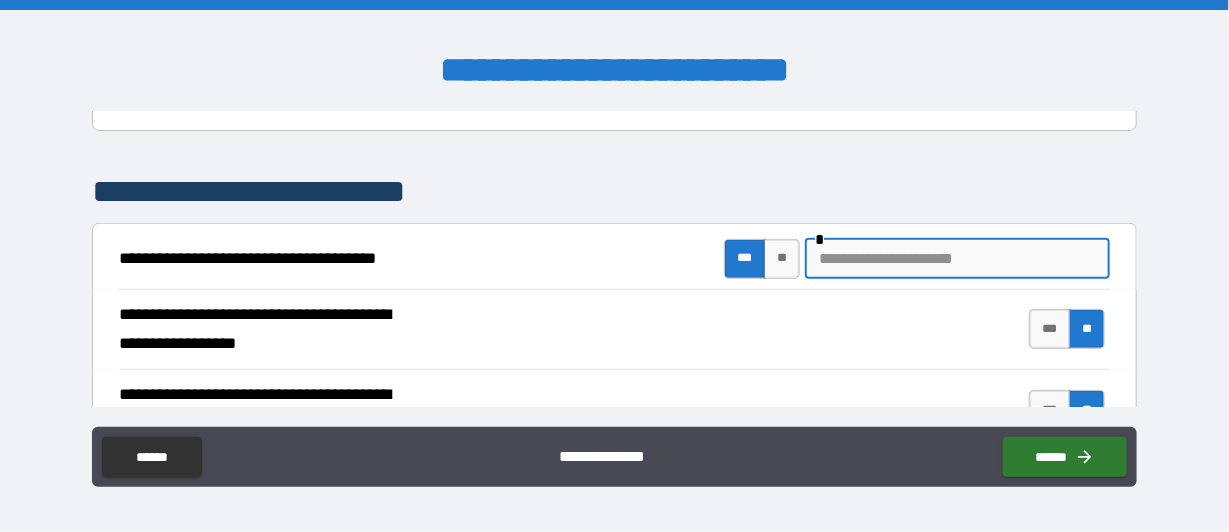 click at bounding box center [957, 259] 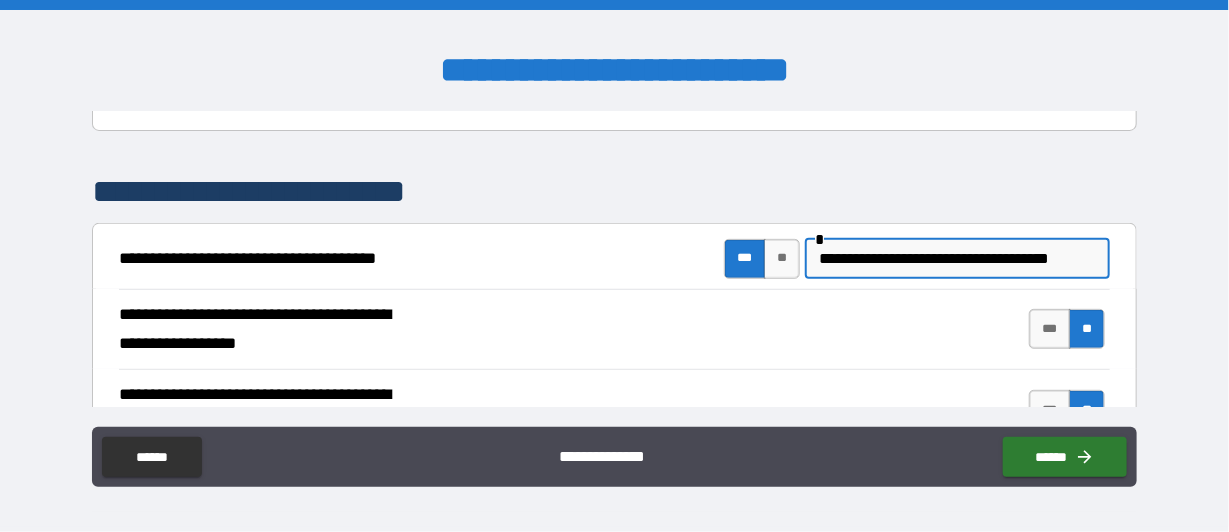 scroll, scrollTop: 0, scrollLeft: 1, axis: horizontal 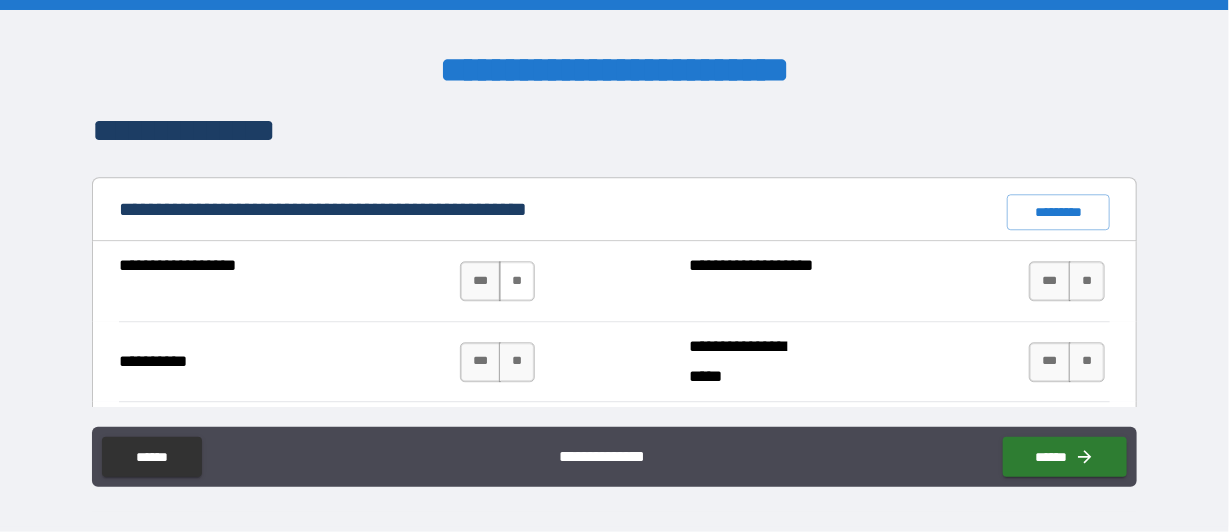 type on "**********" 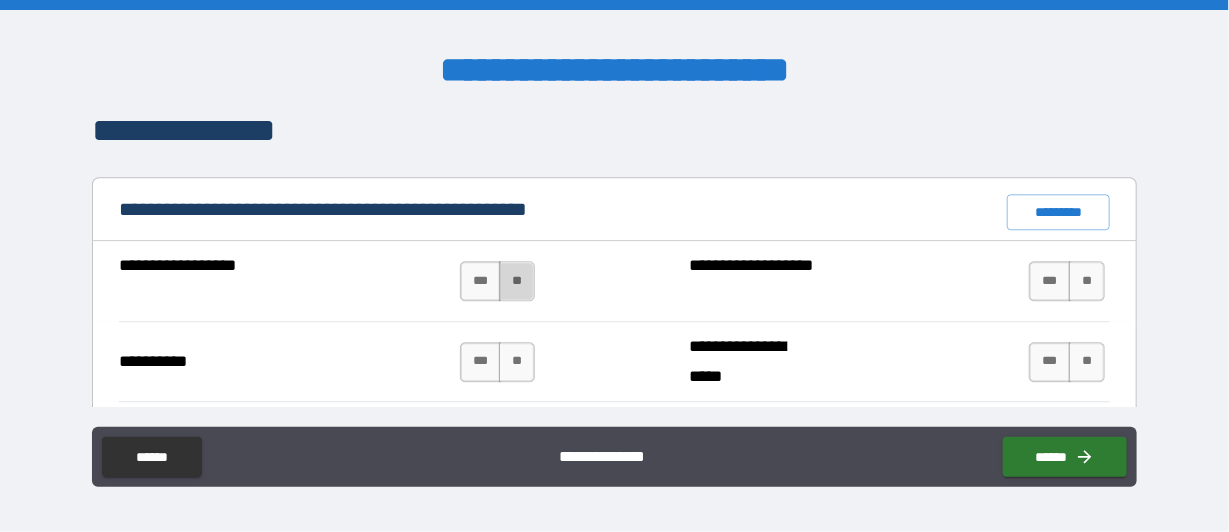 drag, startPoint x: 497, startPoint y: 272, endPoint x: 512, endPoint y: 272, distance: 15 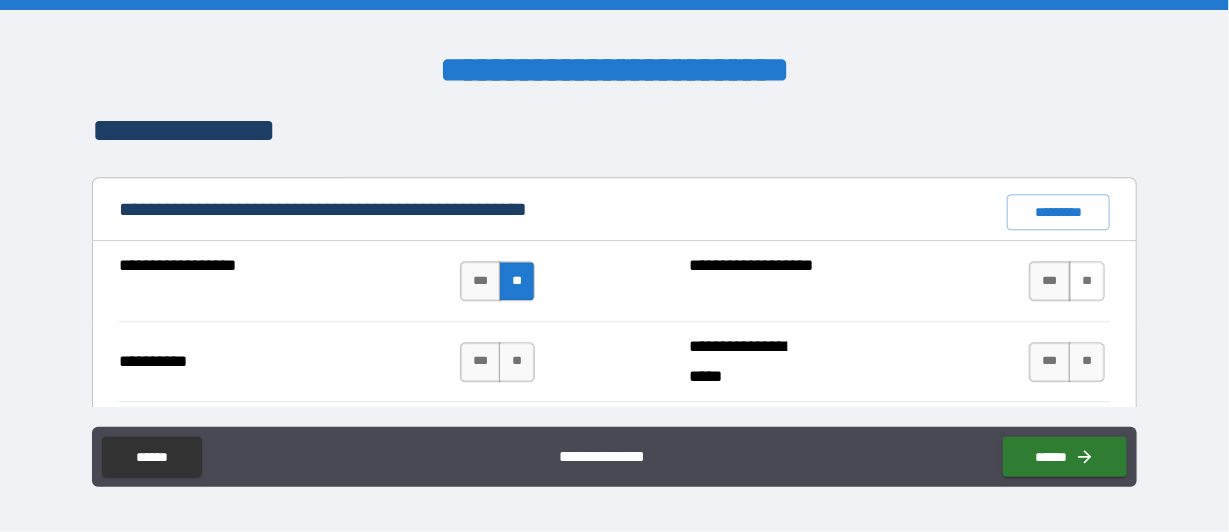 click on "**" at bounding box center [1087, 281] 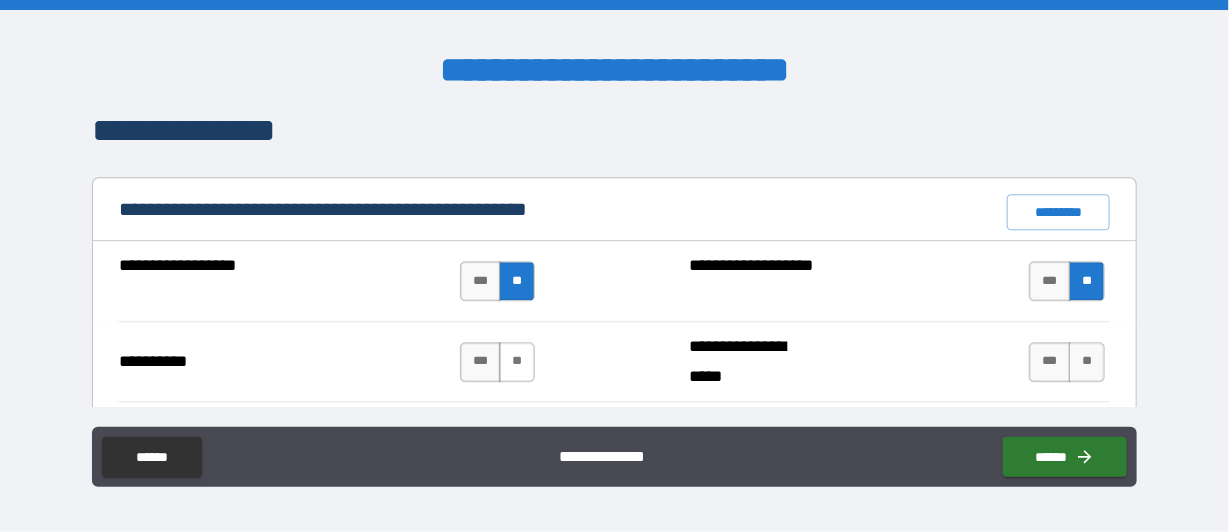 drag, startPoint x: 513, startPoint y: 348, endPoint x: 524, endPoint y: 350, distance: 11.18034 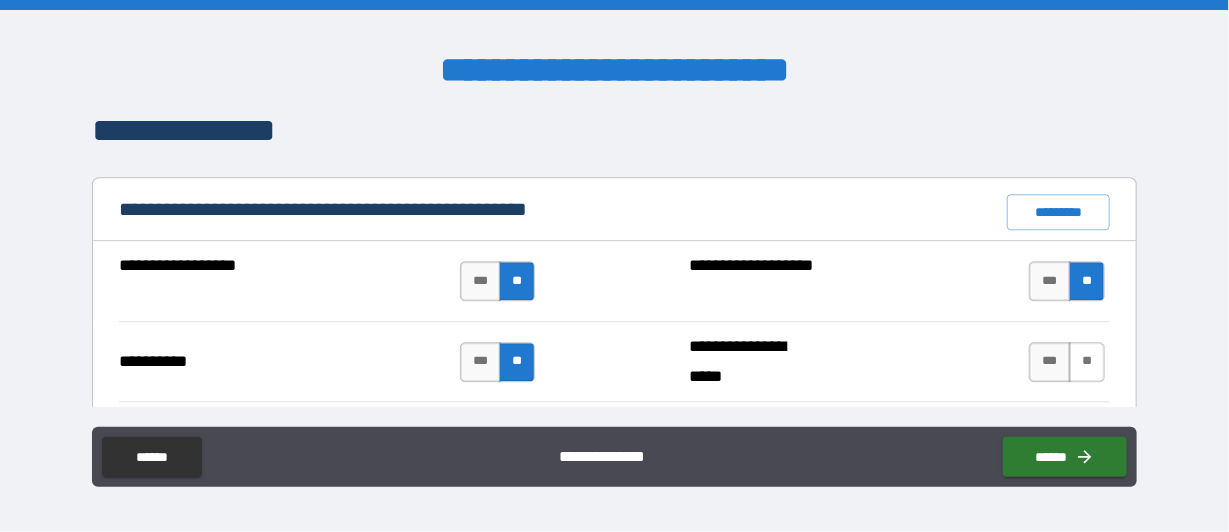 click on "**" at bounding box center [1087, 362] 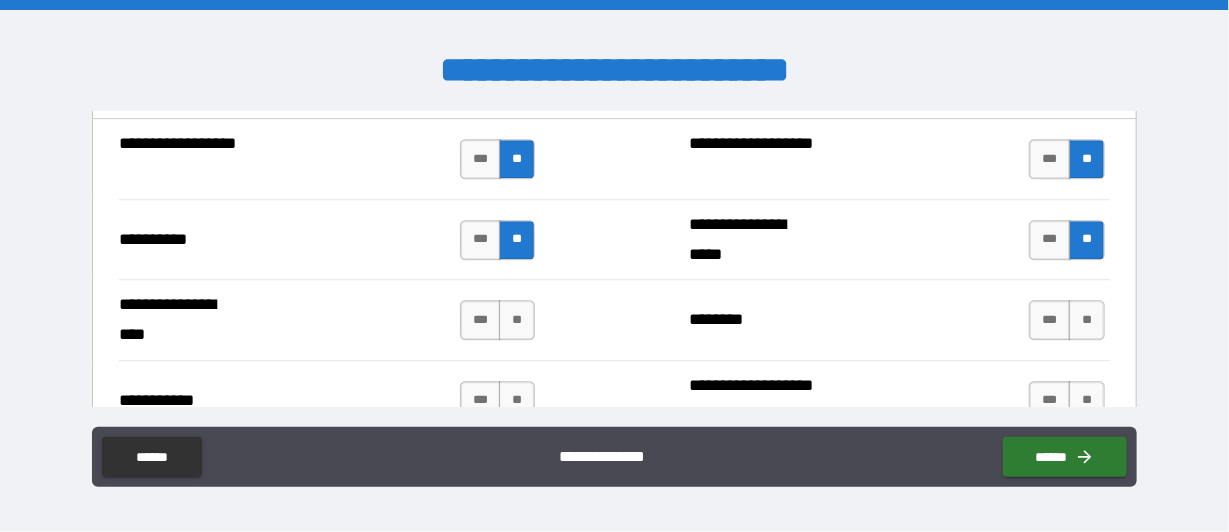 scroll, scrollTop: 2099, scrollLeft: 0, axis: vertical 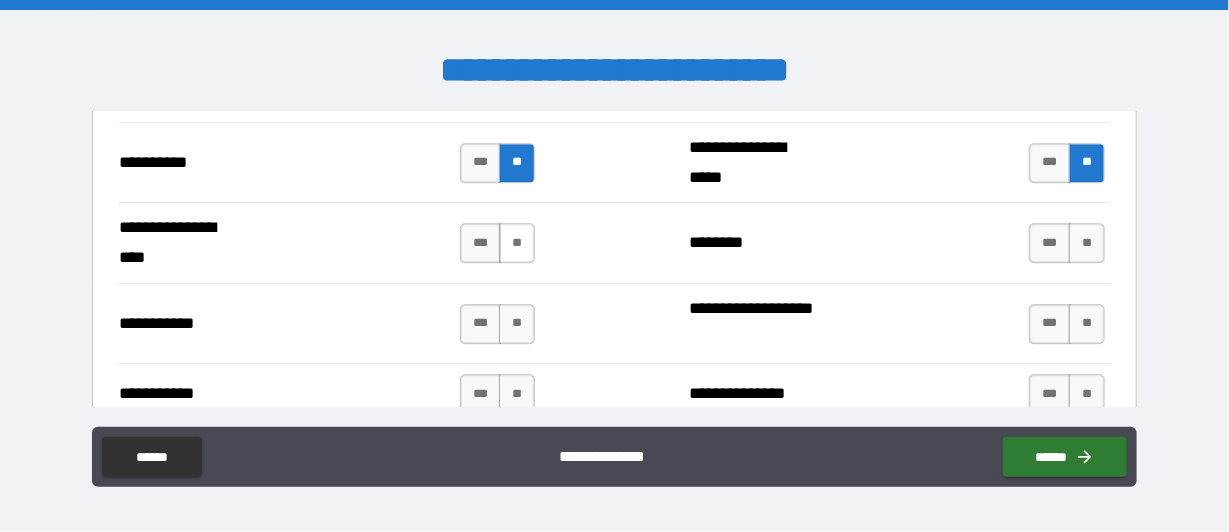 click on "**" at bounding box center [517, 243] 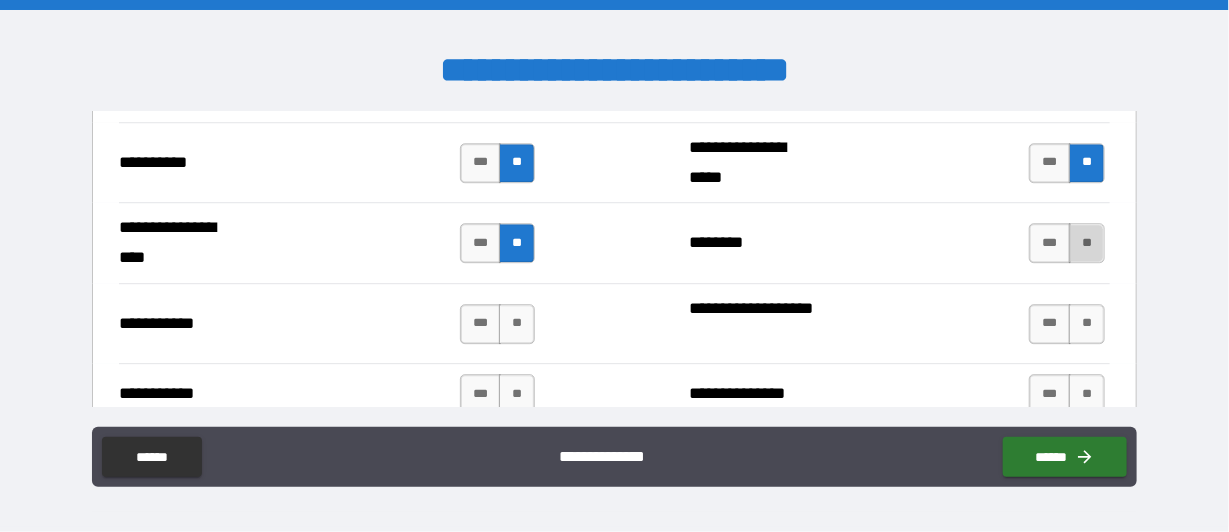 click on "**" at bounding box center [1087, 243] 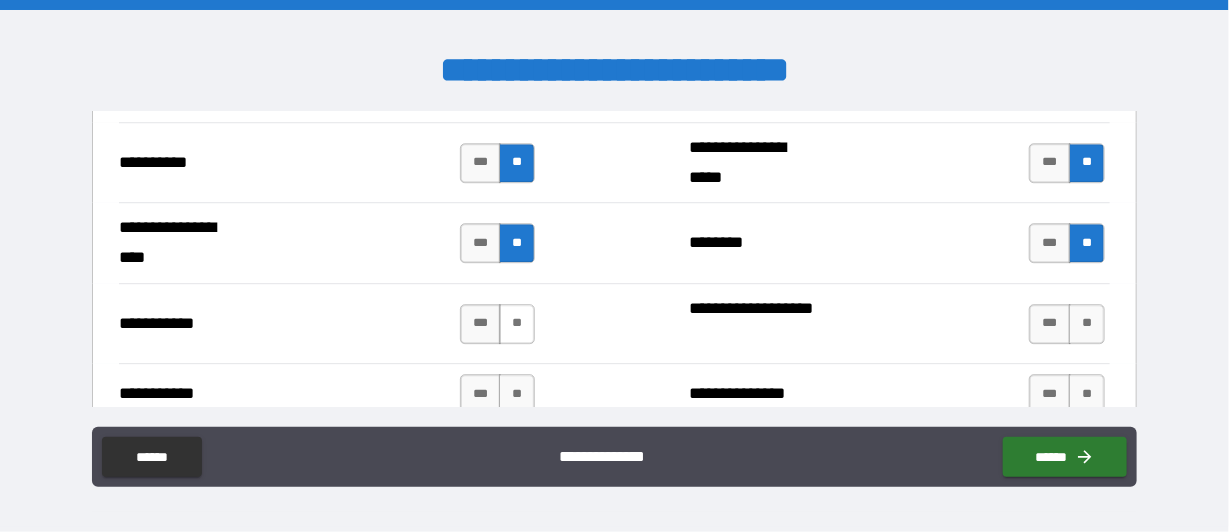 click on "**" at bounding box center (517, 324) 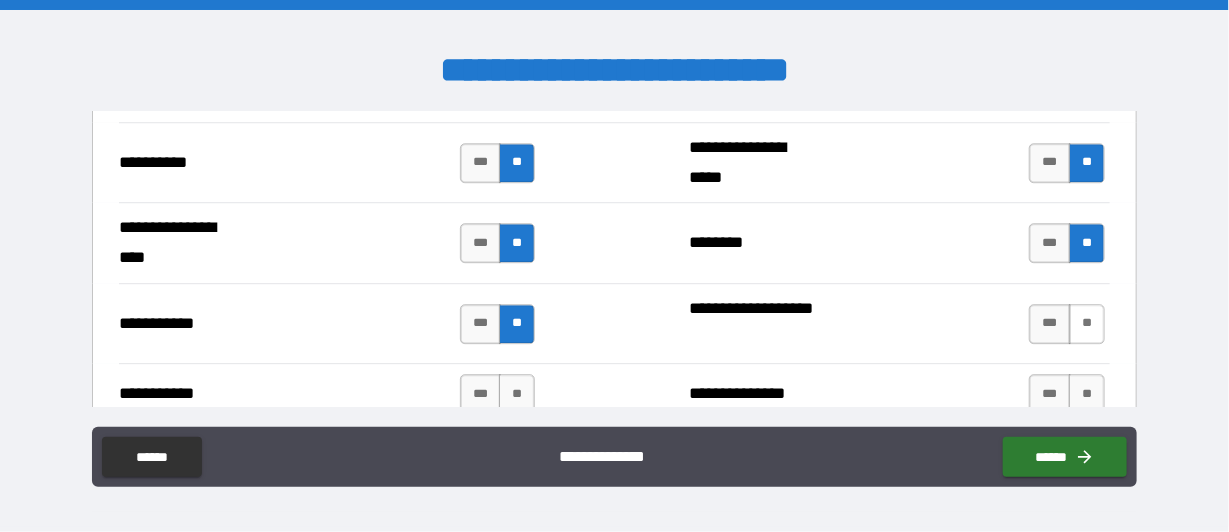 click on "**" at bounding box center (1087, 324) 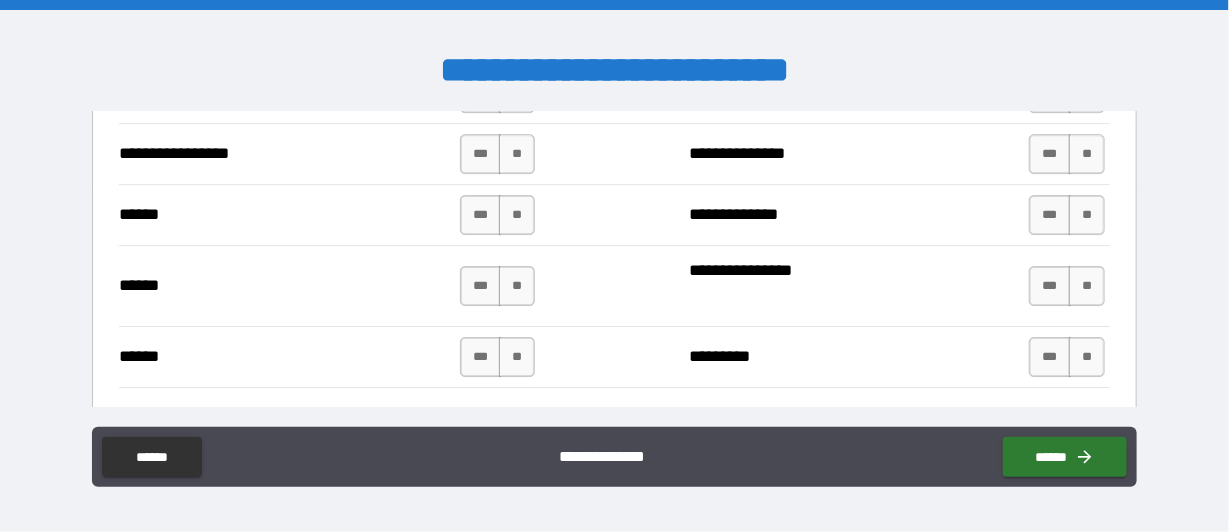 scroll, scrollTop: 2300, scrollLeft: 0, axis: vertical 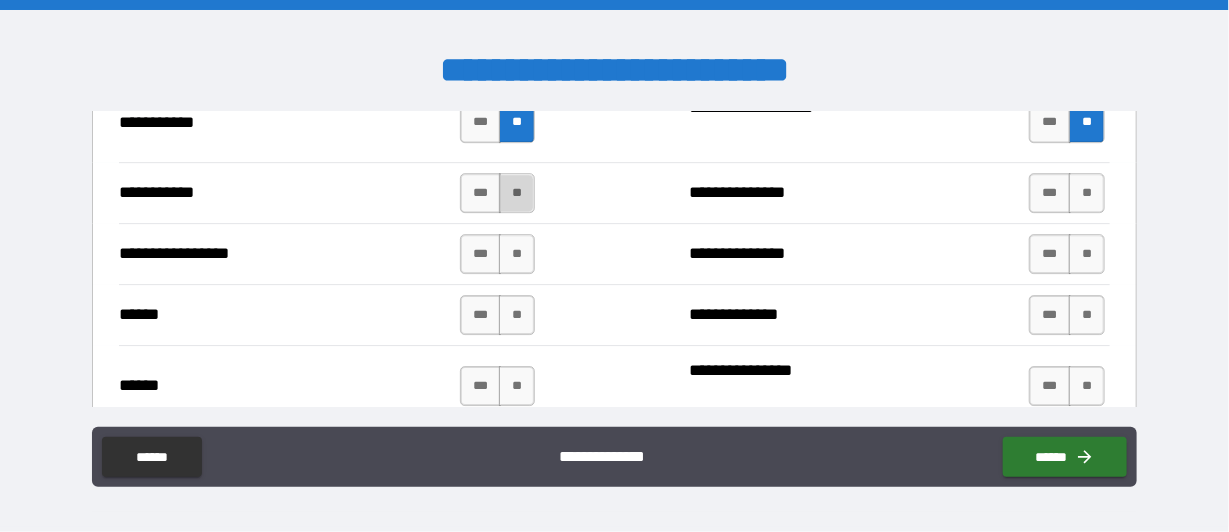 click on "**" at bounding box center [517, 193] 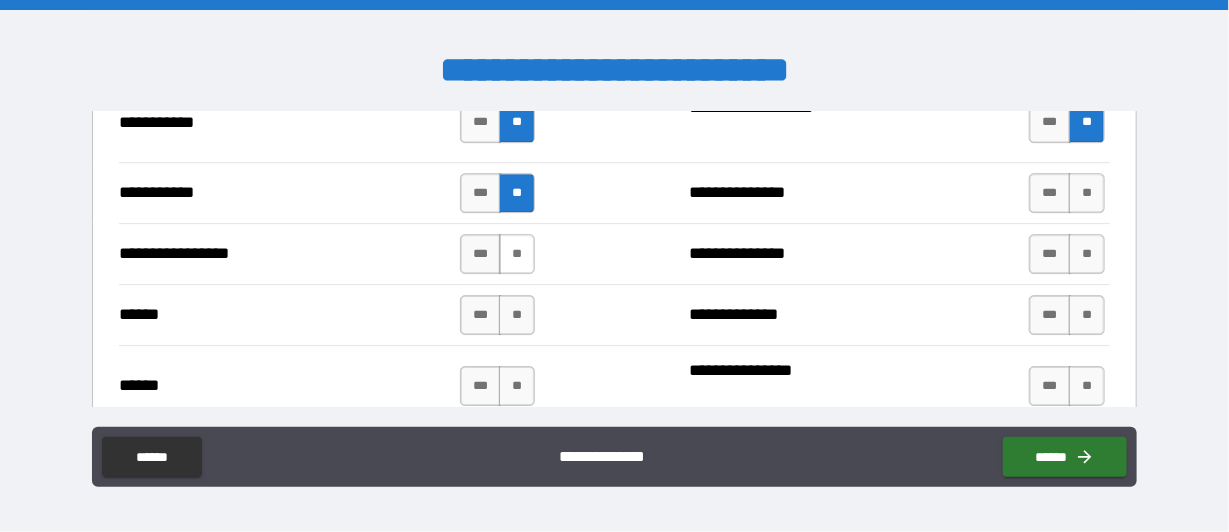 click on "**" at bounding box center [517, 254] 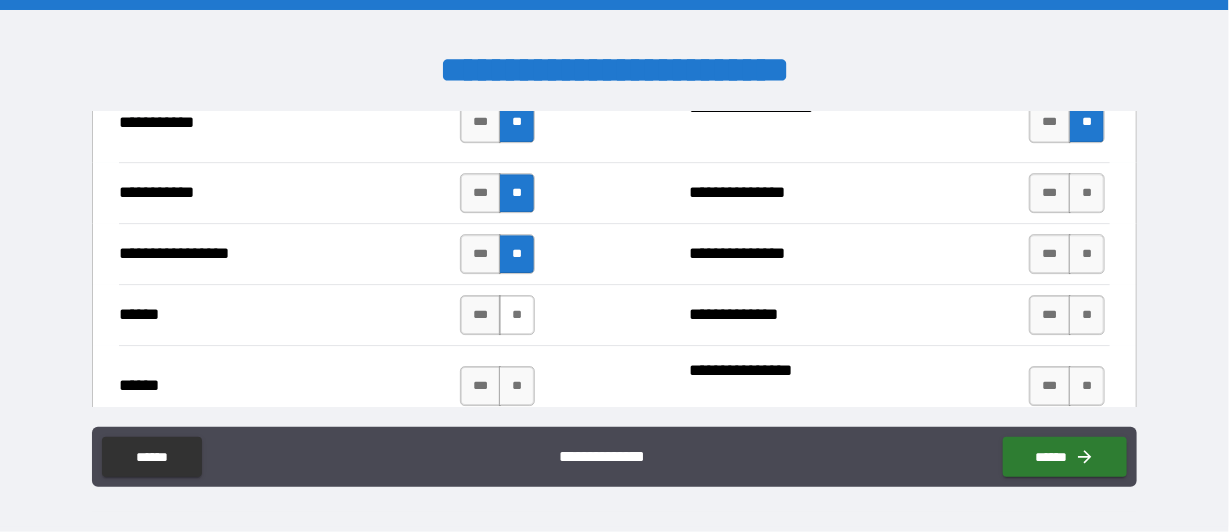 click on "**" at bounding box center [517, 315] 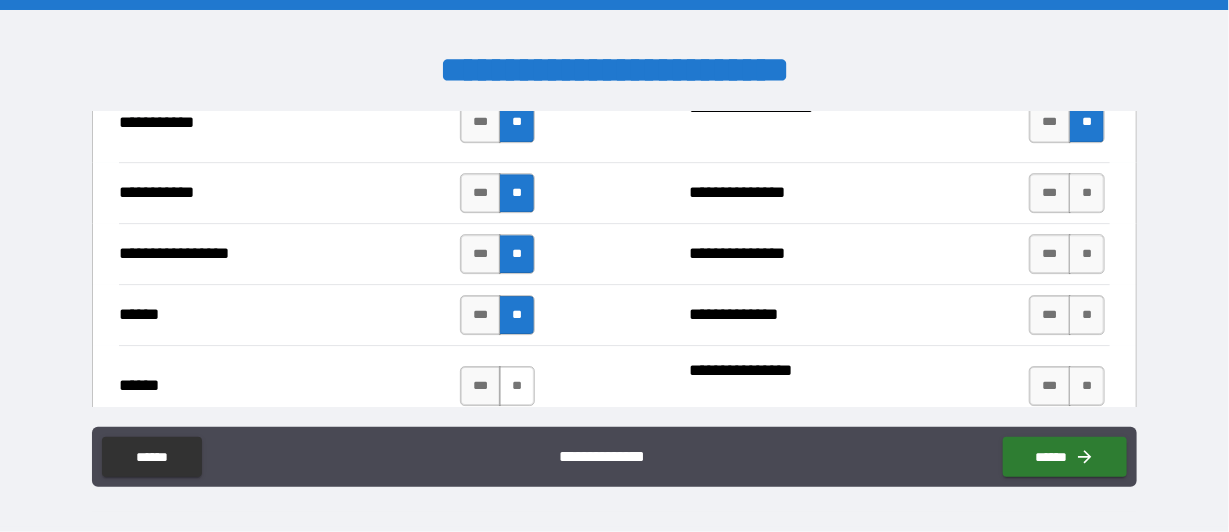 click on "**" at bounding box center (517, 386) 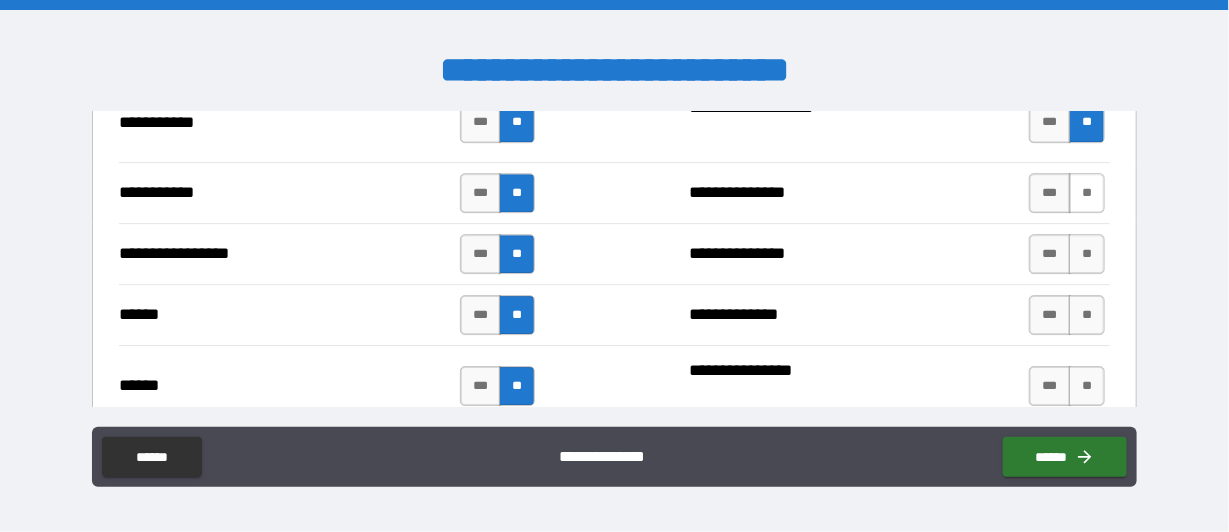 click on "**" at bounding box center (1087, 193) 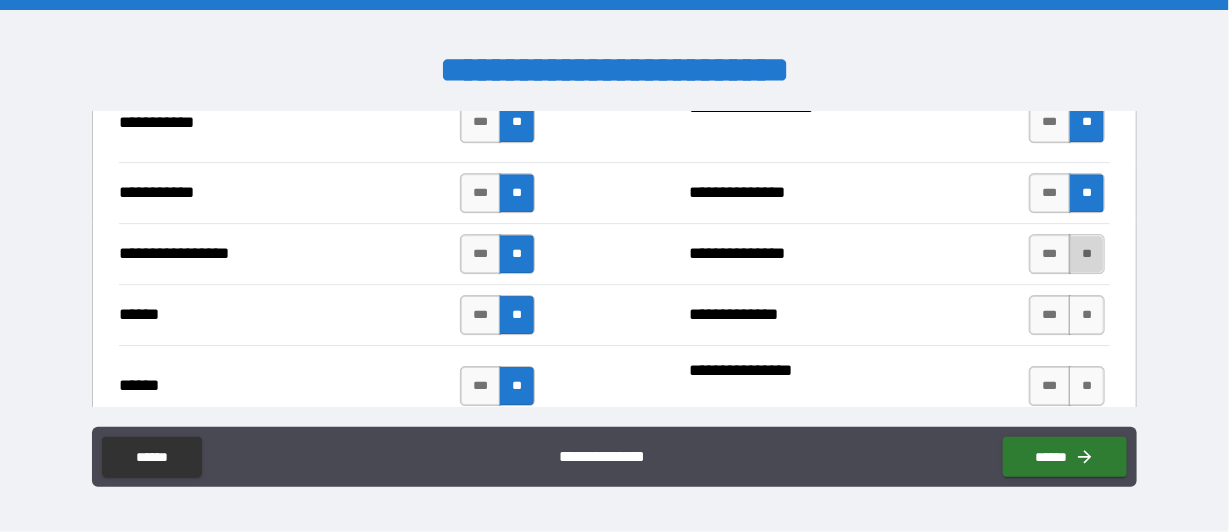 click on "**" at bounding box center [1087, 254] 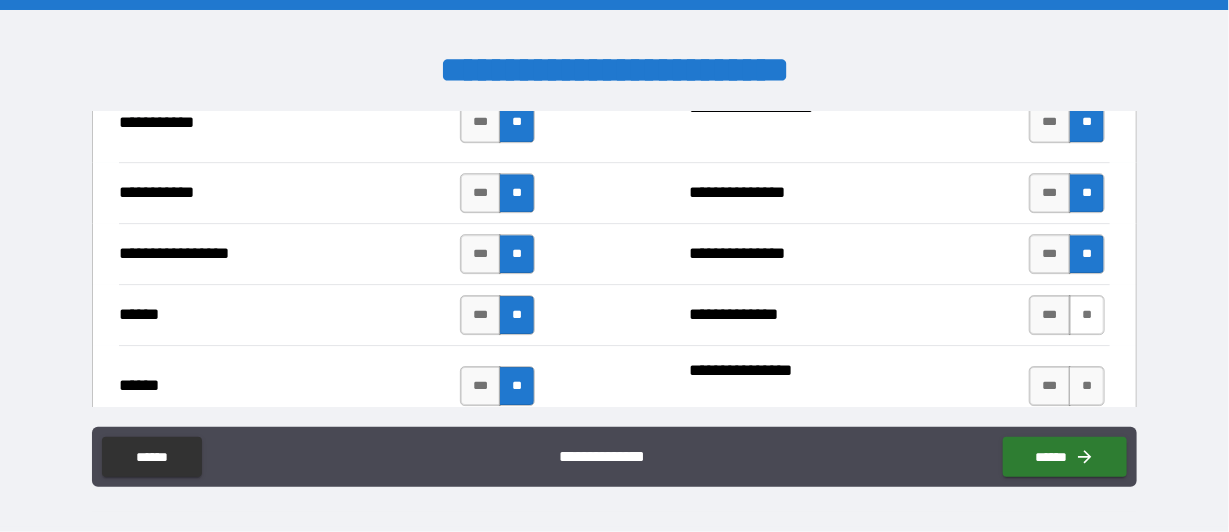 click on "**" at bounding box center [1087, 315] 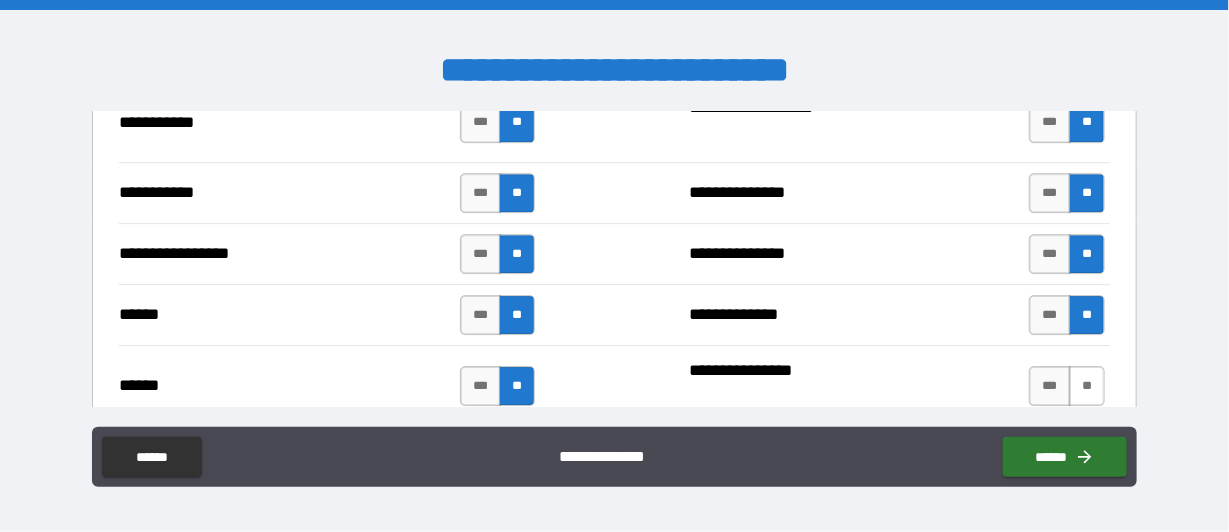 click on "**" at bounding box center [1087, 386] 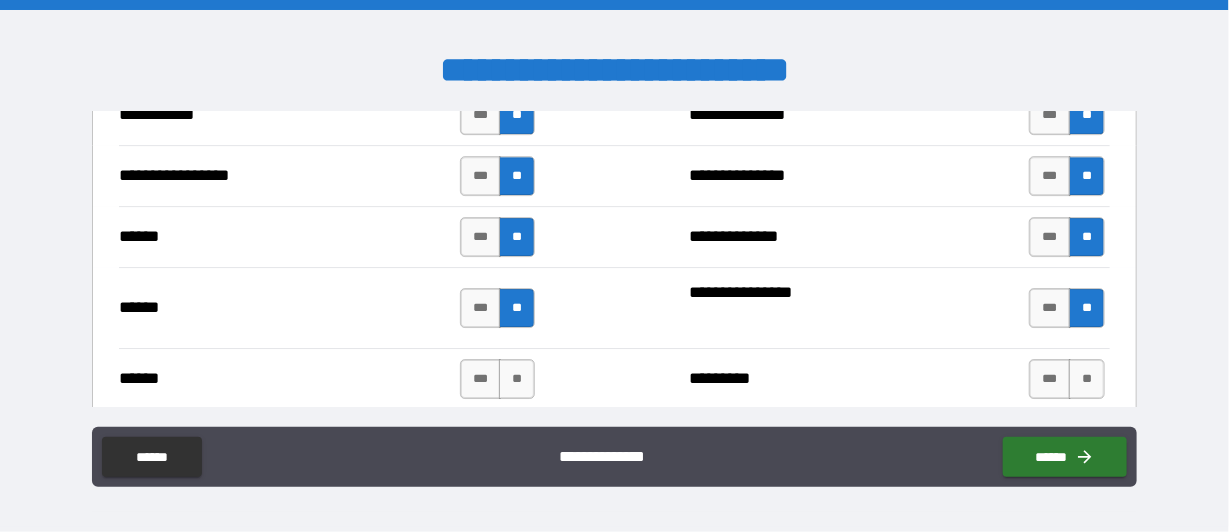 scroll, scrollTop: 2499, scrollLeft: 0, axis: vertical 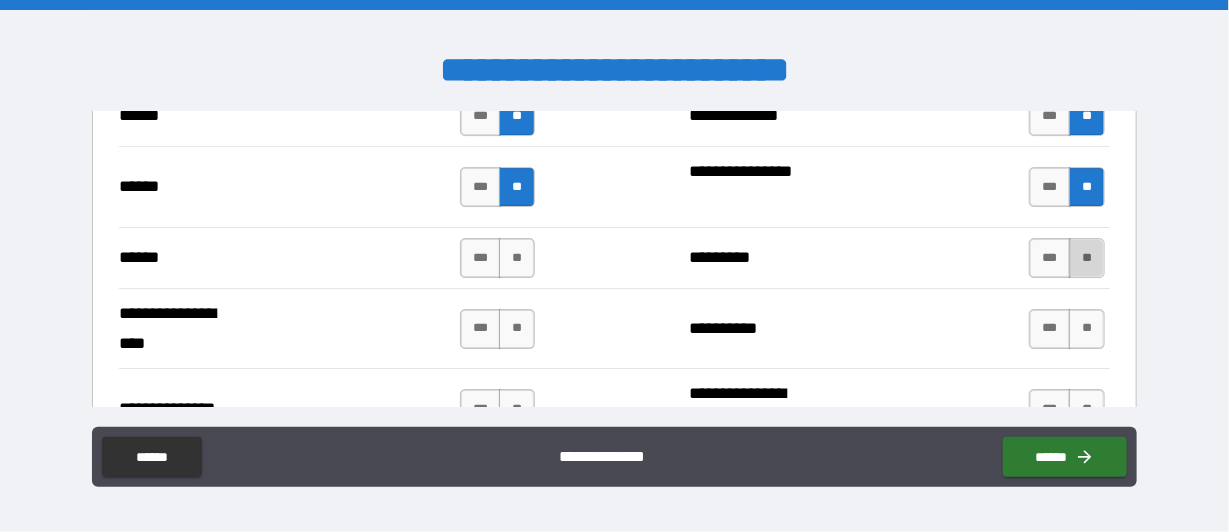 click on "**" at bounding box center [1087, 258] 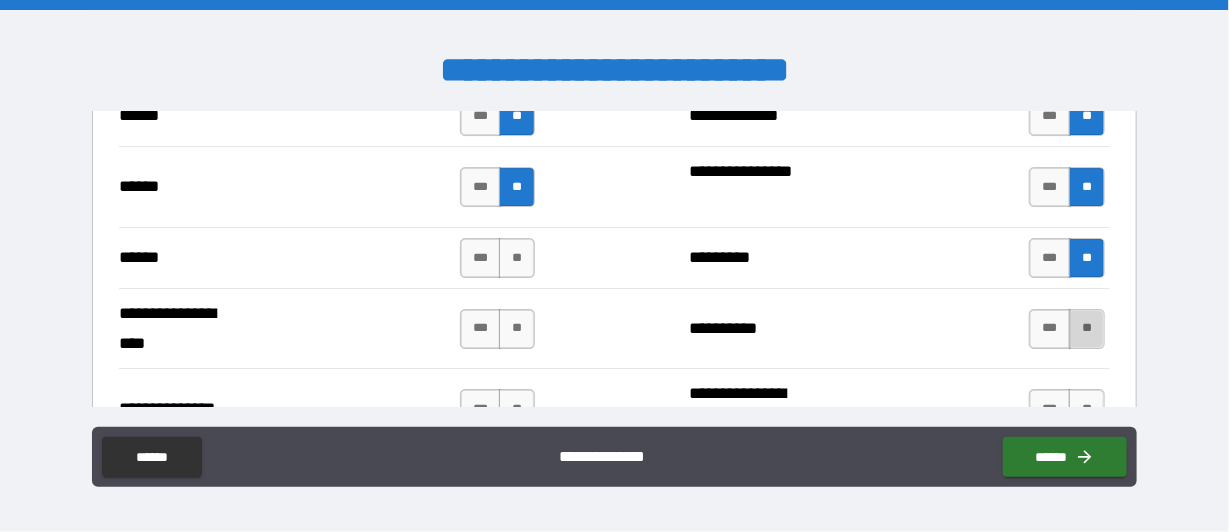click on "**" at bounding box center [1087, 329] 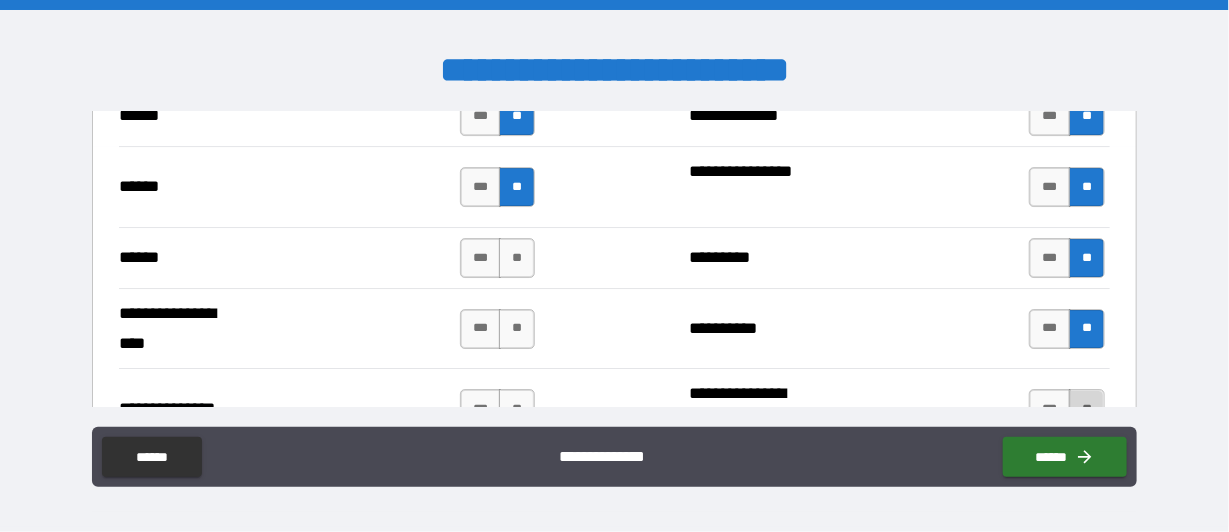 click on "**" at bounding box center [1087, 409] 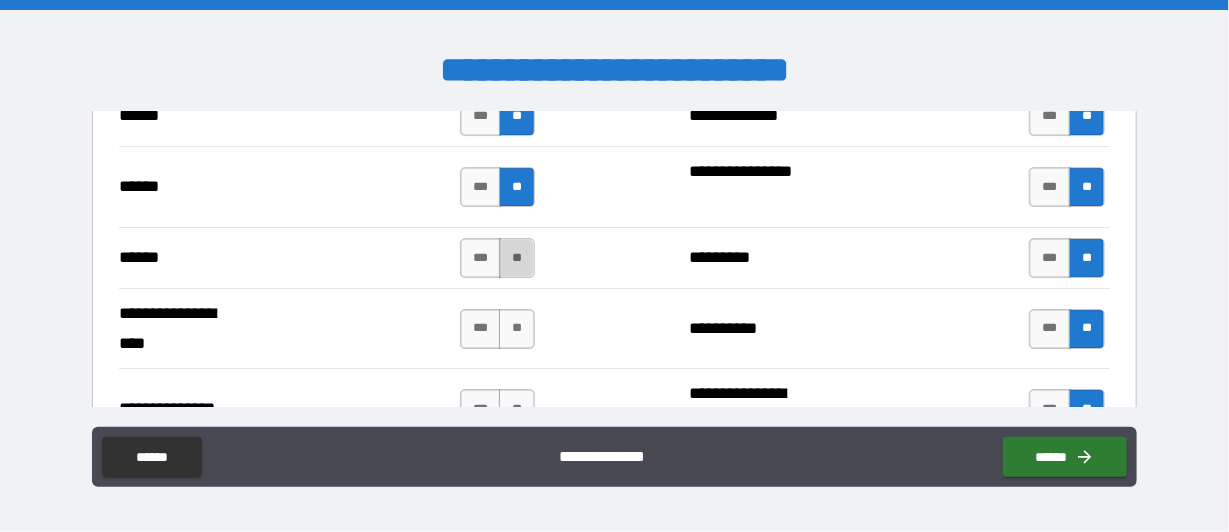 click on "**" at bounding box center (517, 258) 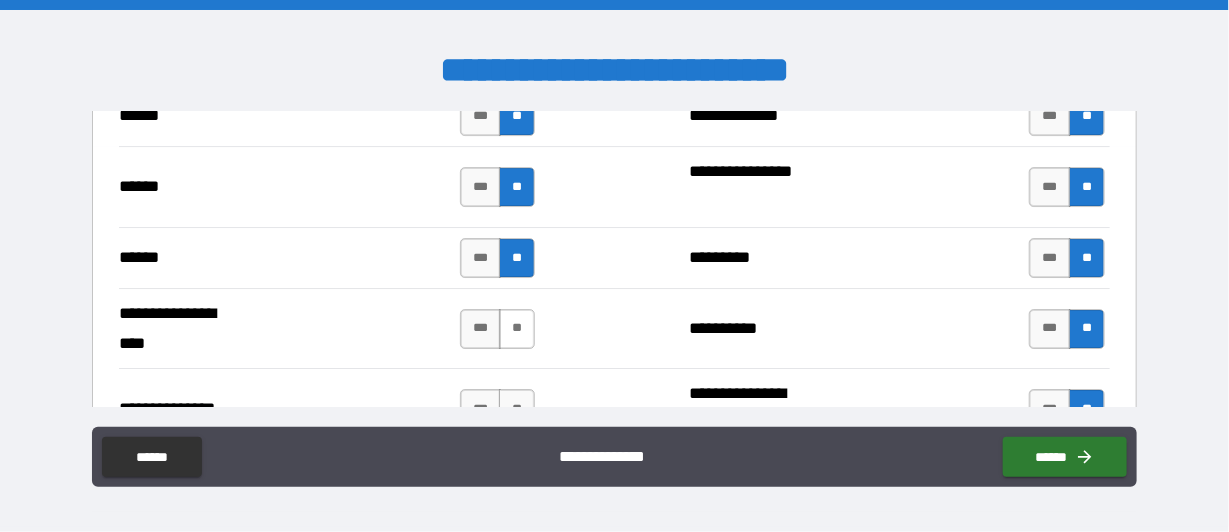 click on "**" at bounding box center (517, 329) 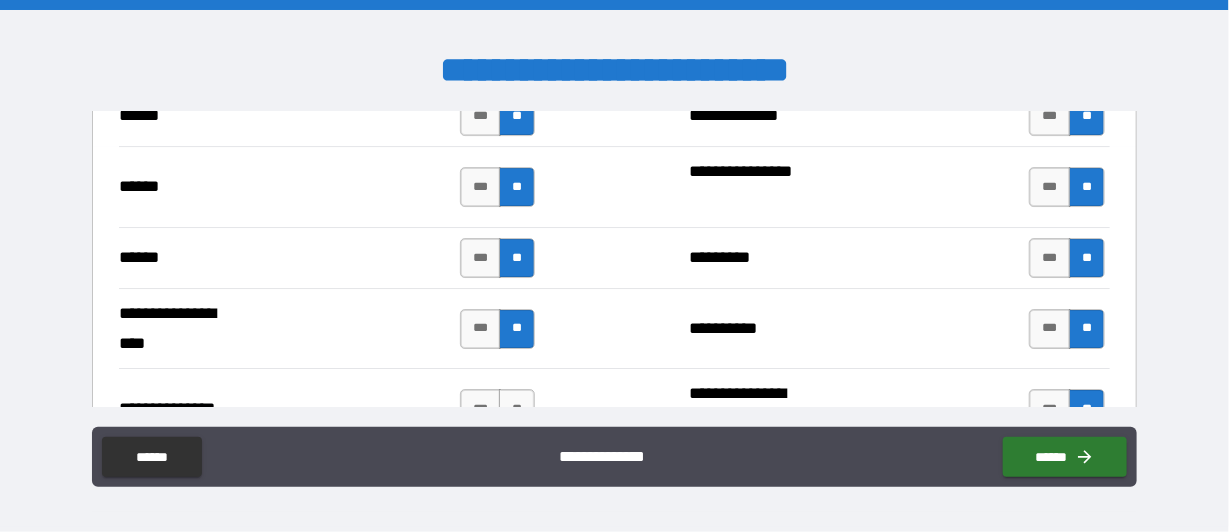 drag, startPoint x: 519, startPoint y: 389, endPoint x: 531, endPoint y: 385, distance: 12.649111 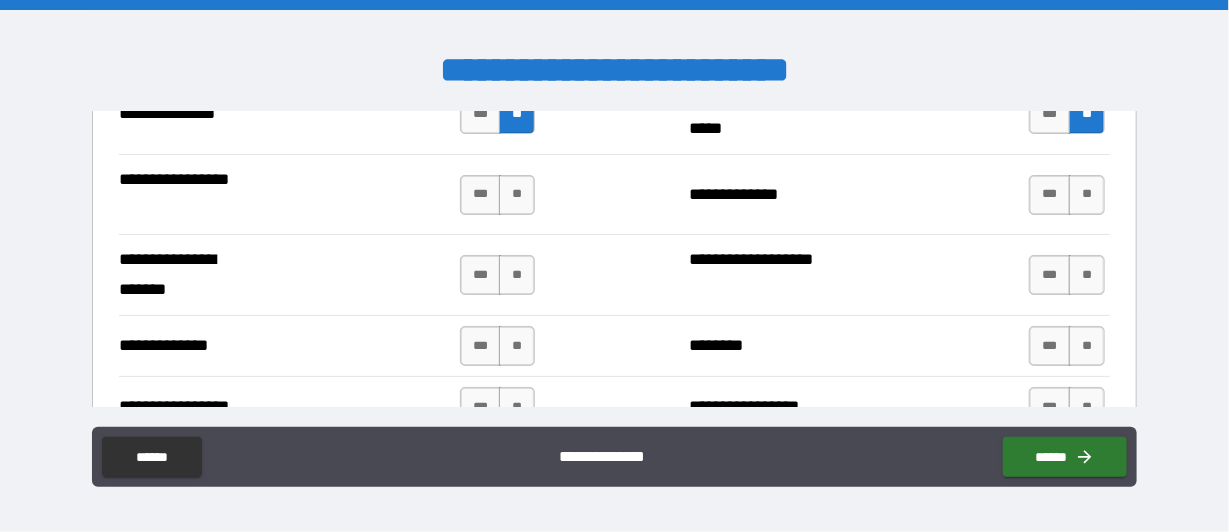 scroll, scrollTop: 2800, scrollLeft: 0, axis: vertical 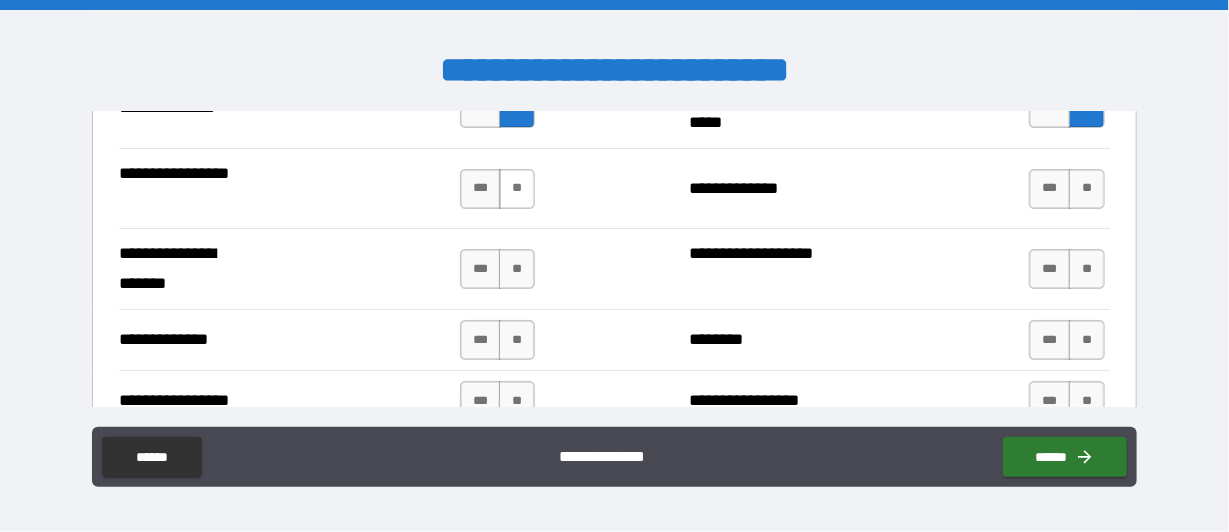click on "**" at bounding box center (517, 189) 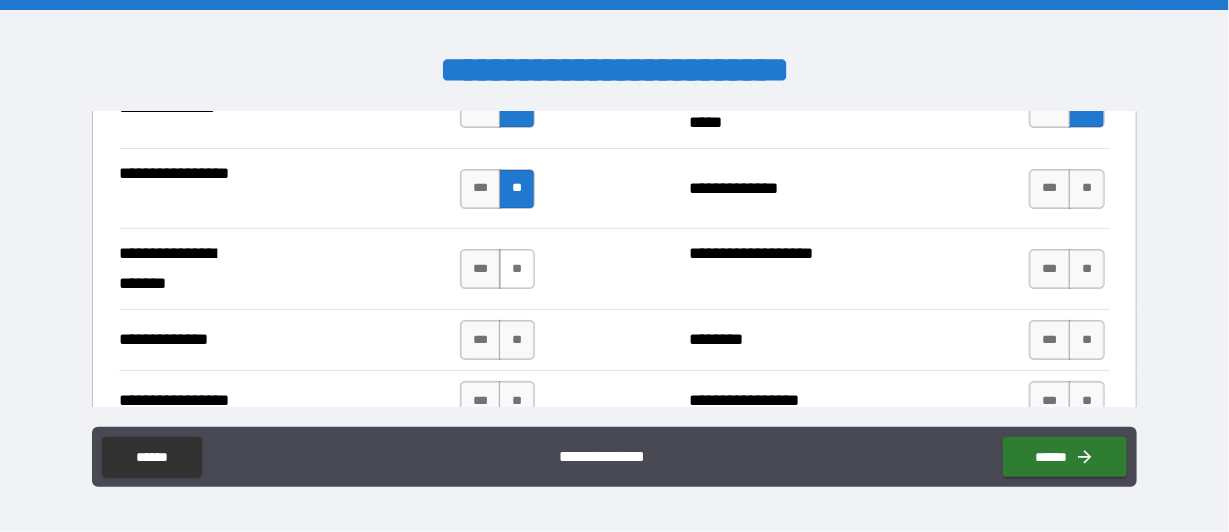 click on "**" at bounding box center [517, 269] 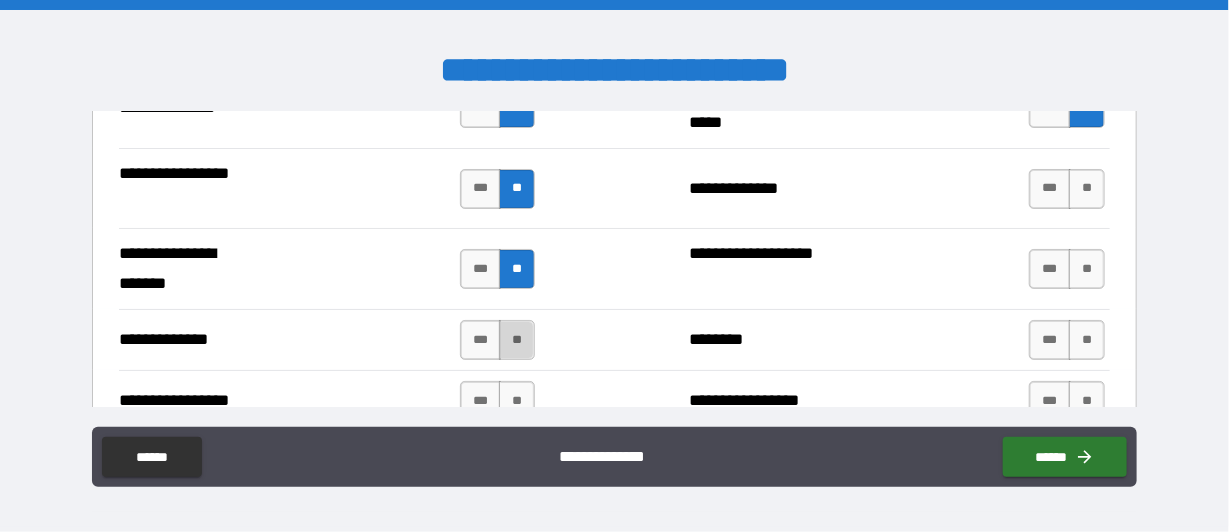 click on "**" at bounding box center [517, 340] 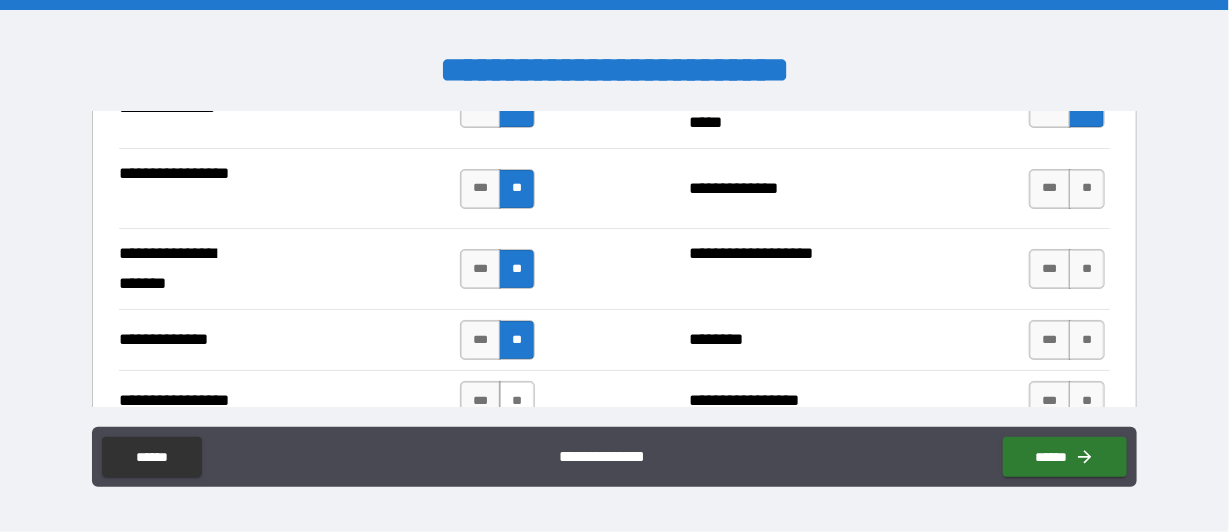click on "**" at bounding box center (517, 401) 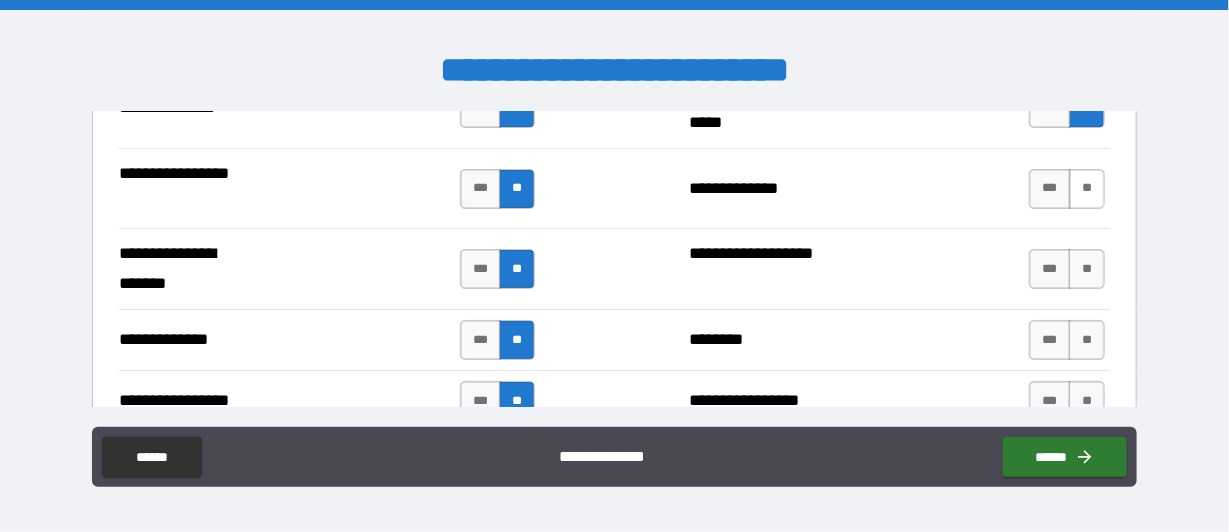 click on "**" at bounding box center (1087, 189) 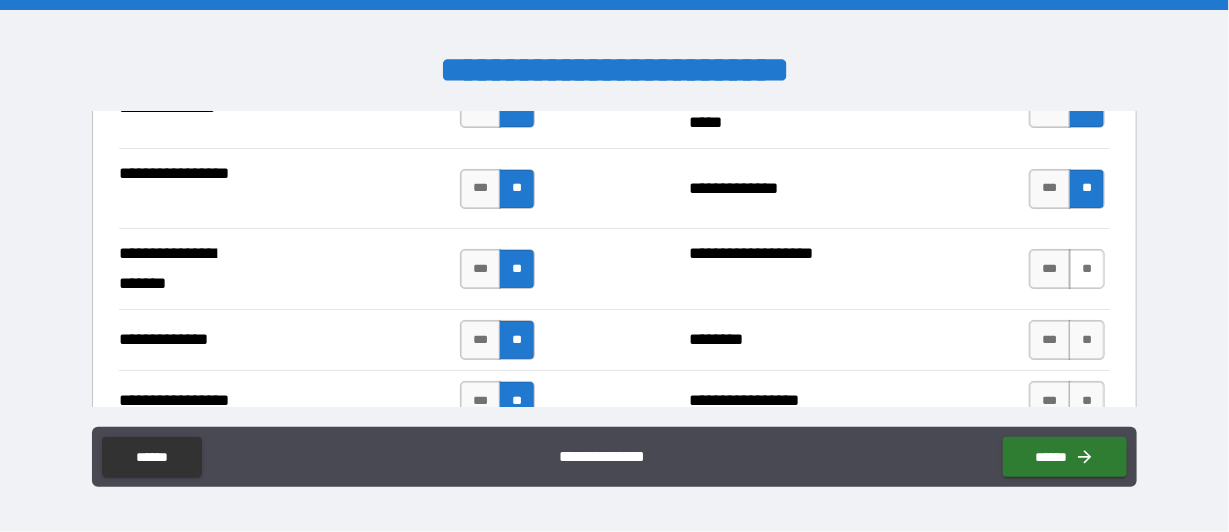 click on "**" at bounding box center [1087, 269] 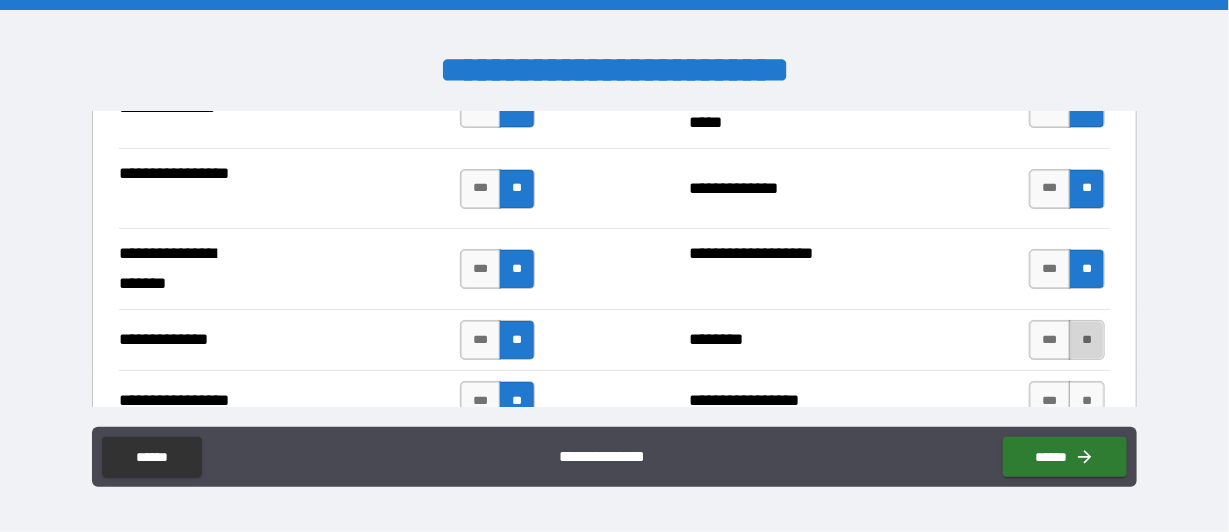 click on "**" at bounding box center [1087, 340] 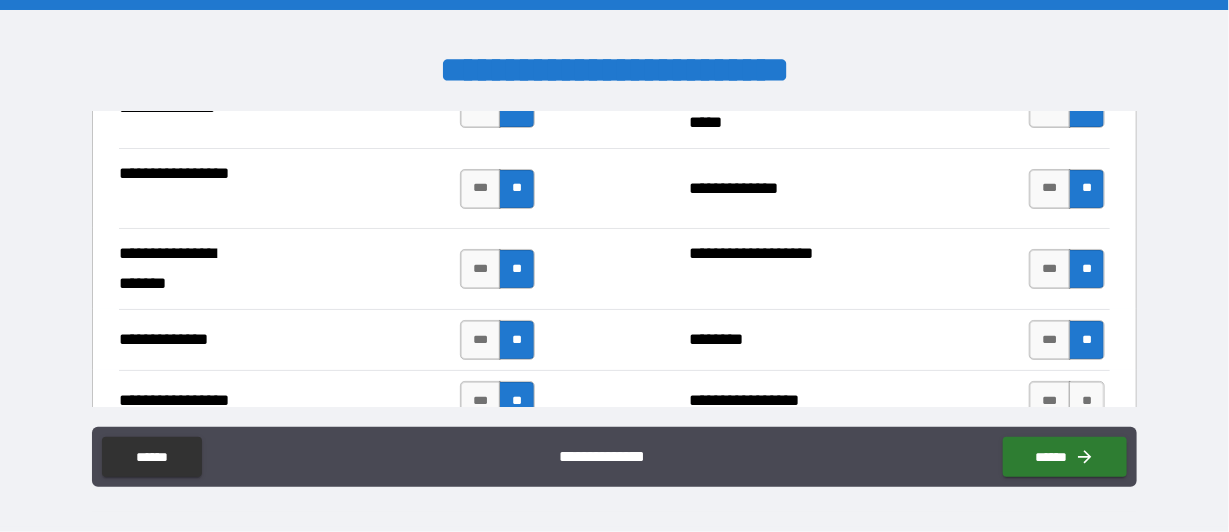 click on "*** **" at bounding box center (1067, 401) 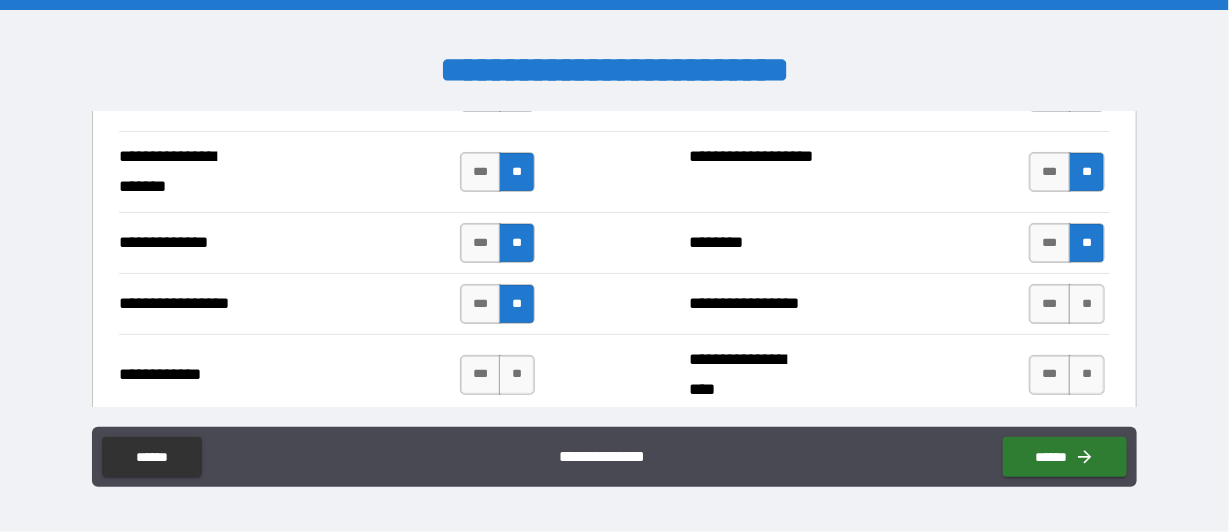 scroll, scrollTop: 2899, scrollLeft: 0, axis: vertical 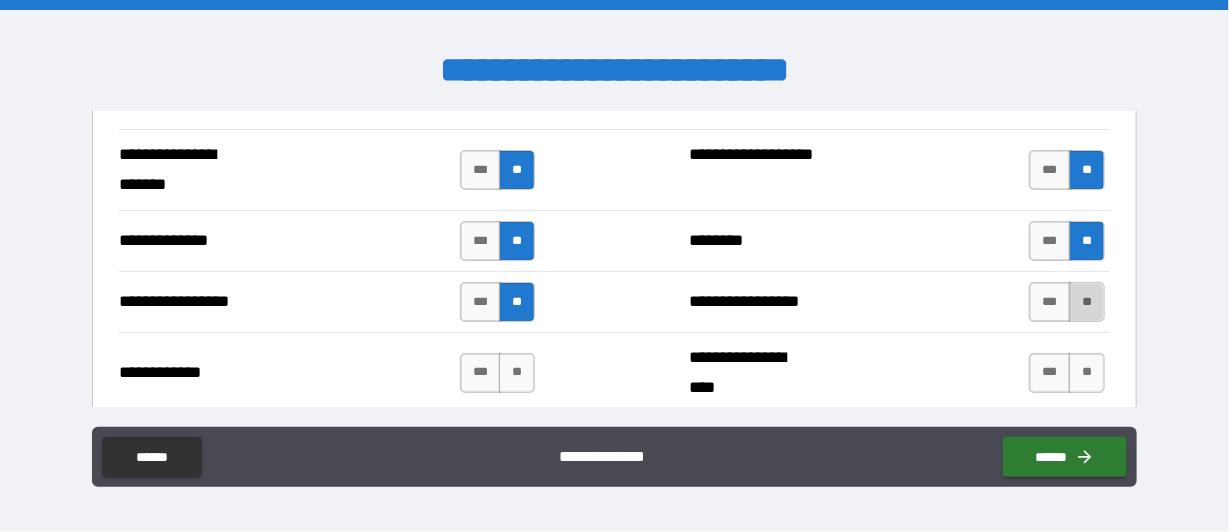 click on "**" at bounding box center (1087, 302) 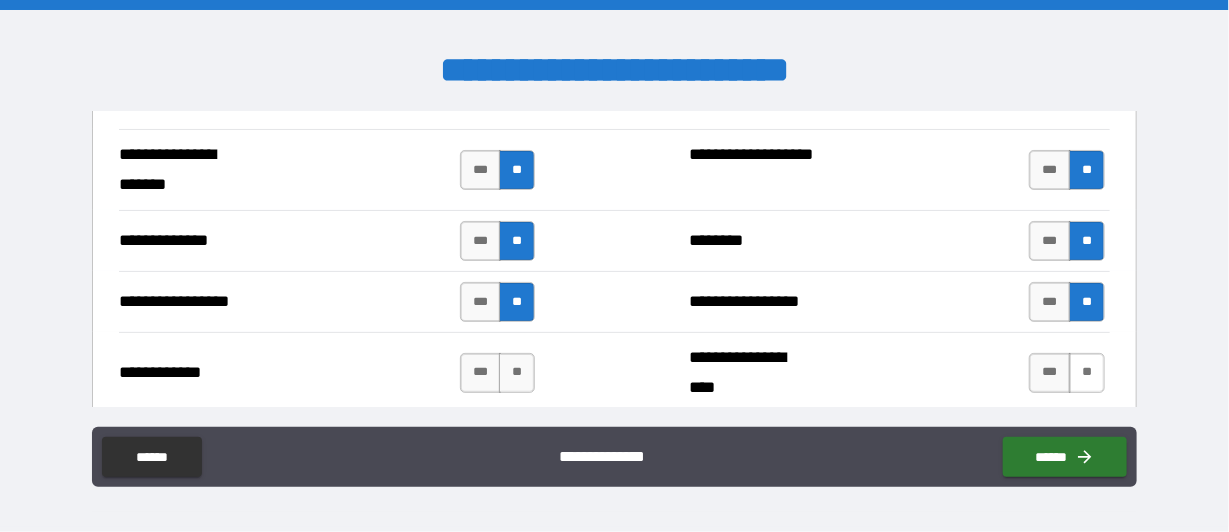 click on "**" at bounding box center [1087, 373] 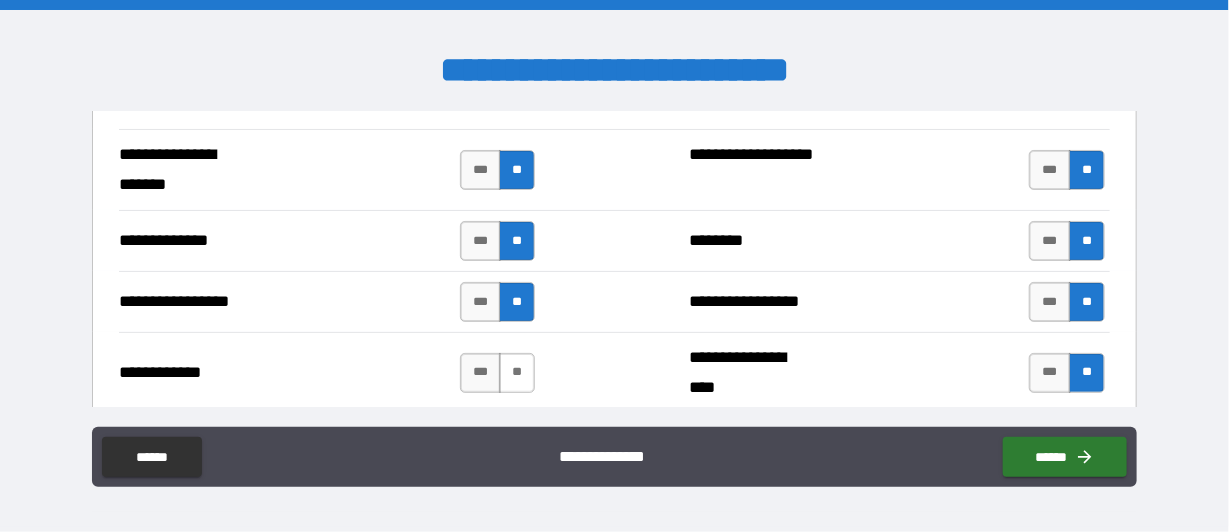 click on "**" at bounding box center [517, 373] 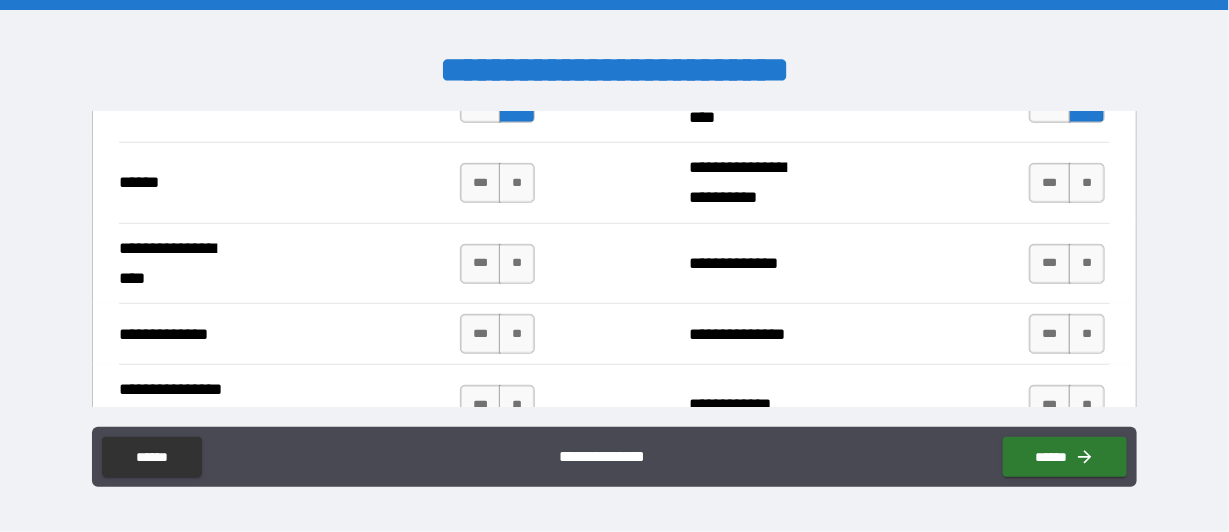 scroll, scrollTop: 3200, scrollLeft: 0, axis: vertical 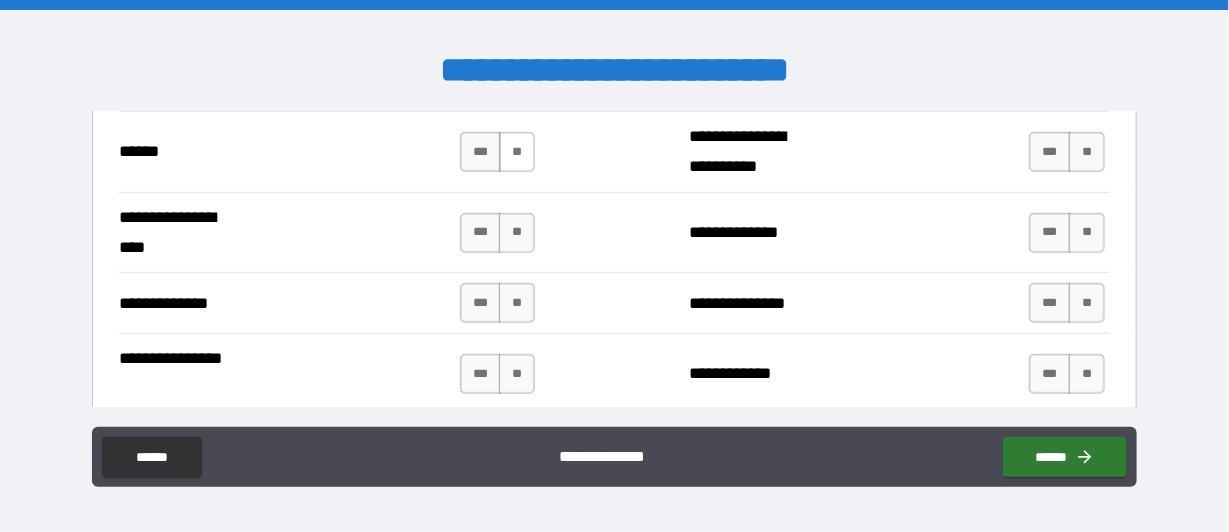click on "**" at bounding box center (517, 152) 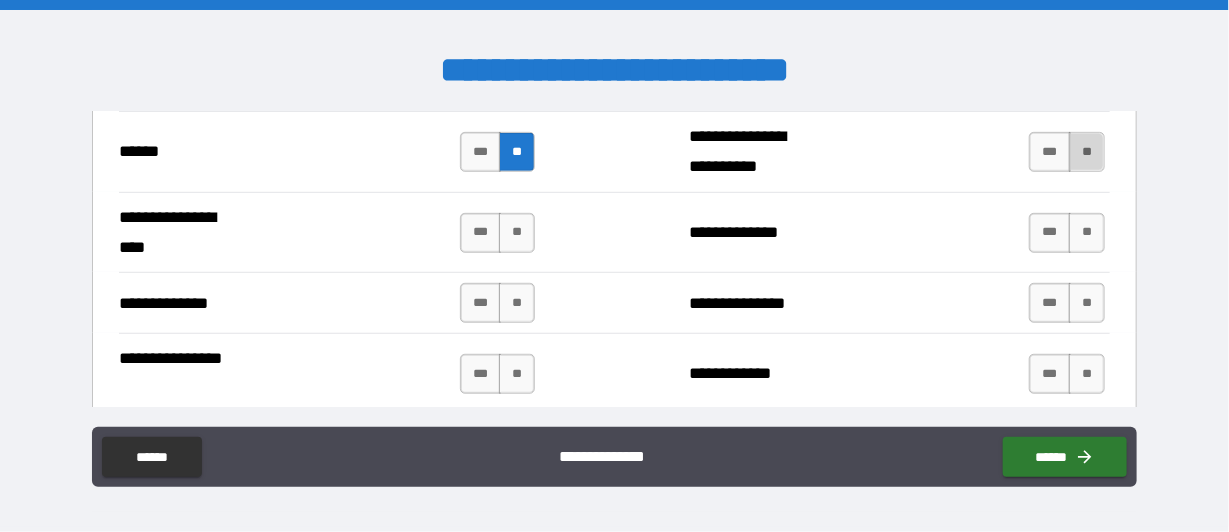 click on "**" at bounding box center [1087, 152] 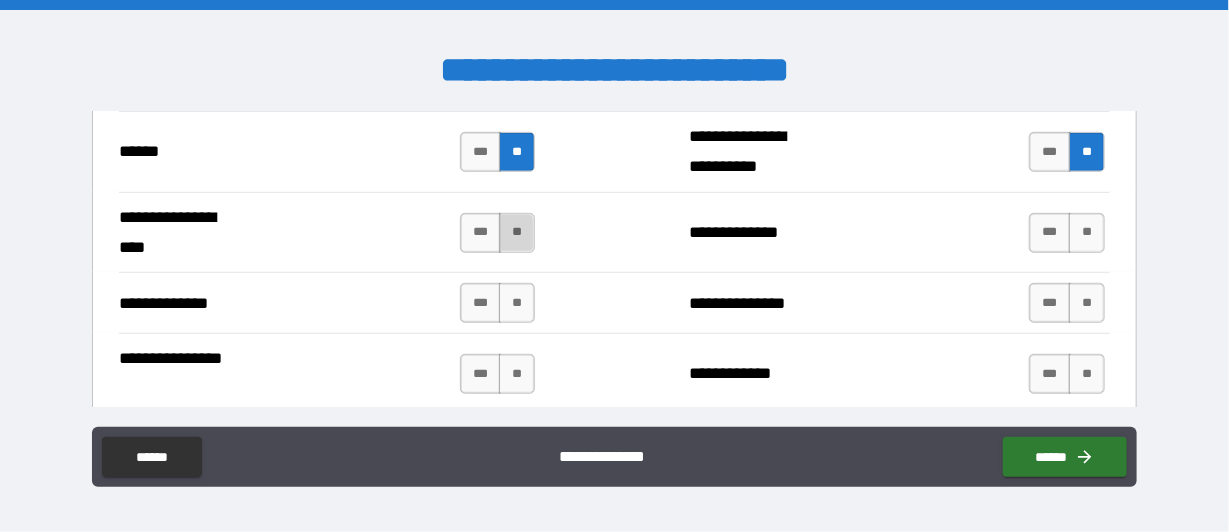 click on "**" at bounding box center [517, 233] 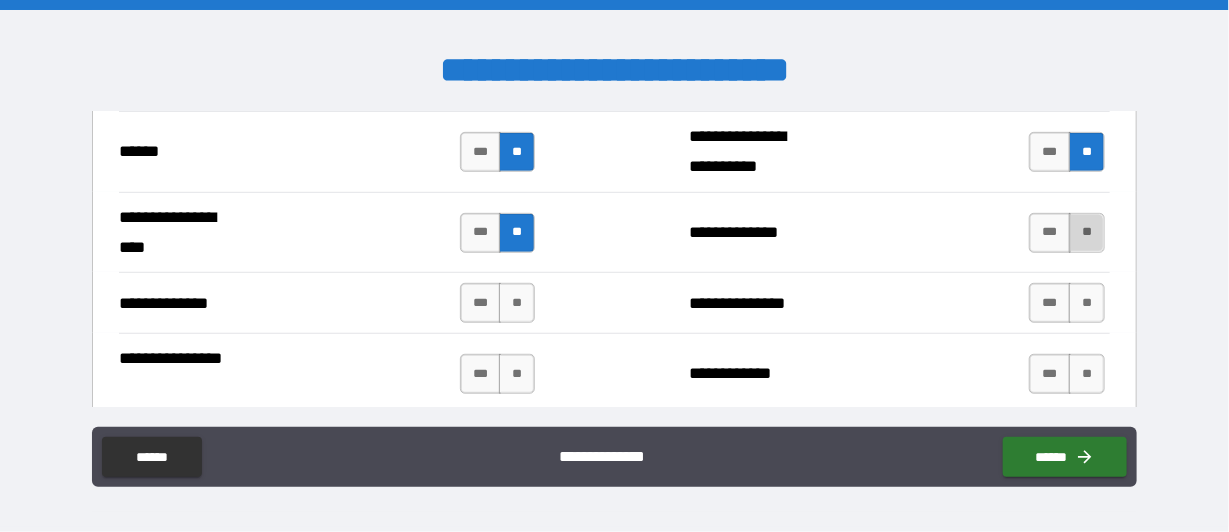 drag, startPoint x: 1080, startPoint y: 220, endPoint x: 1057, endPoint y: 220, distance: 23 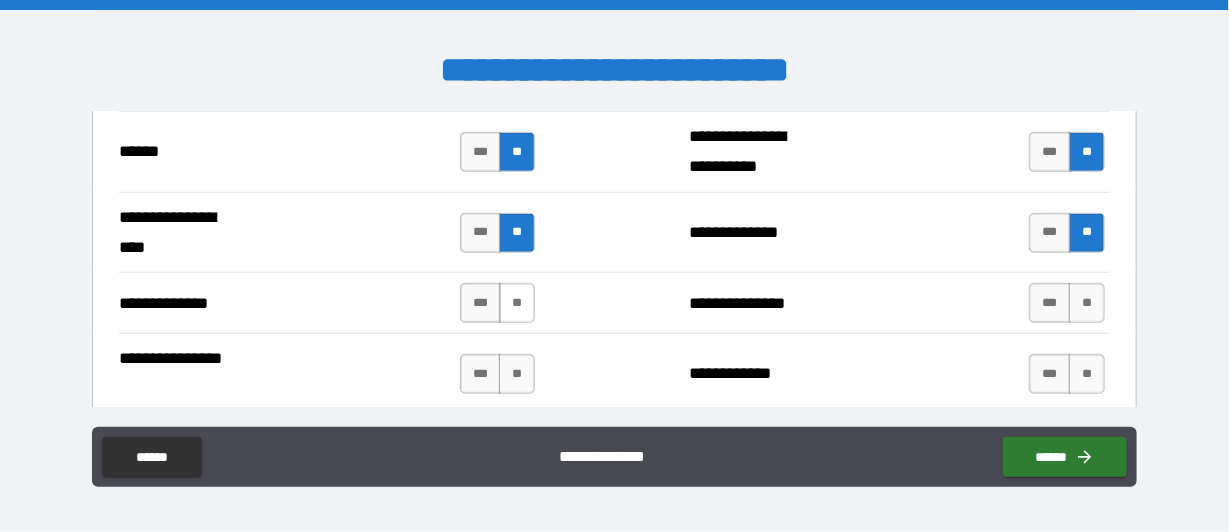 click on "**" at bounding box center [517, 303] 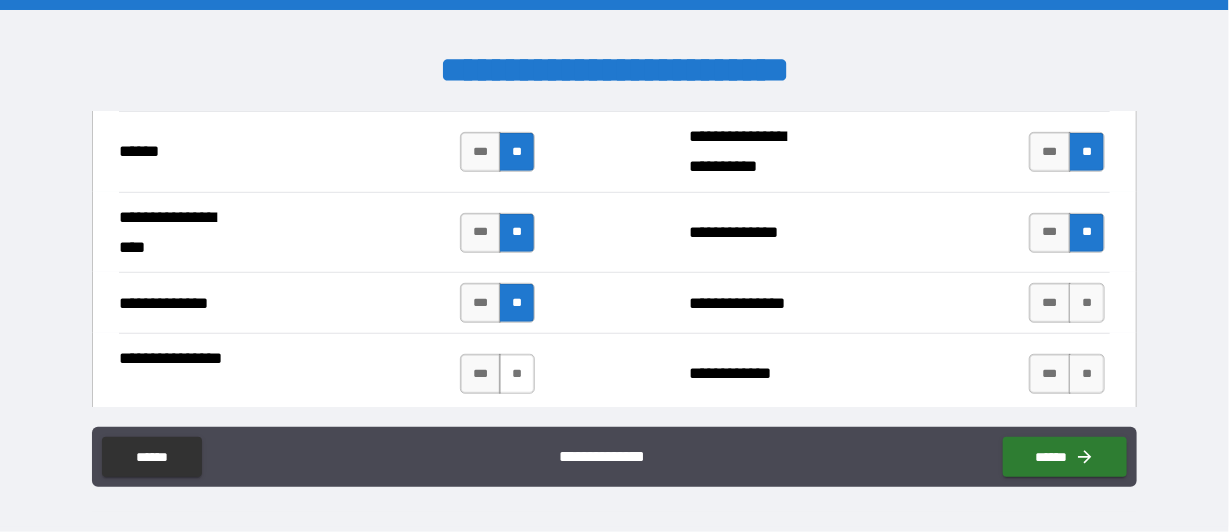 click on "**" at bounding box center (517, 374) 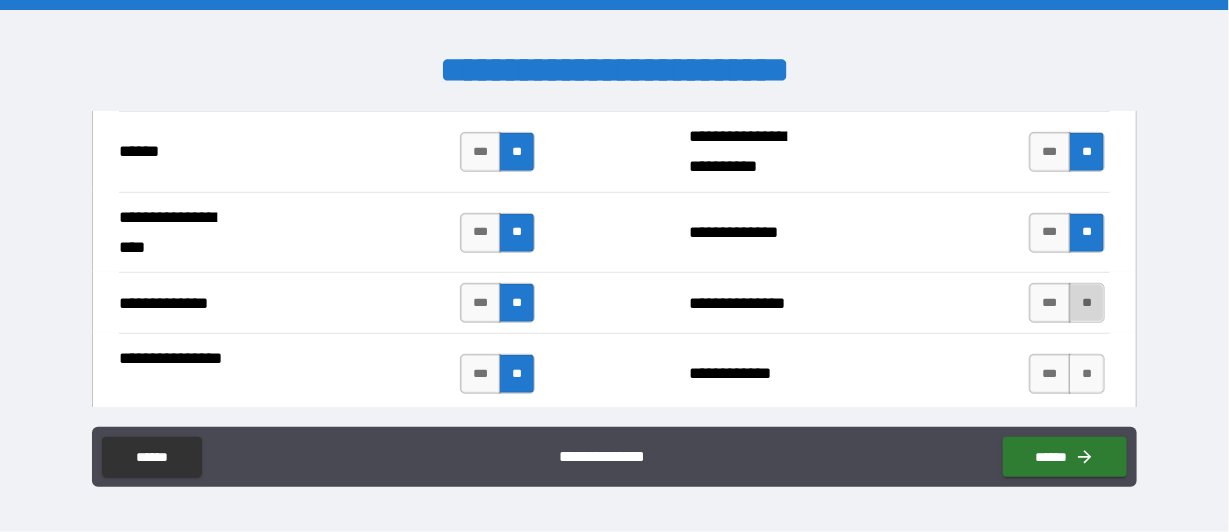 click on "**" at bounding box center (1087, 303) 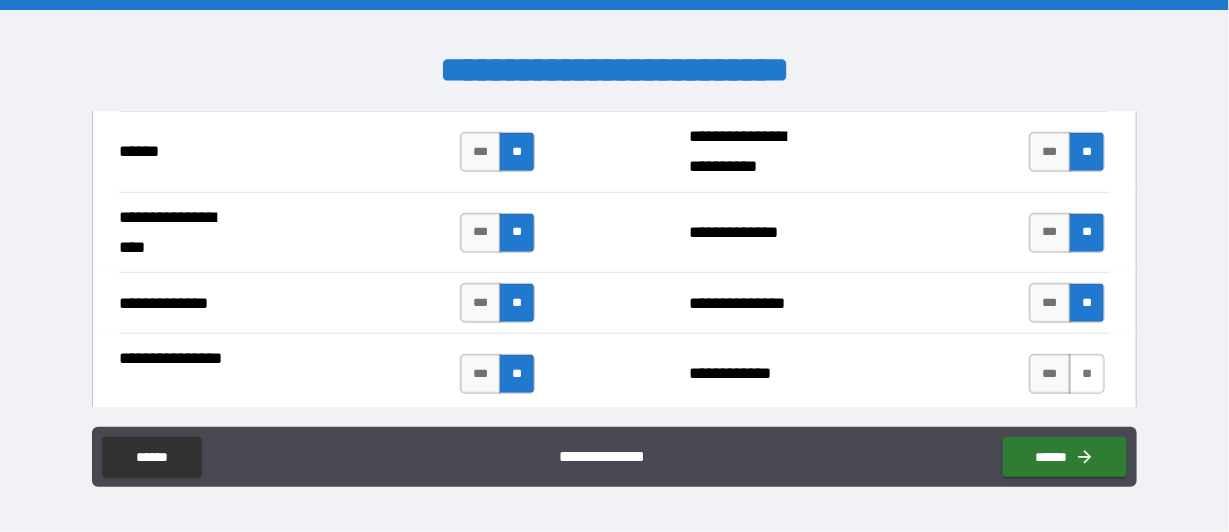 click on "**" at bounding box center [1087, 374] 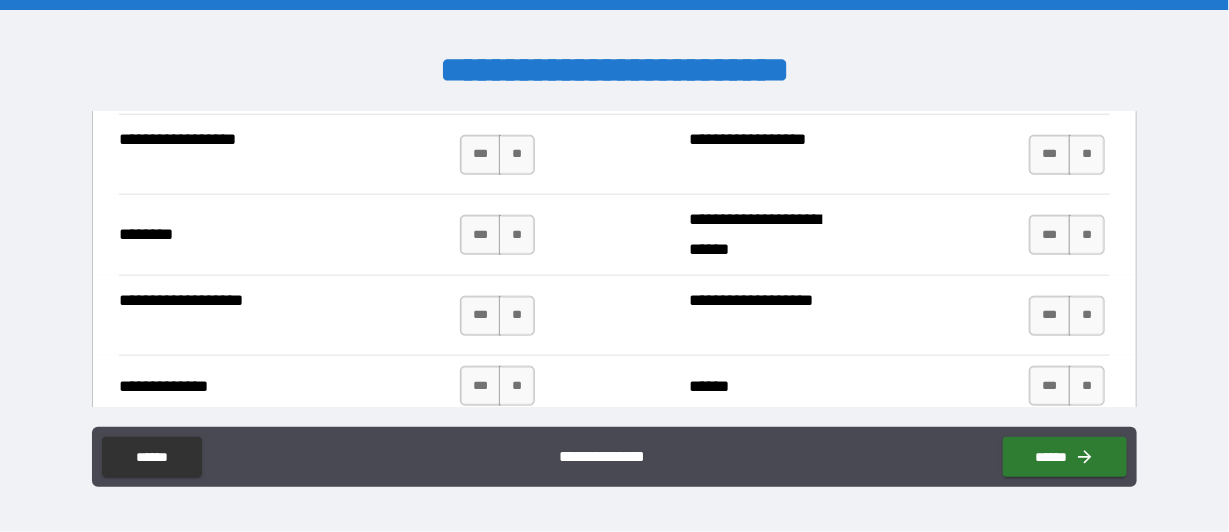 scroll, scrollTop: 3400, scrollLeft: 0, axis: vertical 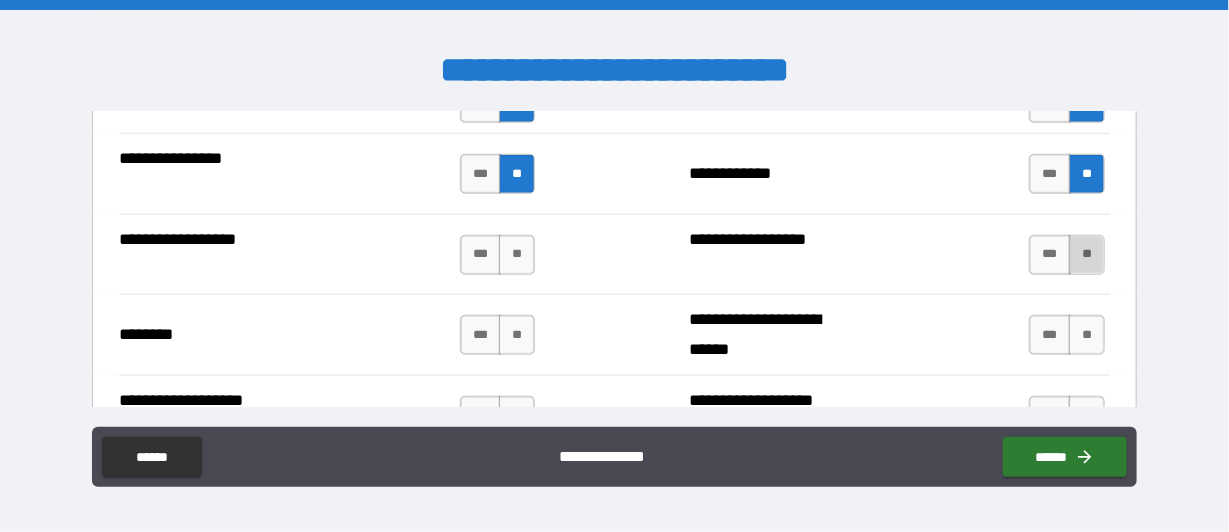 click on "**" at bounding box center [1087, 255] 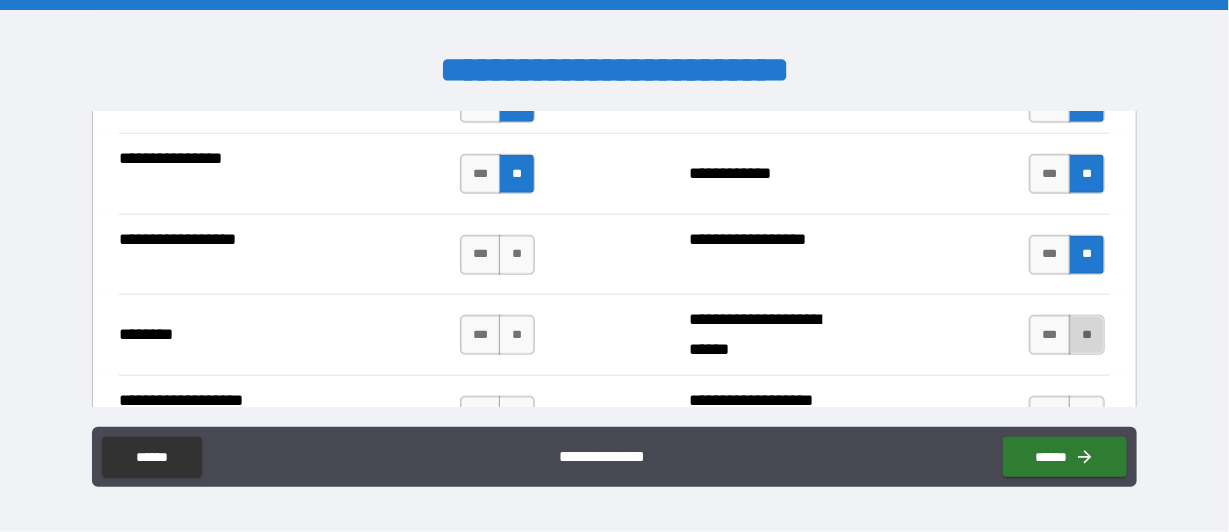 click on "**" at bounding box center (1087, 335) 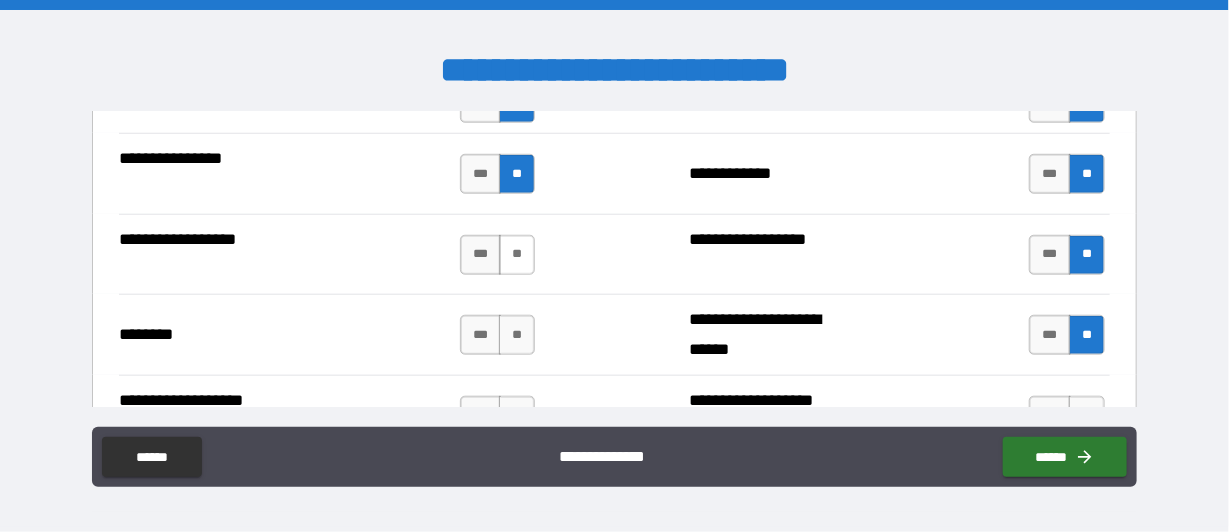 click on "**" at bounding box center [517, 255] 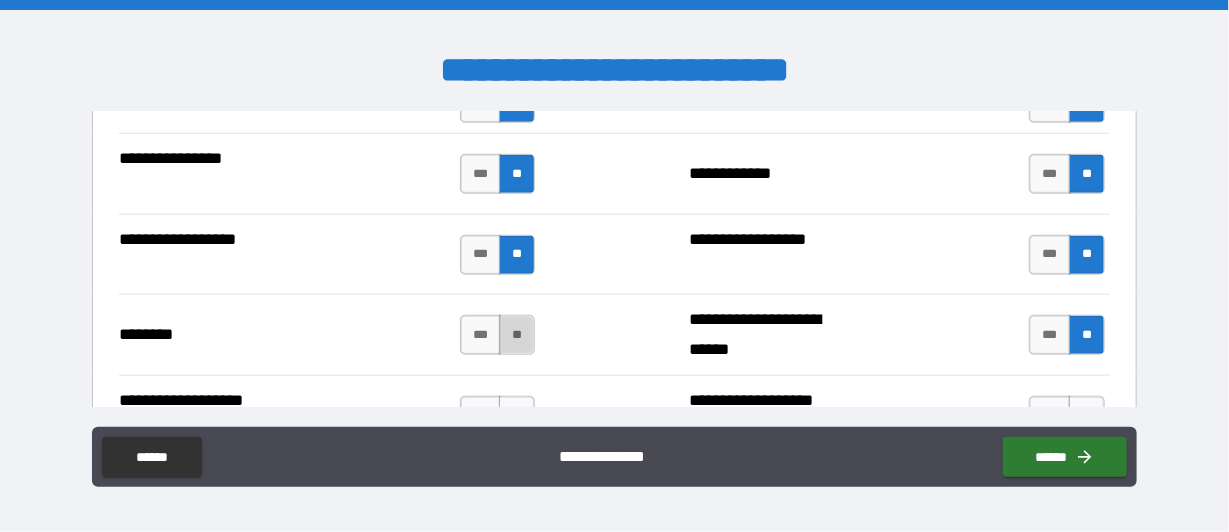 click on "**" at bounding box center [517, 335] 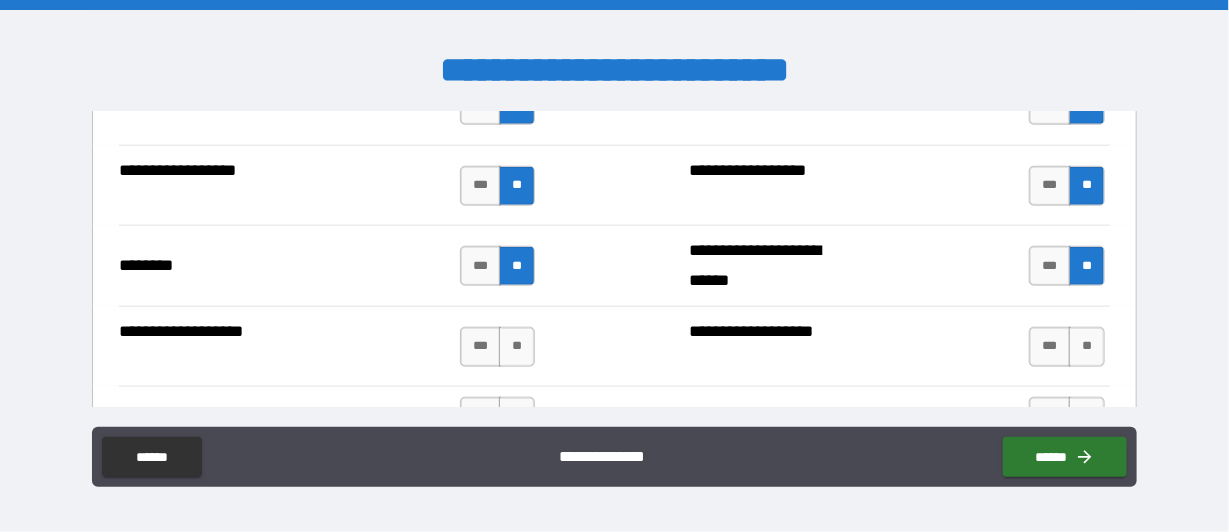 scroll, scrollTop: 3600, scrollLeft: 0, axis: vertical 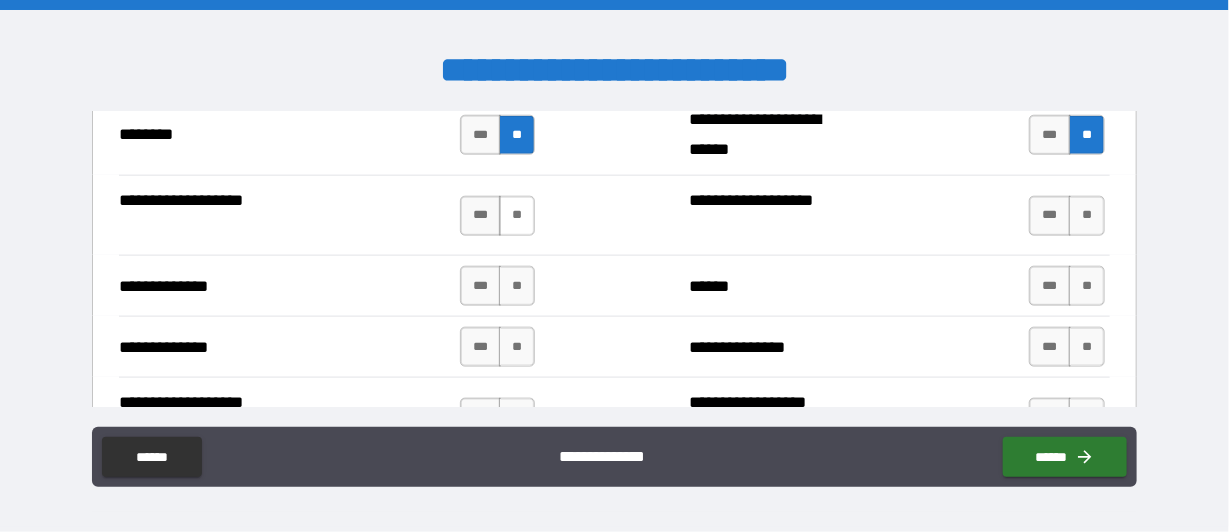 click on "**" at bounding box center (517, 216) 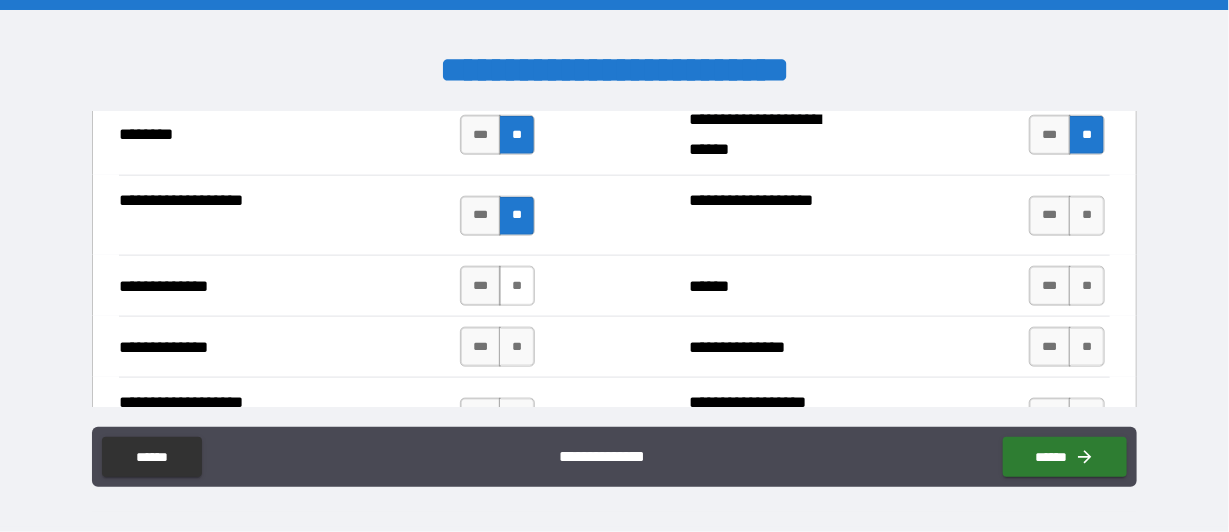 click on "**" at bounding box center [517, 286] 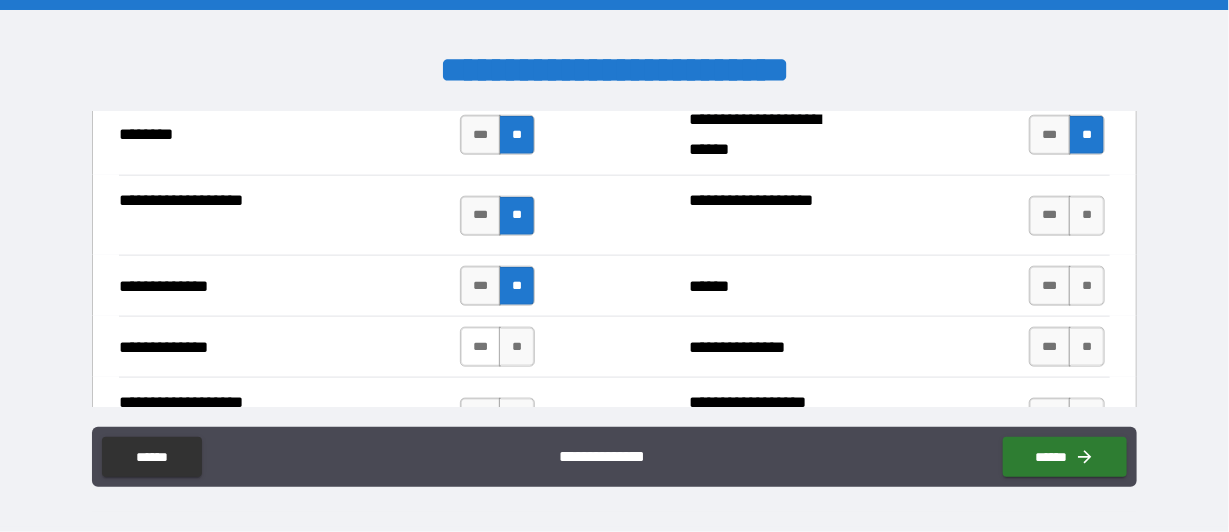 click on "***" at bounding box center [481, 347] 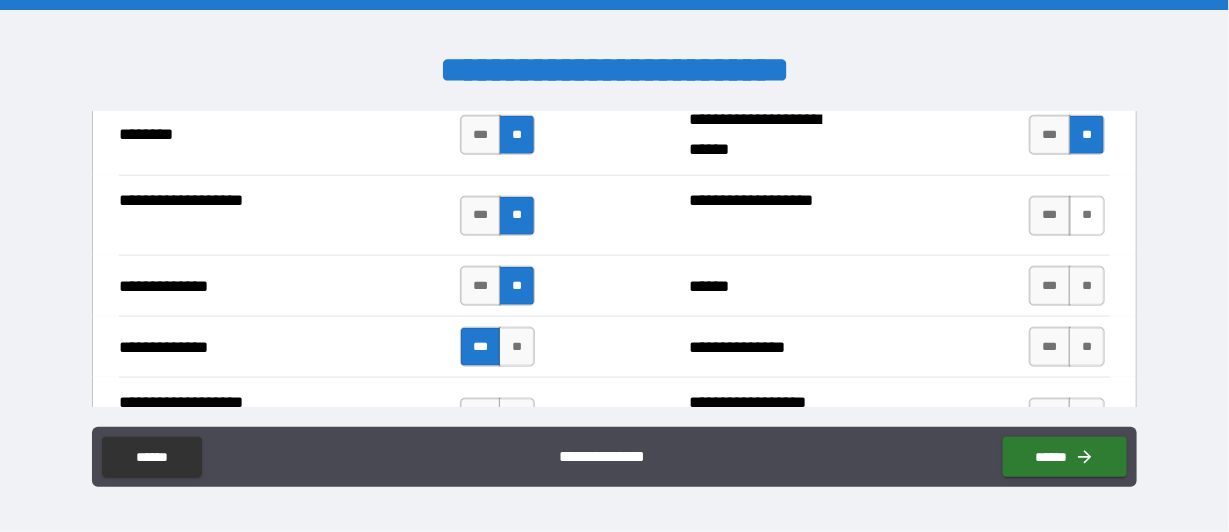click on "**" at bounding box center (1087, 216) 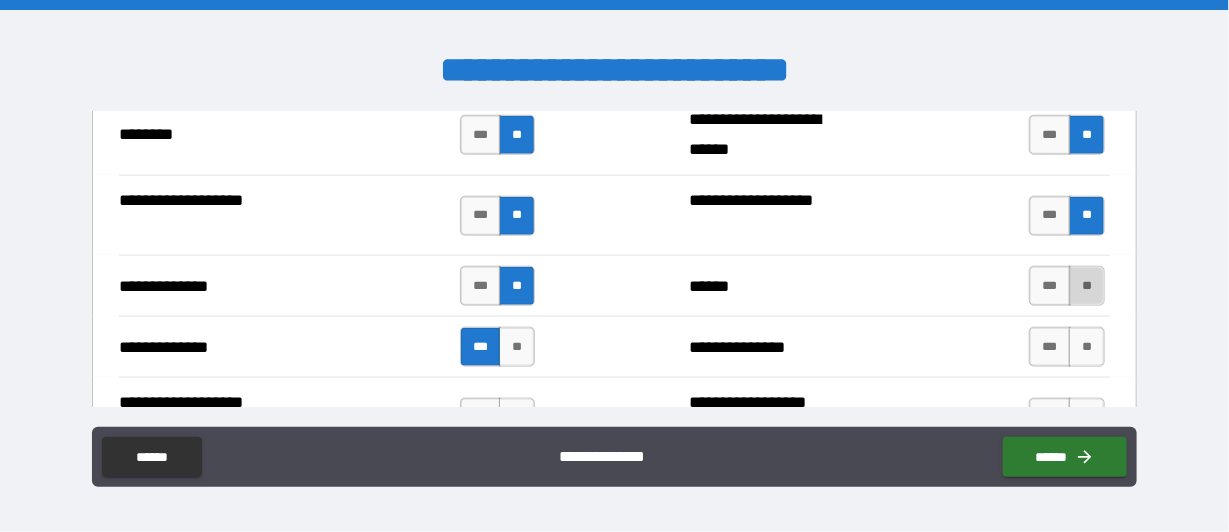 click on "**" at bounding box center [1087, 286] 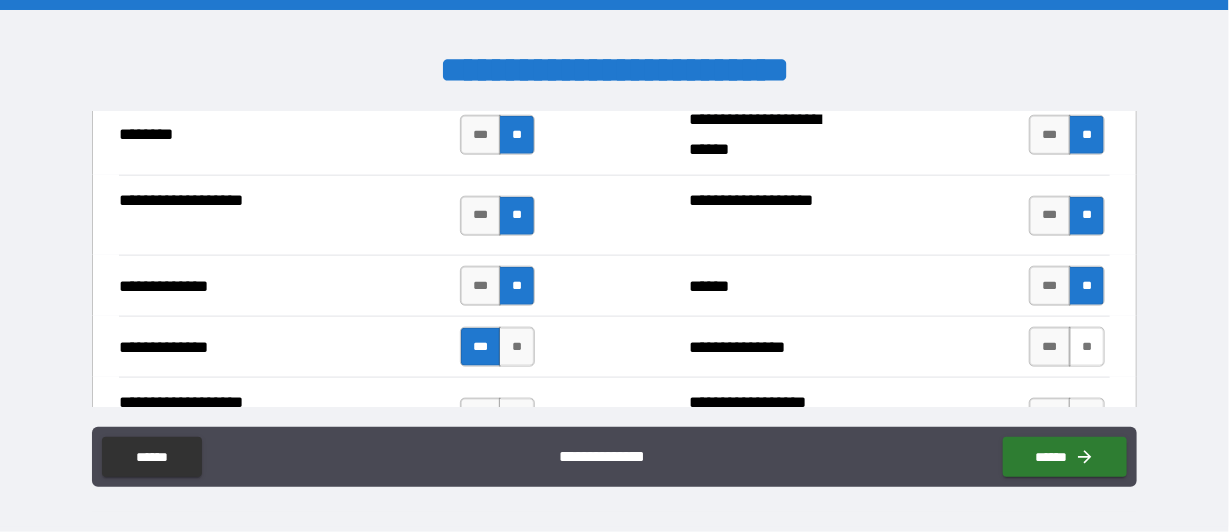 click on "**" at bounding box center (1087, 347) 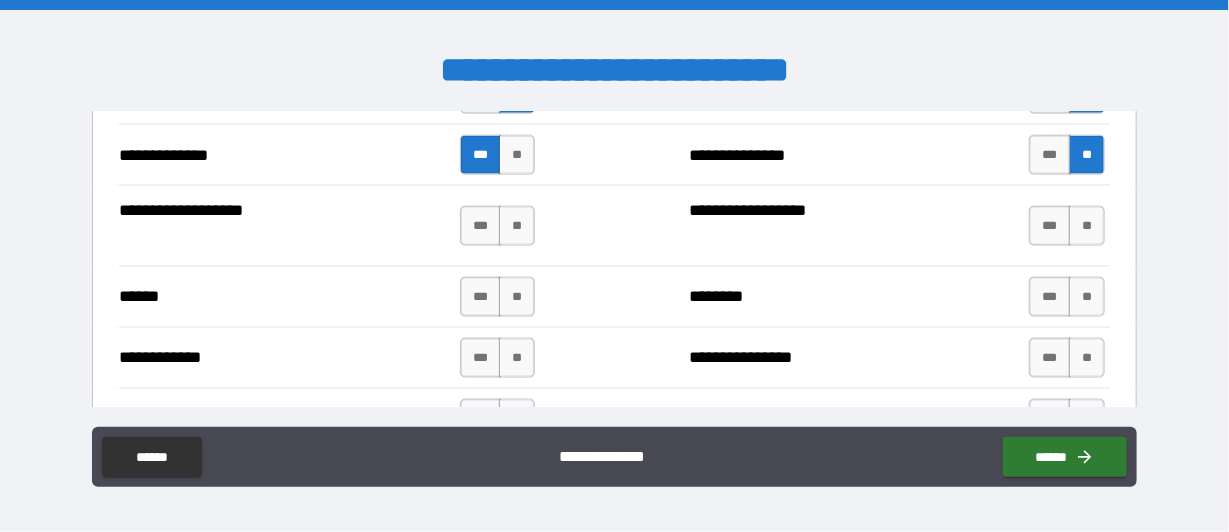 scroll, scrollTop: 3800, scrollLeft: 0, axis: vertical 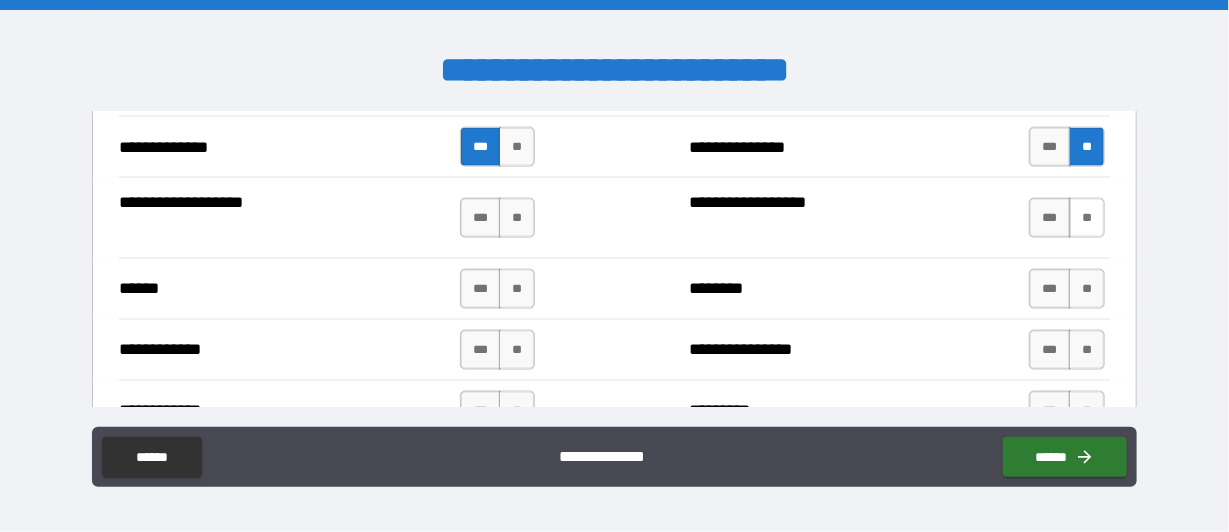 click on "**" at bounding box center (1087, 218) 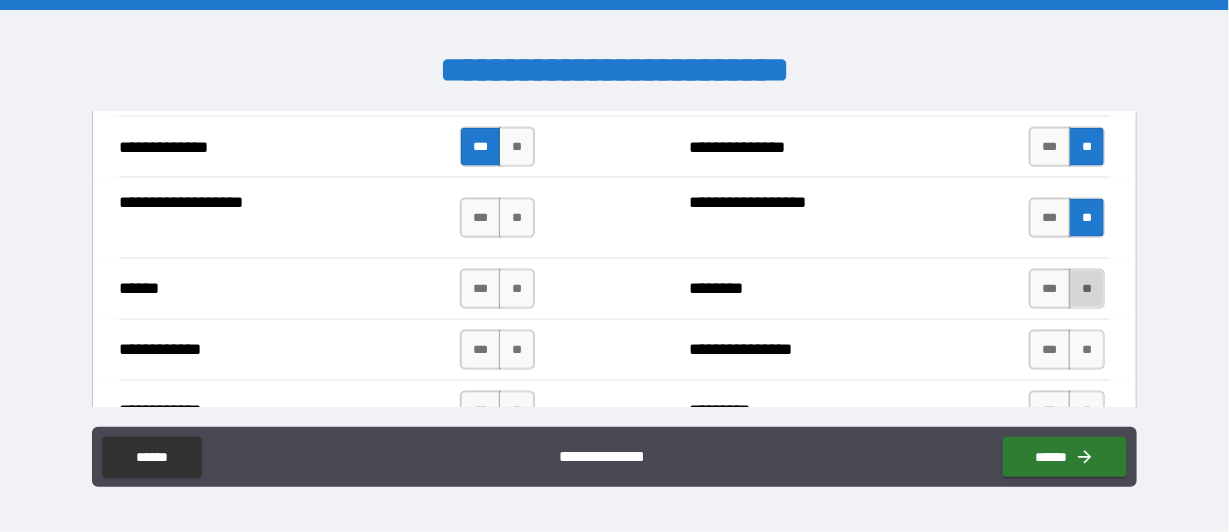 click on "**" at bounding box center (1087, 289) 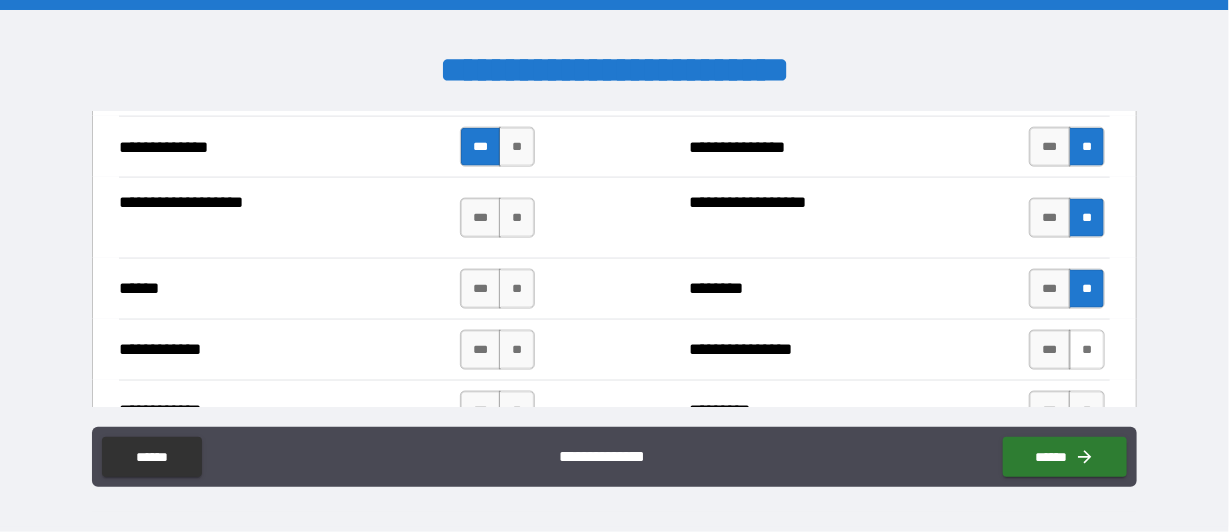 click on "**" at bounding box center [1087, 350] 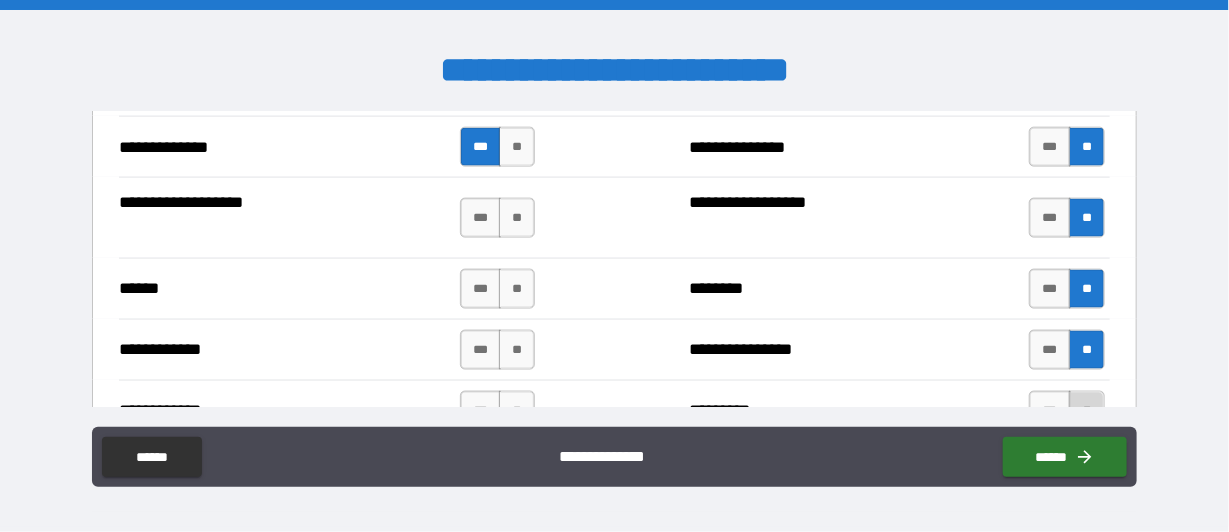 click on "**" at bounding box center [1087, 411] 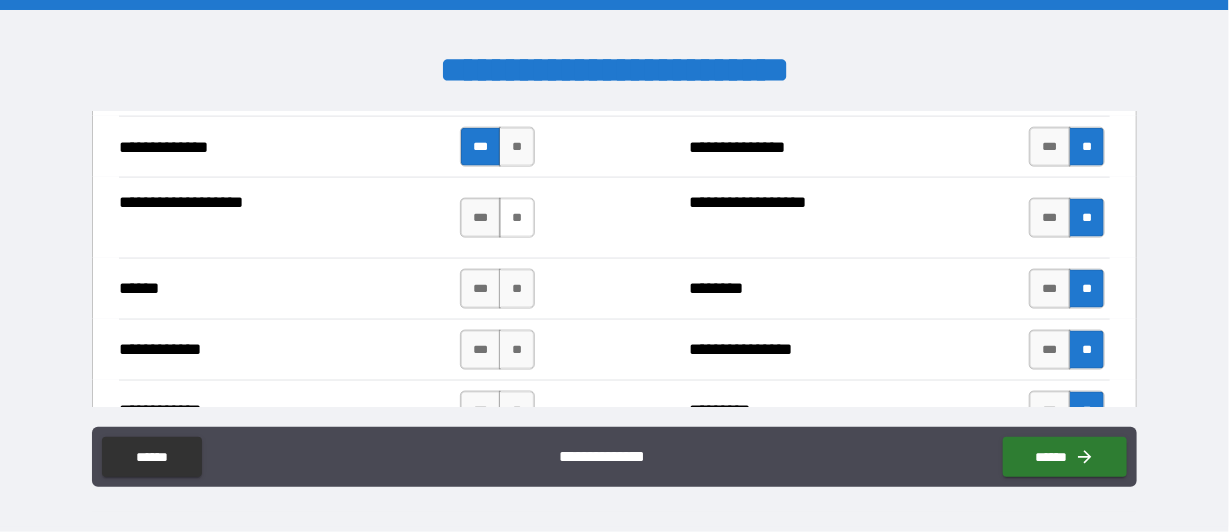 click on "**" at bounding box center (517, 218) 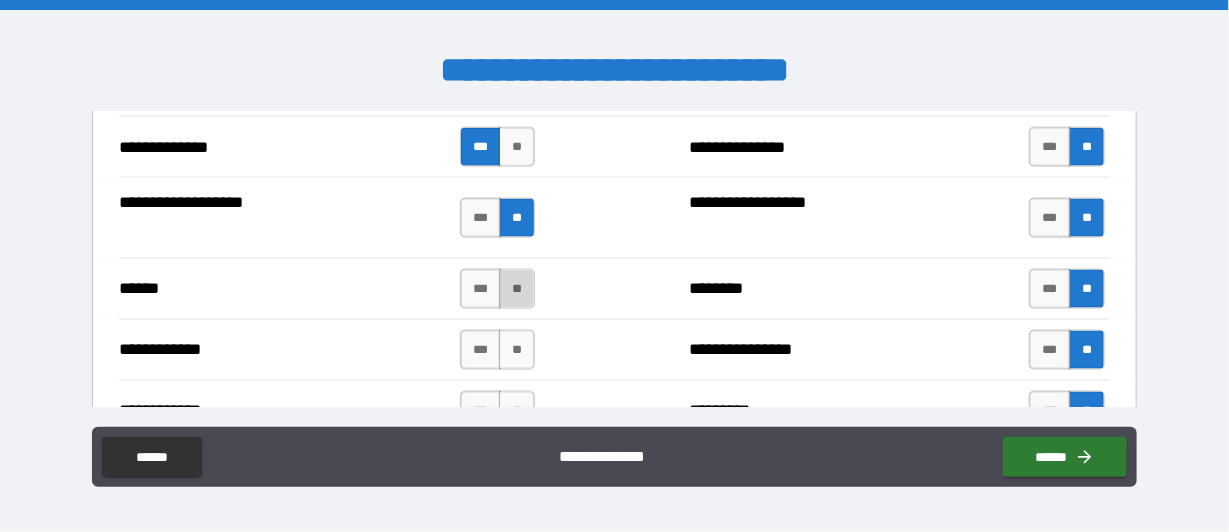 click on "**" at bounding box center (517, 289) 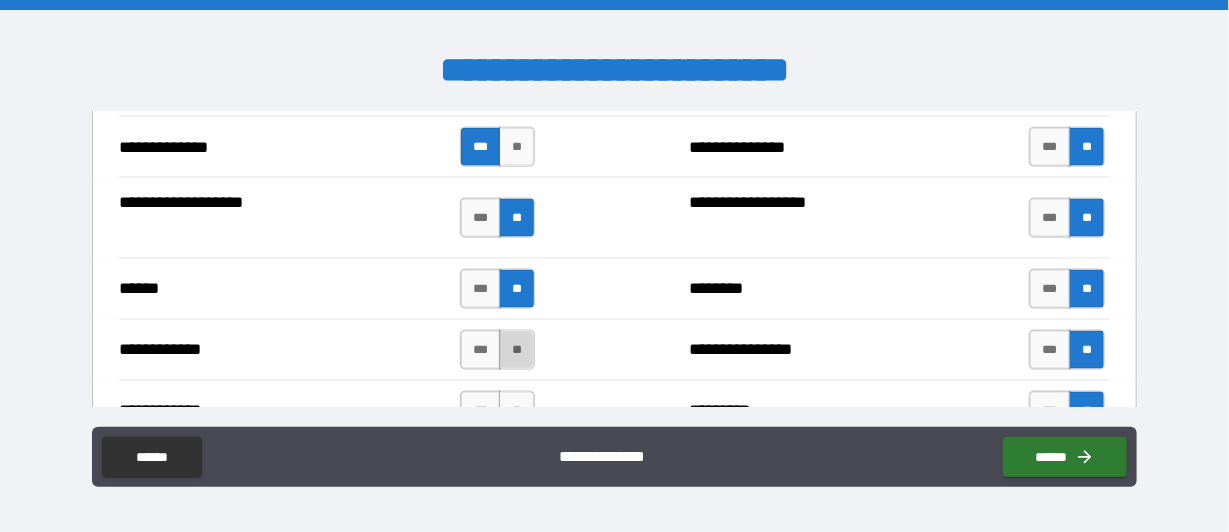 click on "**" at bounding box center (517, 350) 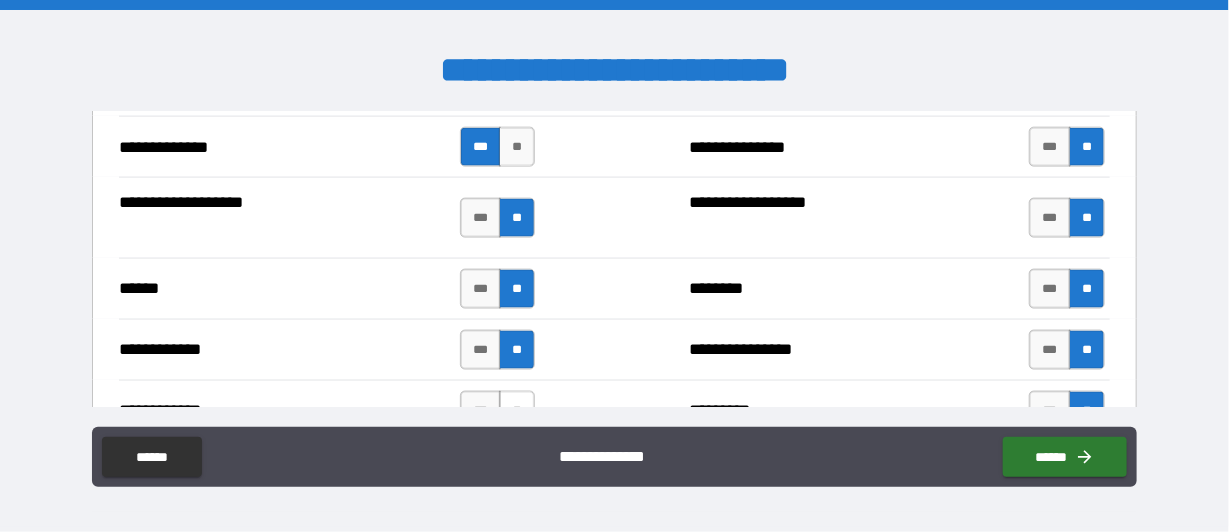 click on "**" at bounding box center (517, 411) 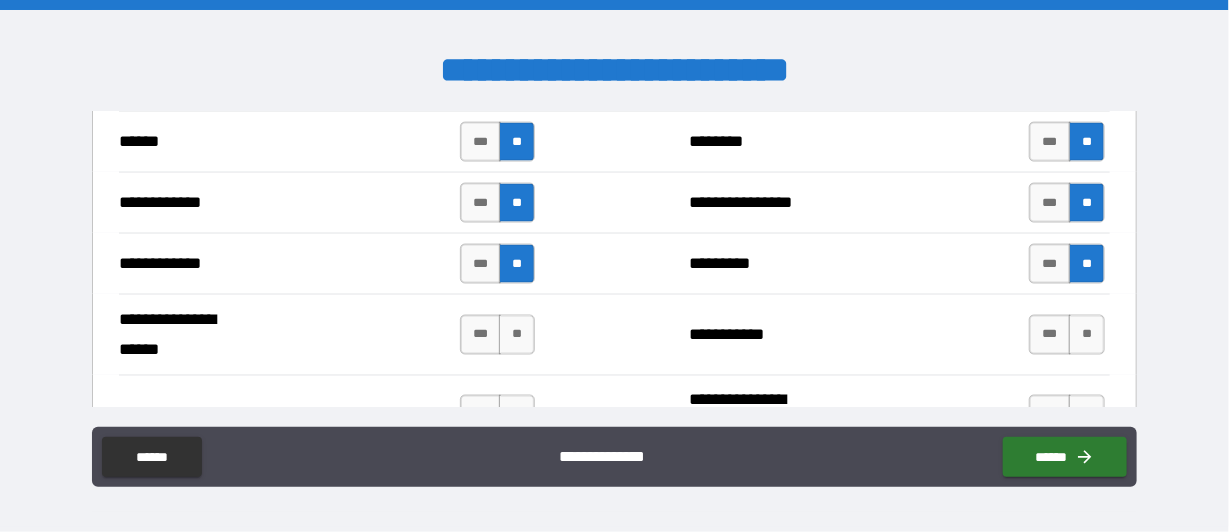 scroll, scrollTop: 4000, scrollLeft: 0, axis: vertical 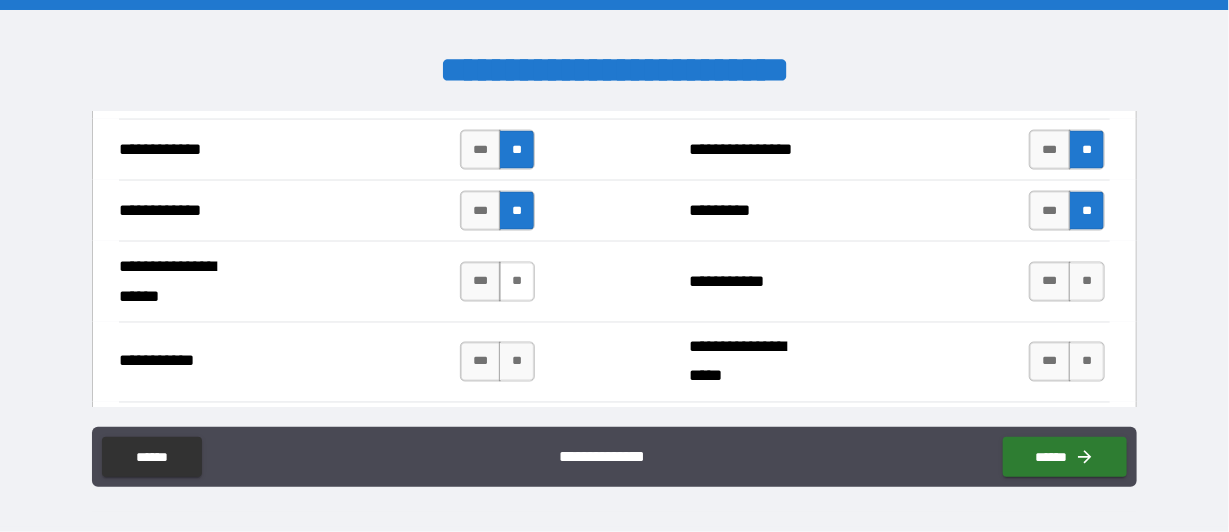 click on "**" at bounding box center [517, 282] 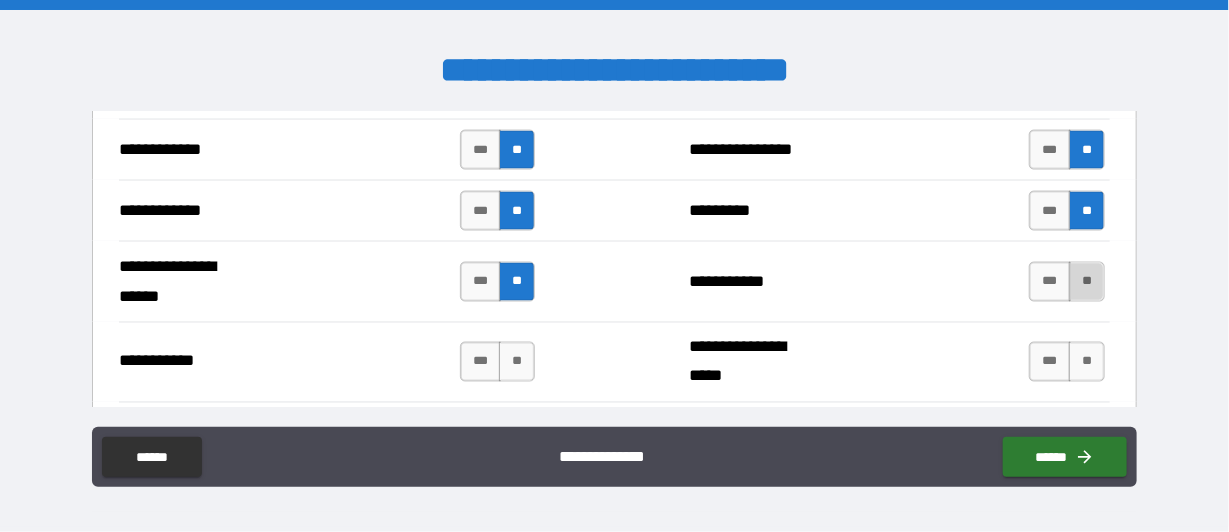 click on "**" at bounding box center (1087, 282) 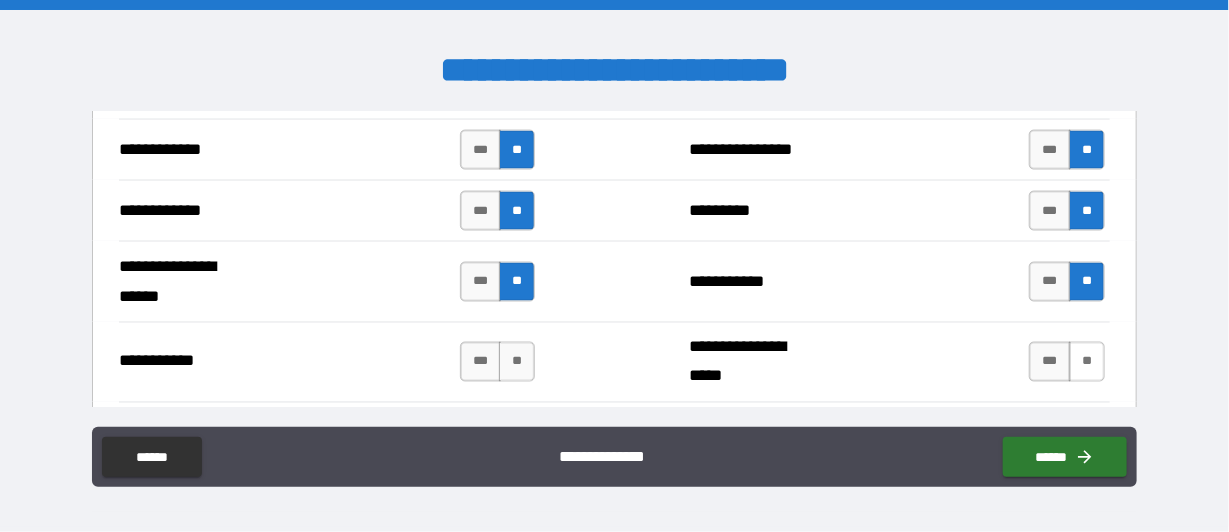 click on "**" at bounding box center (1087, 362) 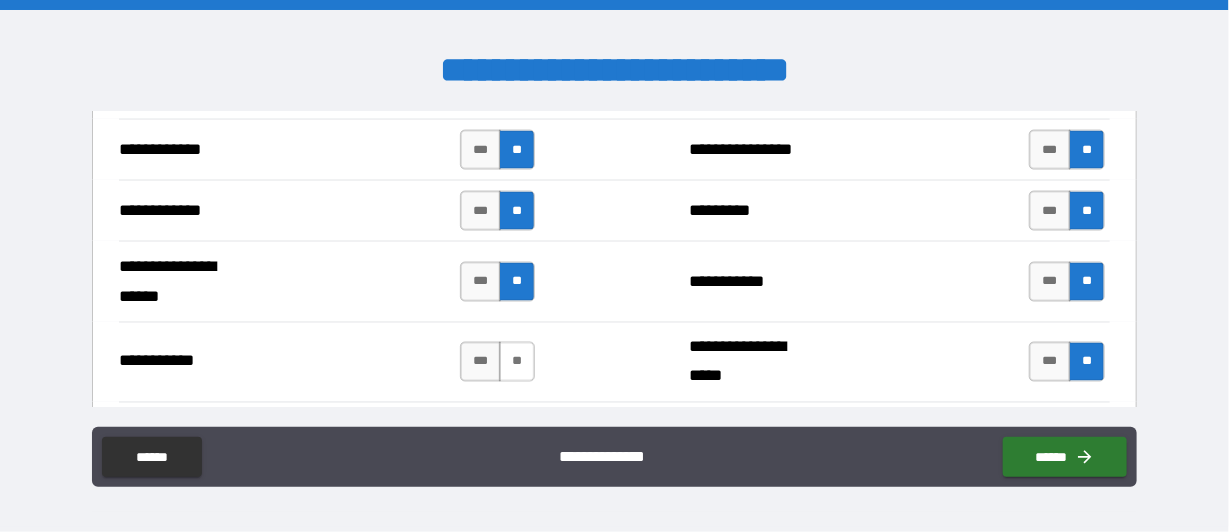 drag, startPoint x: 512, startPoint y: 327, endPoint x: 522, endPoint y: 329, distance: 10.198039 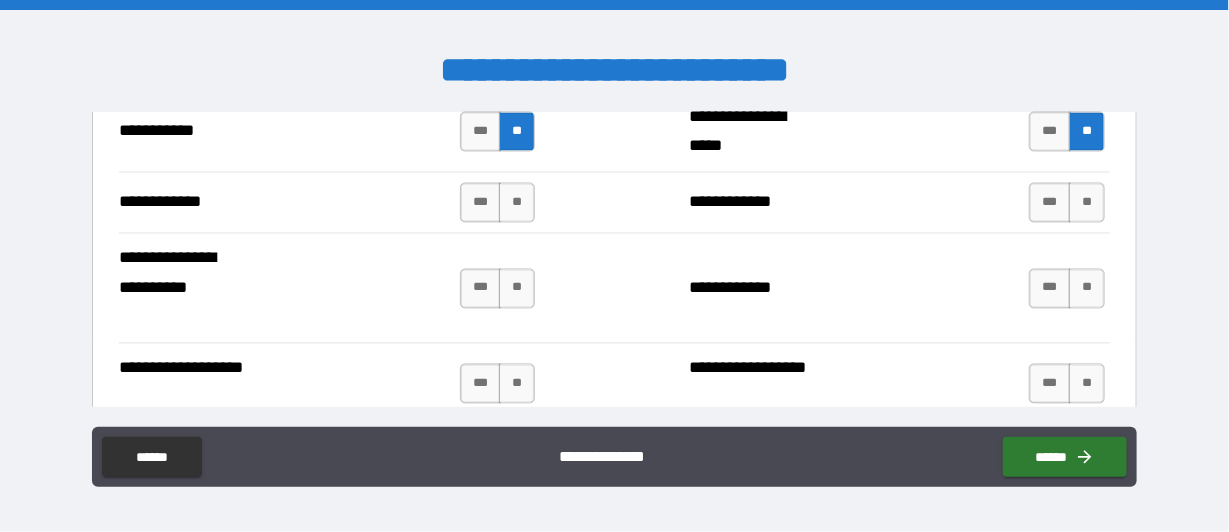 scroll, scrollTop: 4200, scrollLeft: 0, axis: vertical 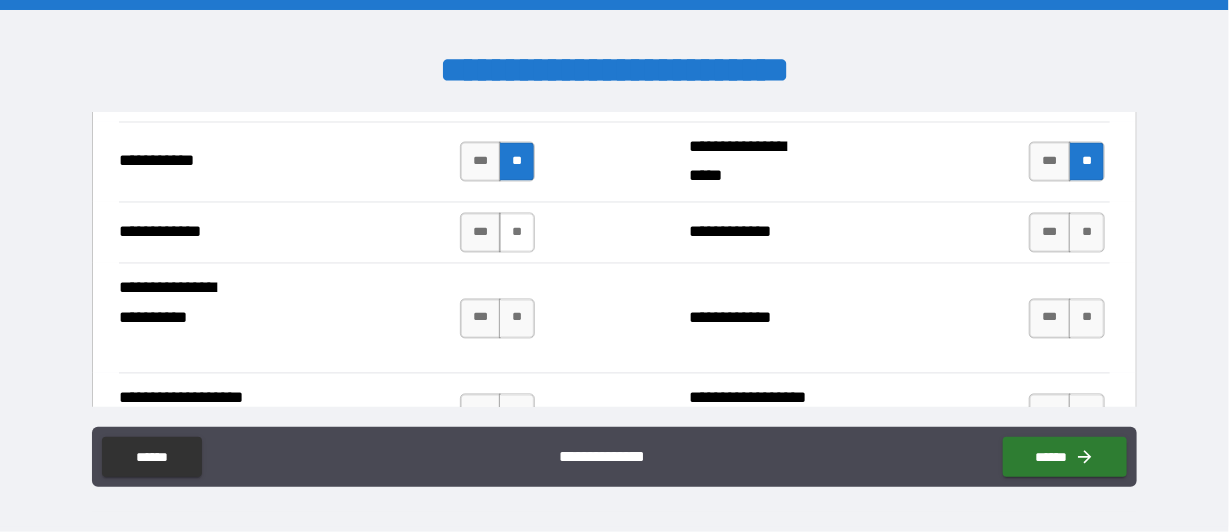 click on "**" at bounding box center [517, 233] 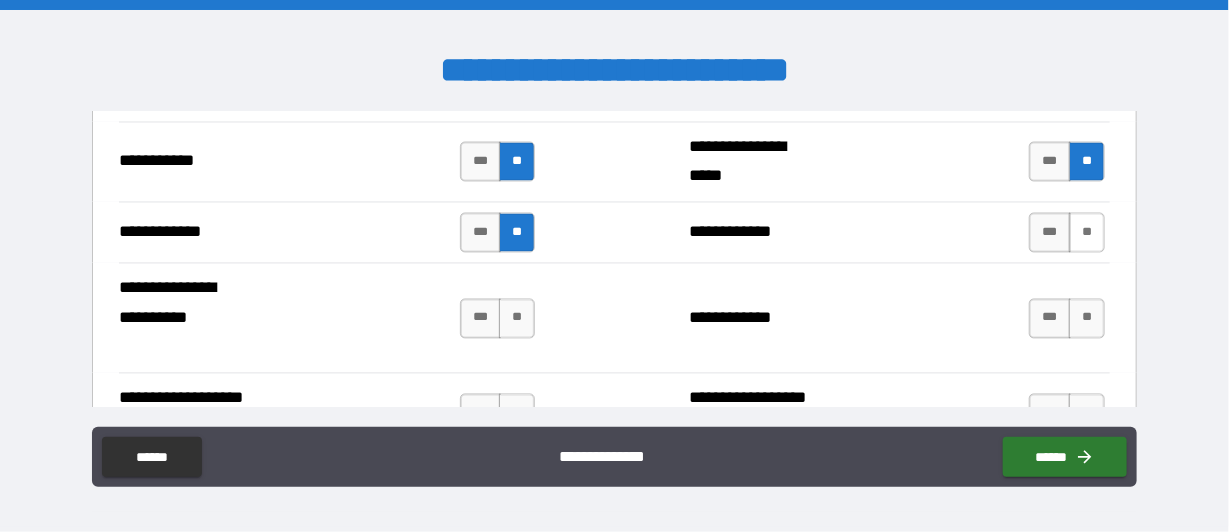 click on "**" at bounding box center (1087, 233) 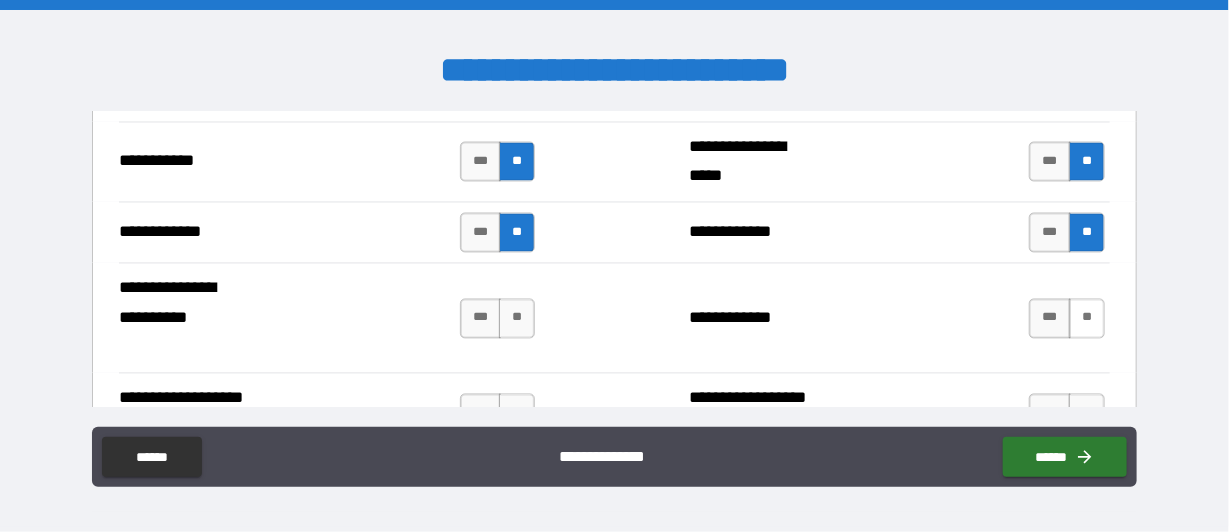 click on "**" at bounding box center [1087, 319] 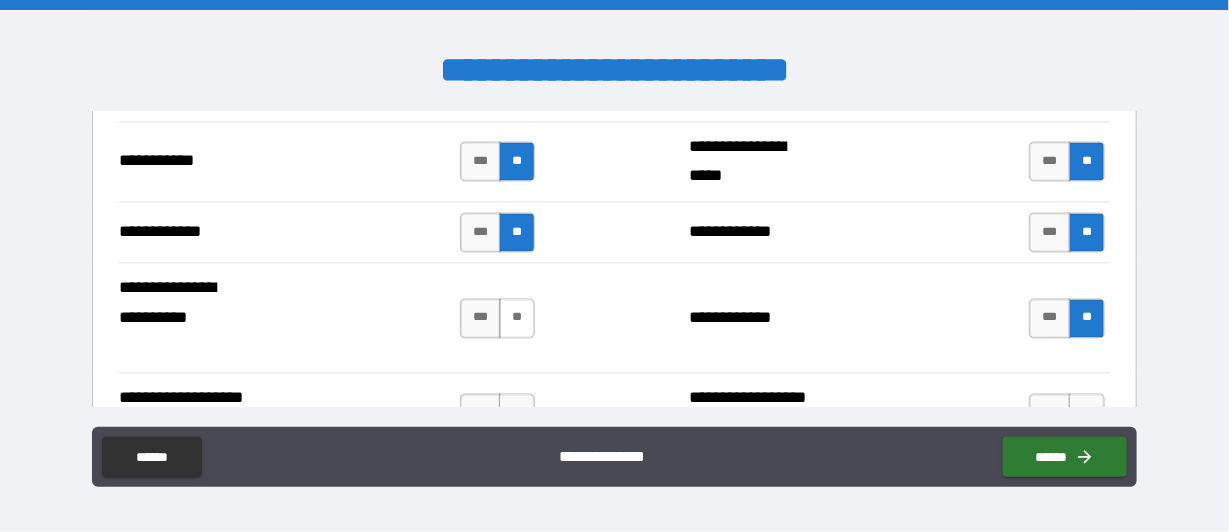 click on "**" at bounding box center (517, 319) 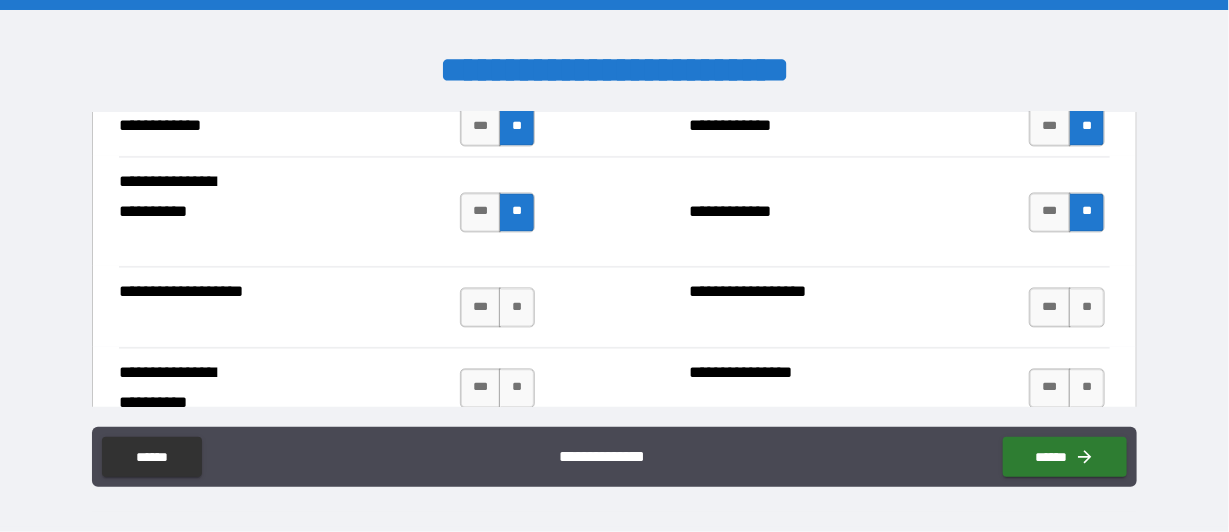 scroll, scrollTop: 4400, scrollLeft: 0, axis: vertical 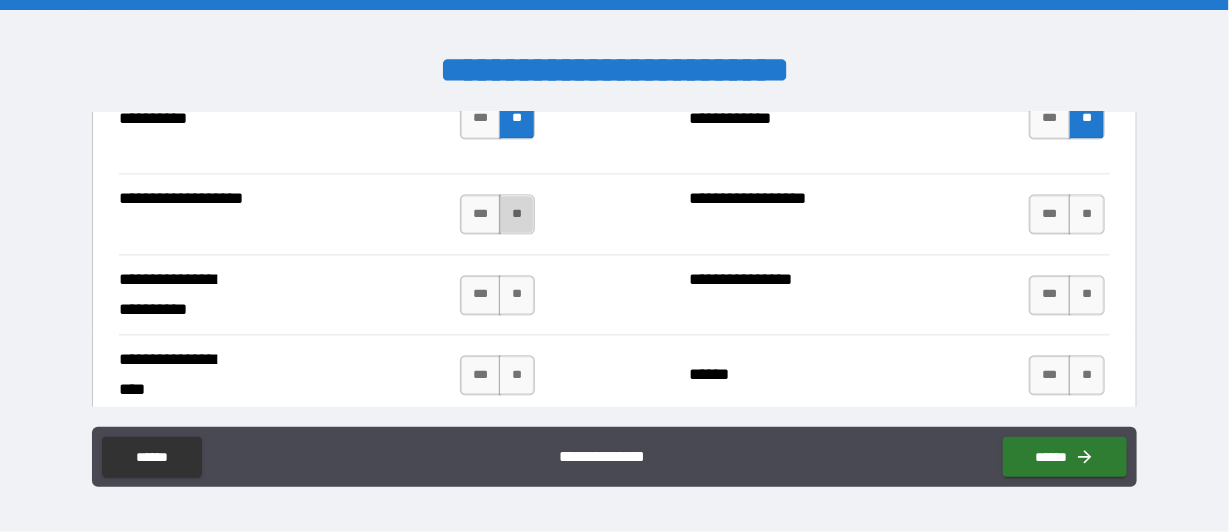click on "**" at bounding box center [517, 214] 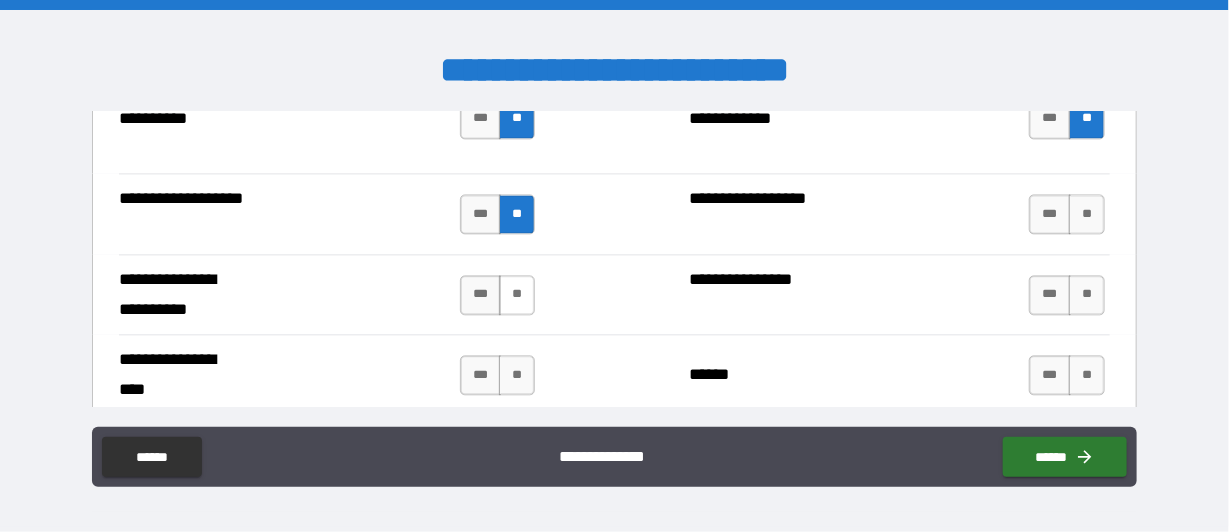 click on "**" at bounding box center (517, 295) 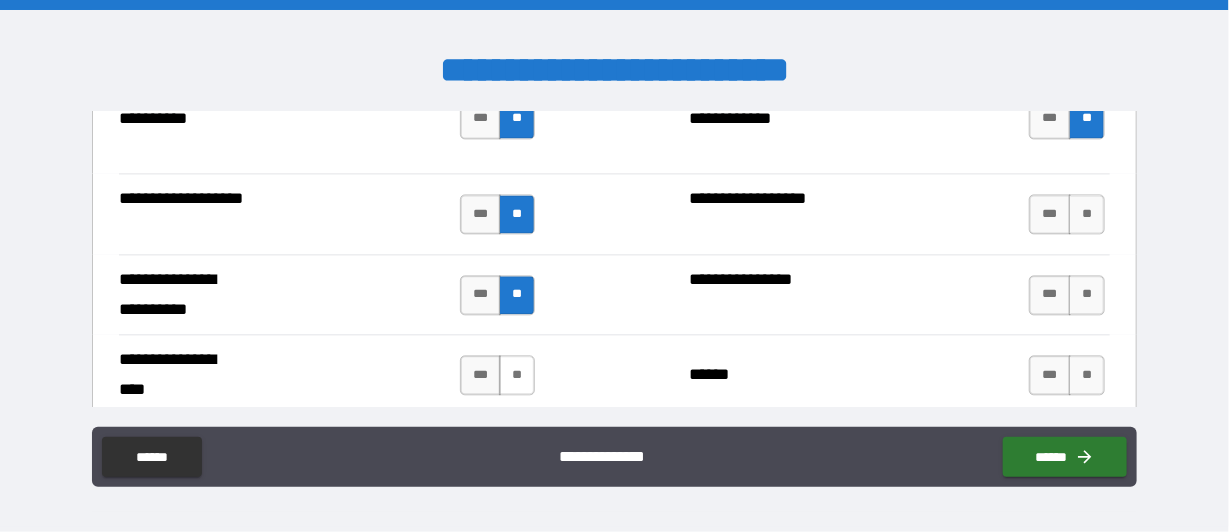 click on "**" at bounding box center [517, 375] 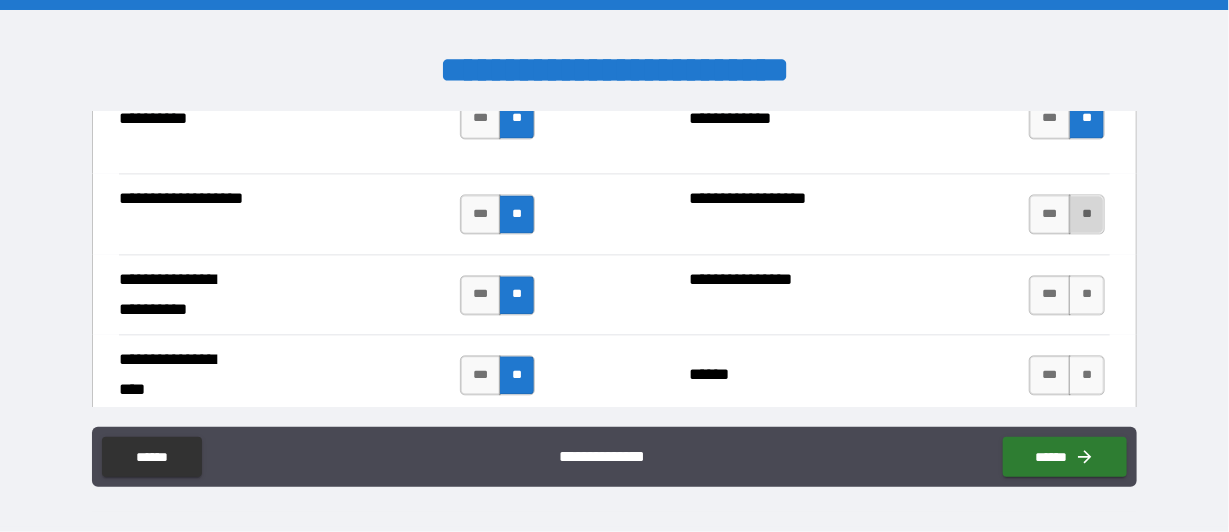 click on "**" at bounding box center [1087, 214] 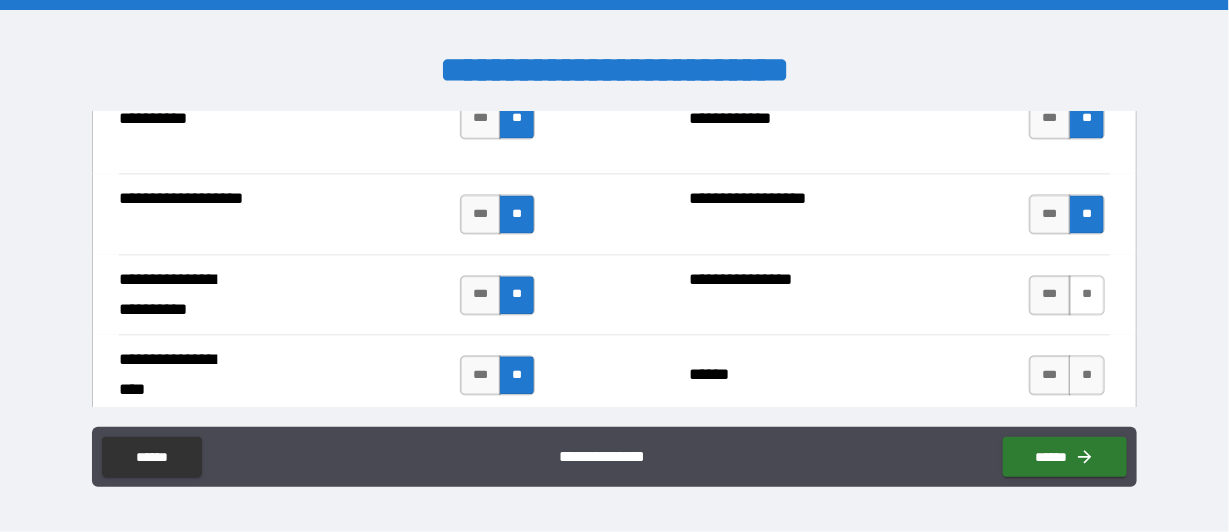 click on "**" at bounding box center [1087, 295] 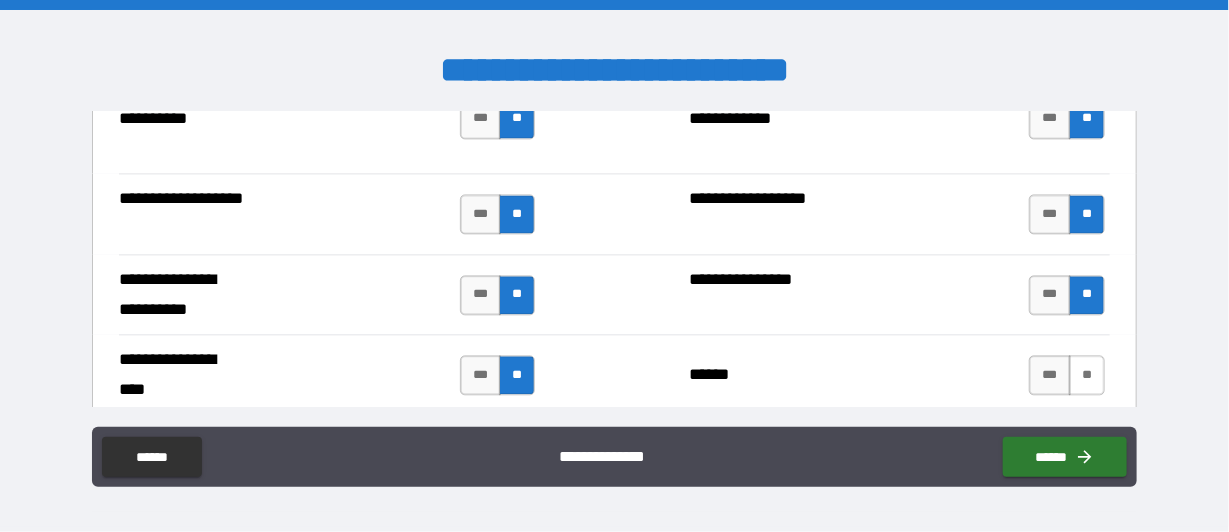 click on "**" at bounding box center [1087, 375] 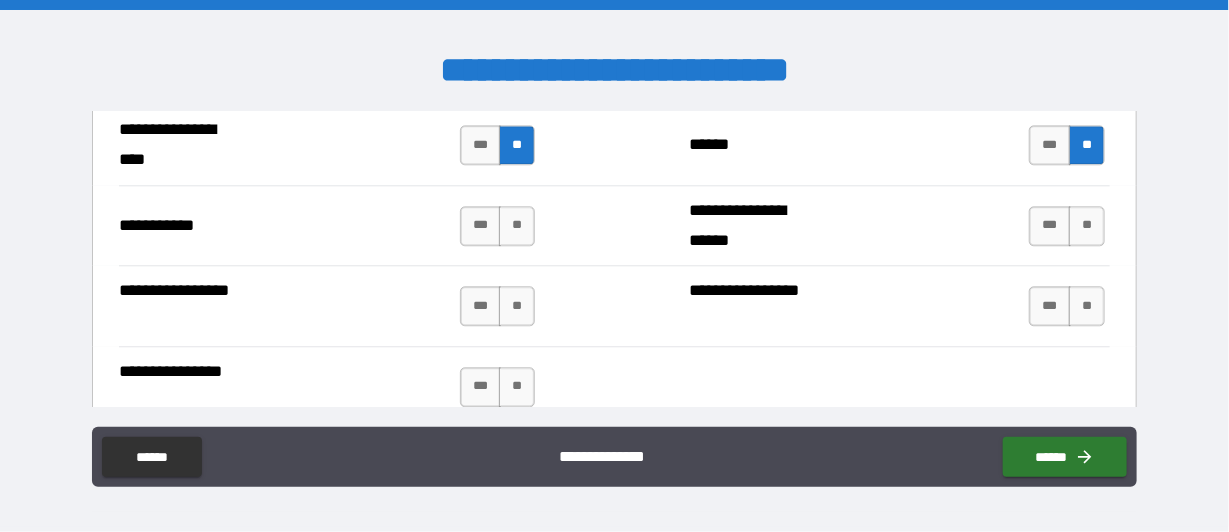 scroll, scrollTop: 4600, scrollLeft: 0, axis: vertical 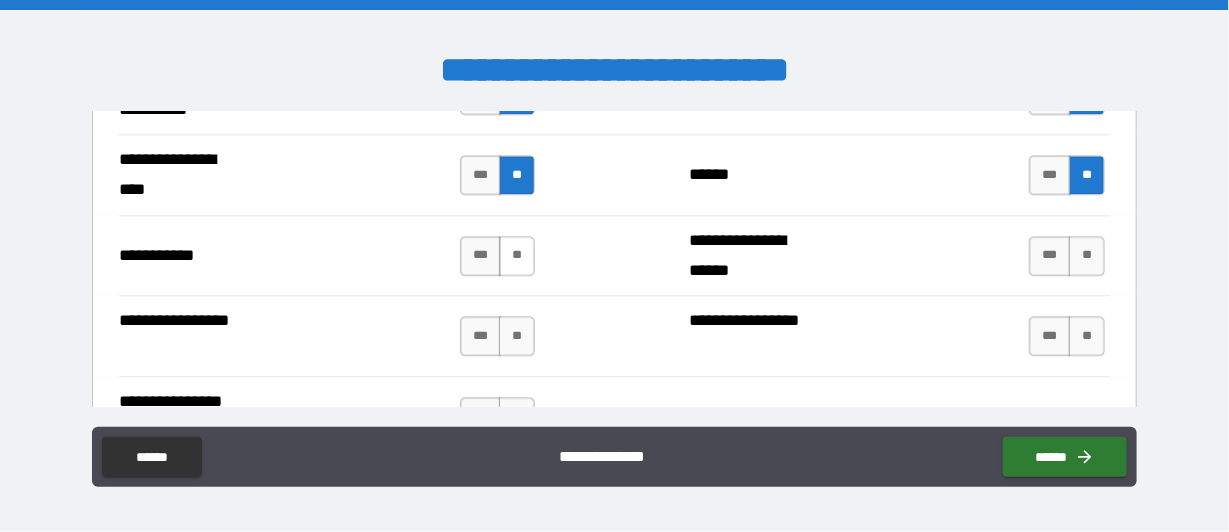 click on "**" at bounding box center [517, 256] 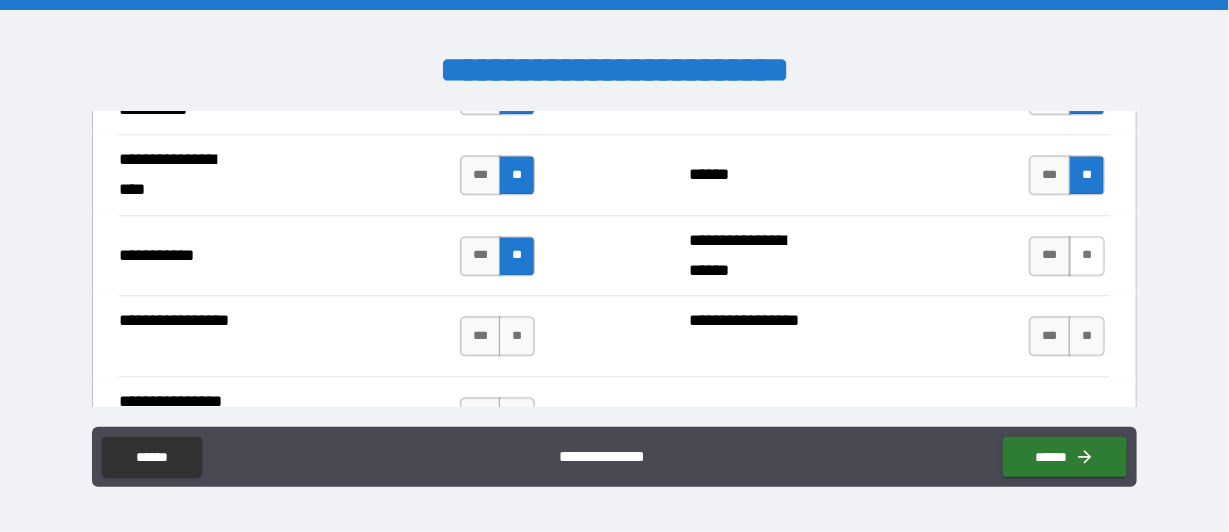click on "**" at bounding box center (1087, 256) 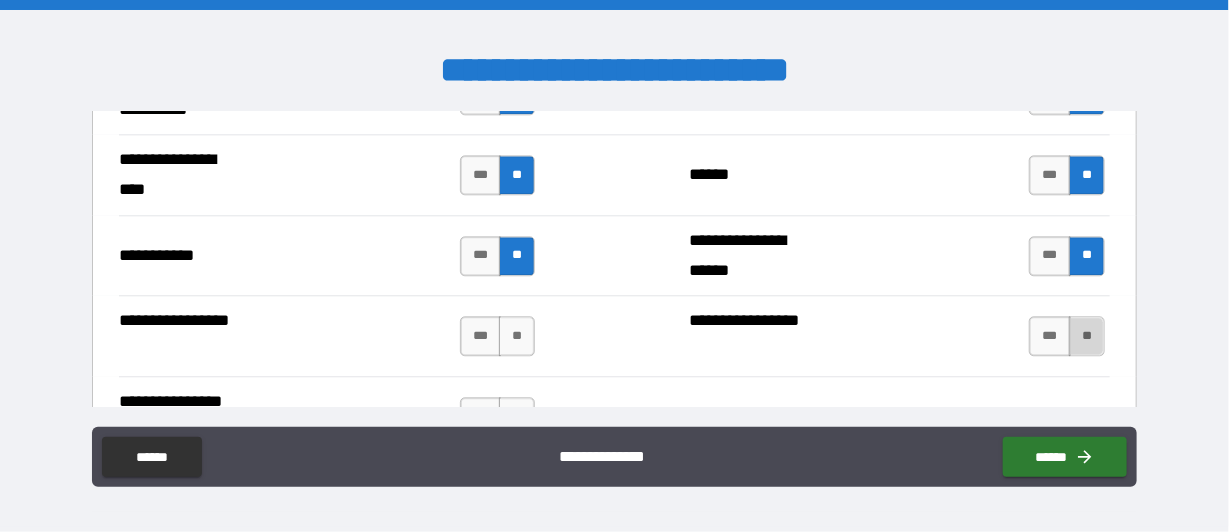 click on "**" at bounding box center [1087, 336] 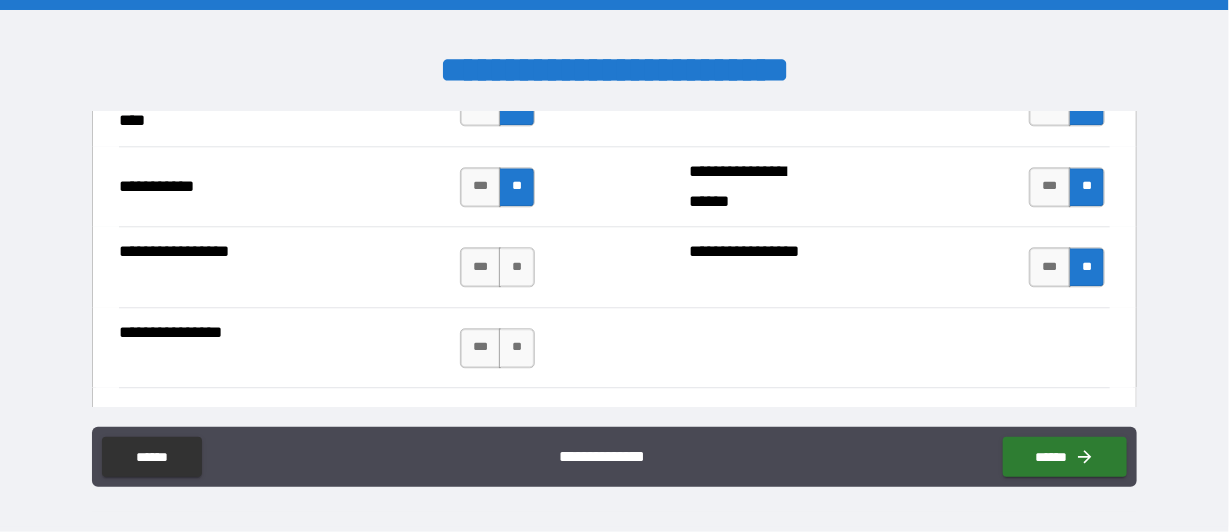 scroll, scrollTop: 4700, scrollLeft: 0, axis: vertical 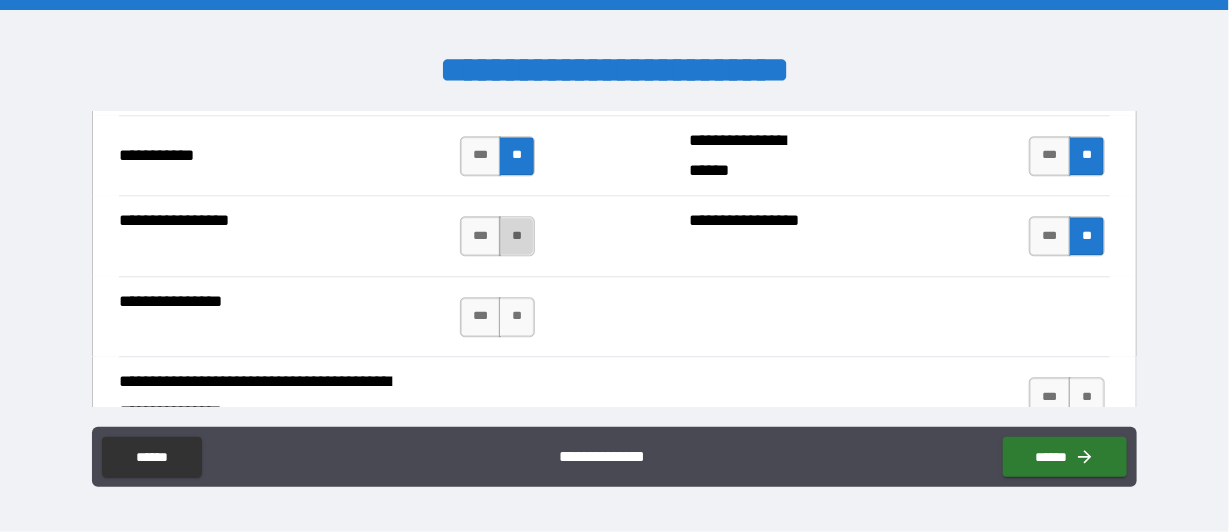 click on "**" at bounding box center [517, 236] 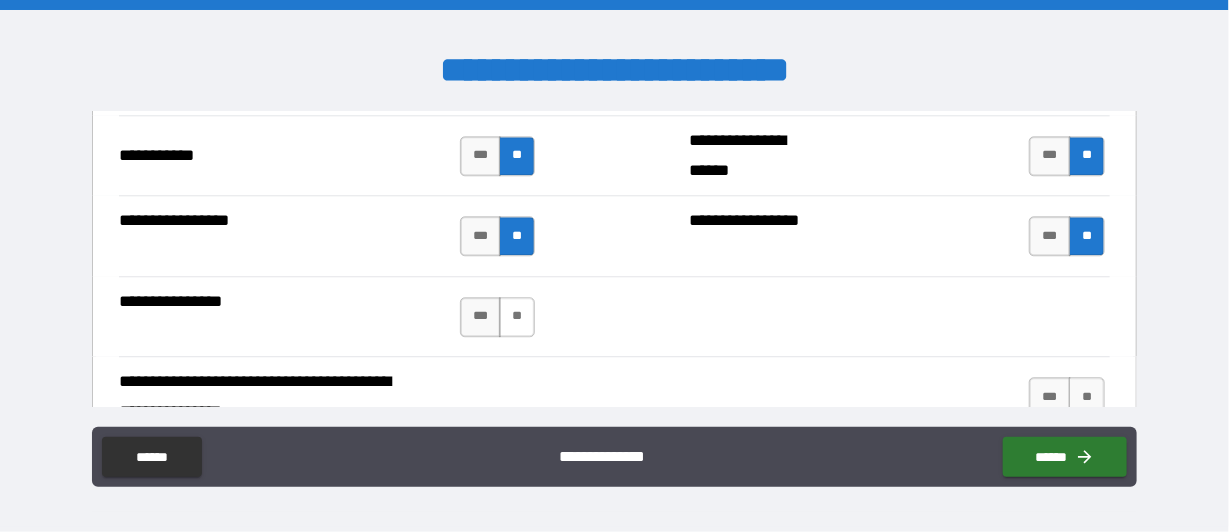 click on "**" at bounding box center (517, 317) 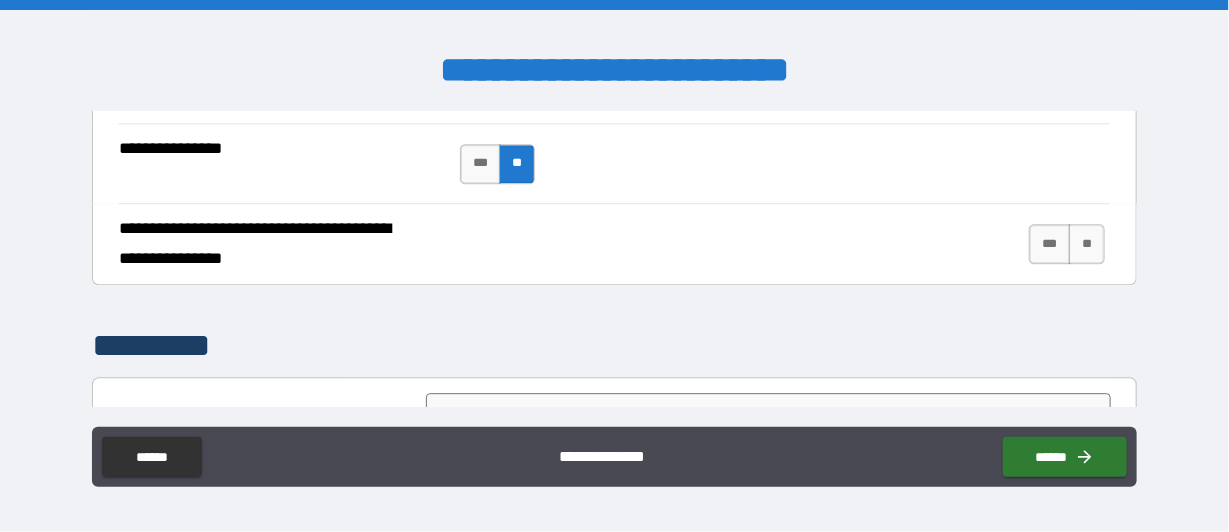 scroll, scrollTop: 4899, scrollLeft: 0, axis: vertical 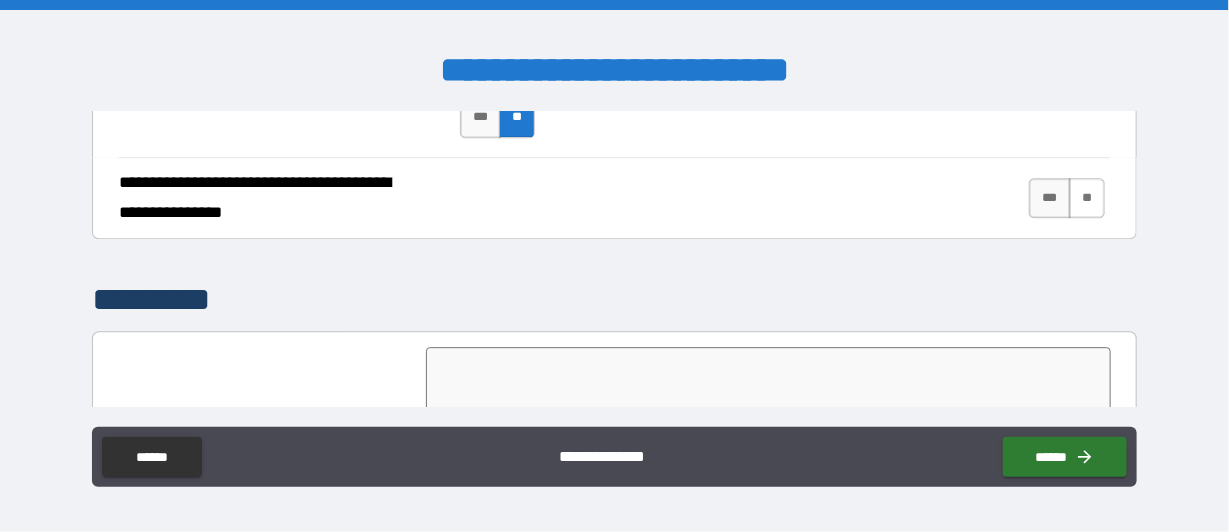 click on "**" at bounding box center (1087, 198) 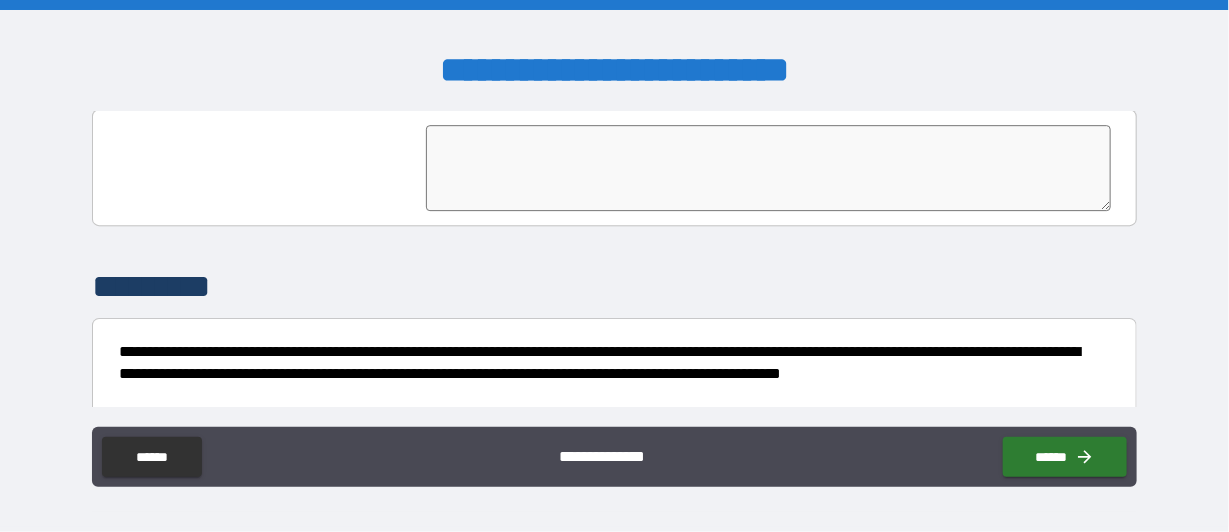 scroll, scrollTop: 5187, scrollLeft: 0, axis: vertical 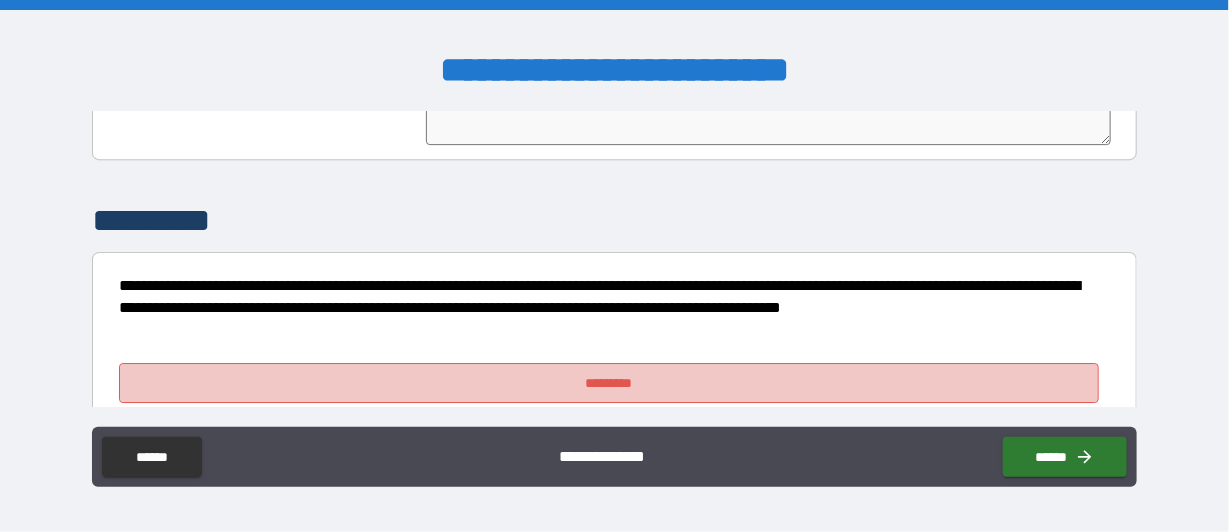 click on "*********" at bounding box center [608, 383] 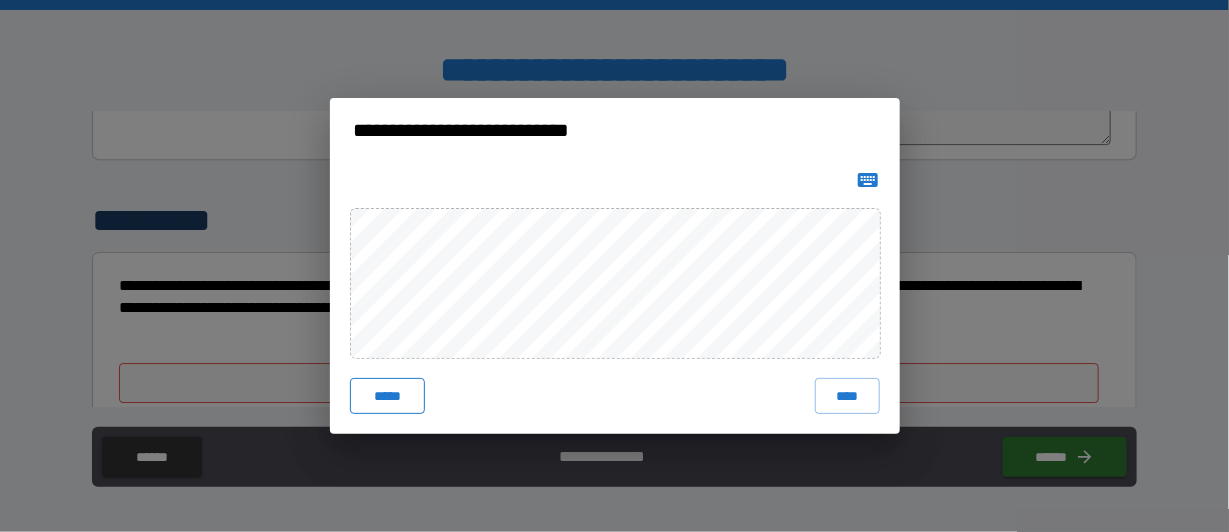 click on "*****" at bounding box center (388, 396) 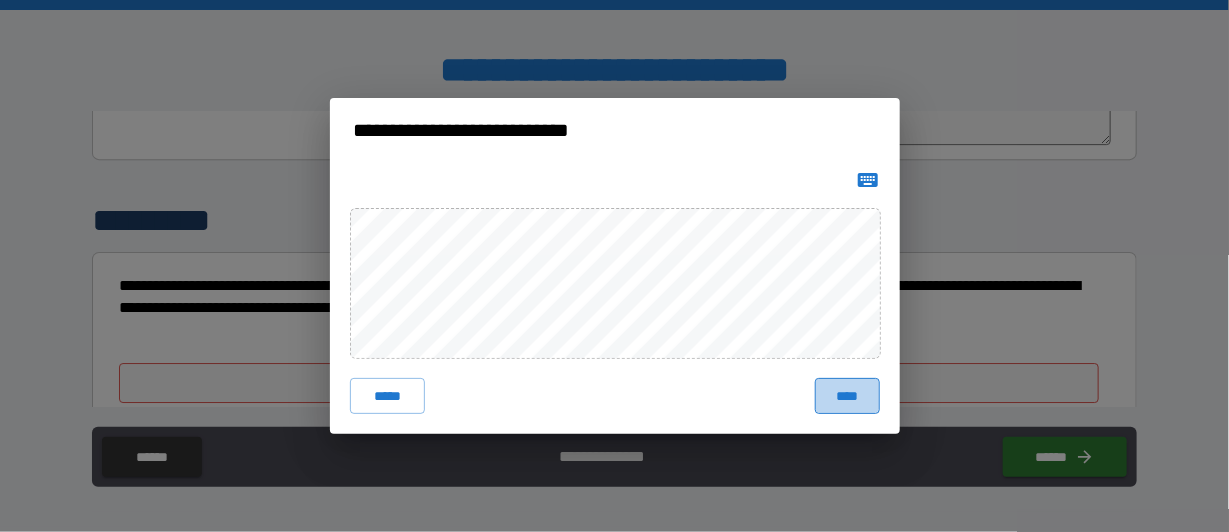 click on "****" at bounding box center [847, 396] 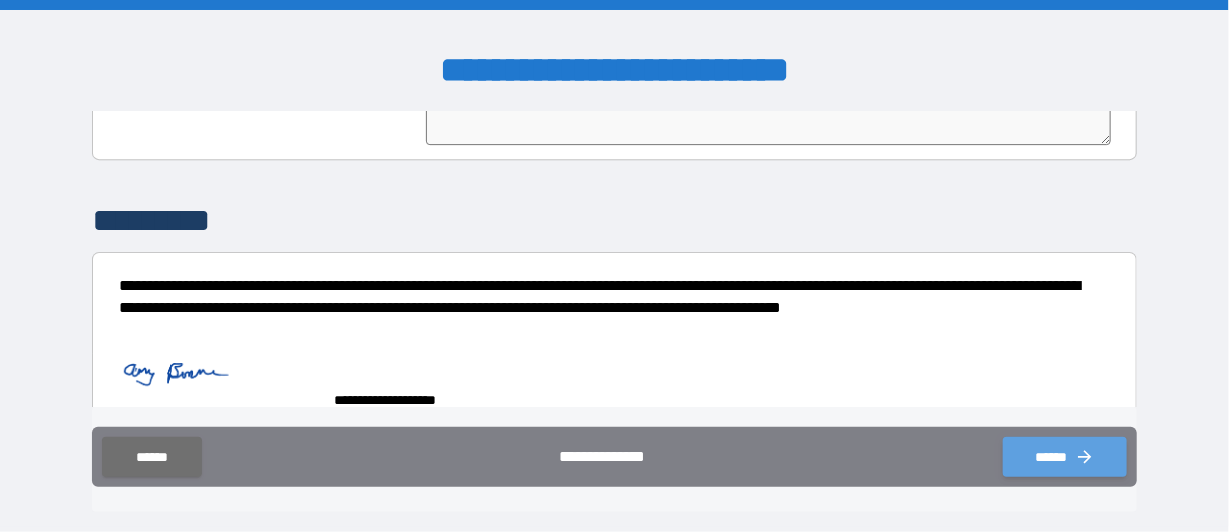 click on "******" at bounding box center (1065, 457) 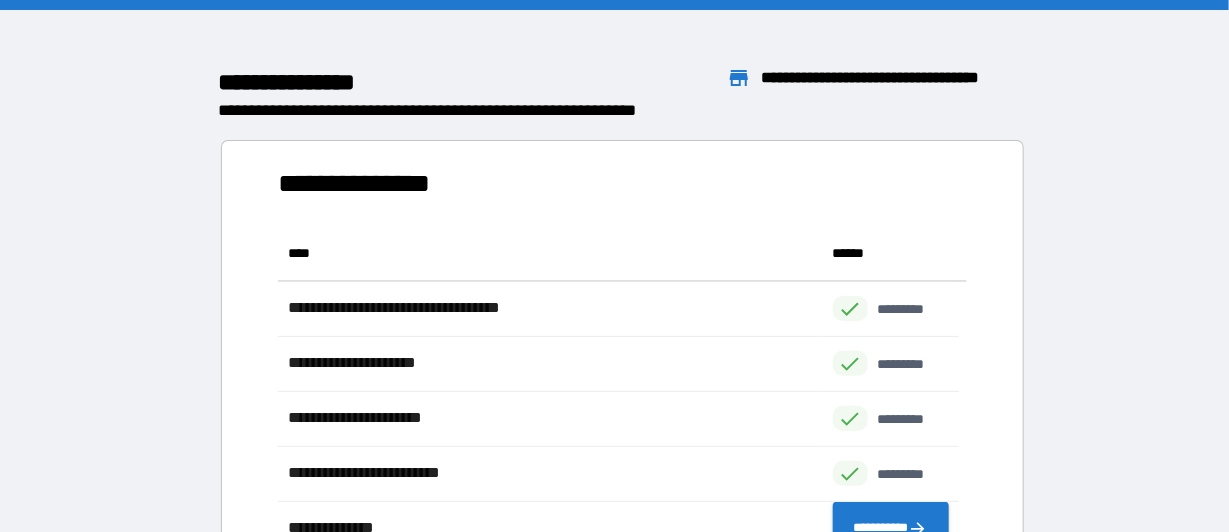 scroll, scrollTop: 16, scrollLeft: 16, axis: both 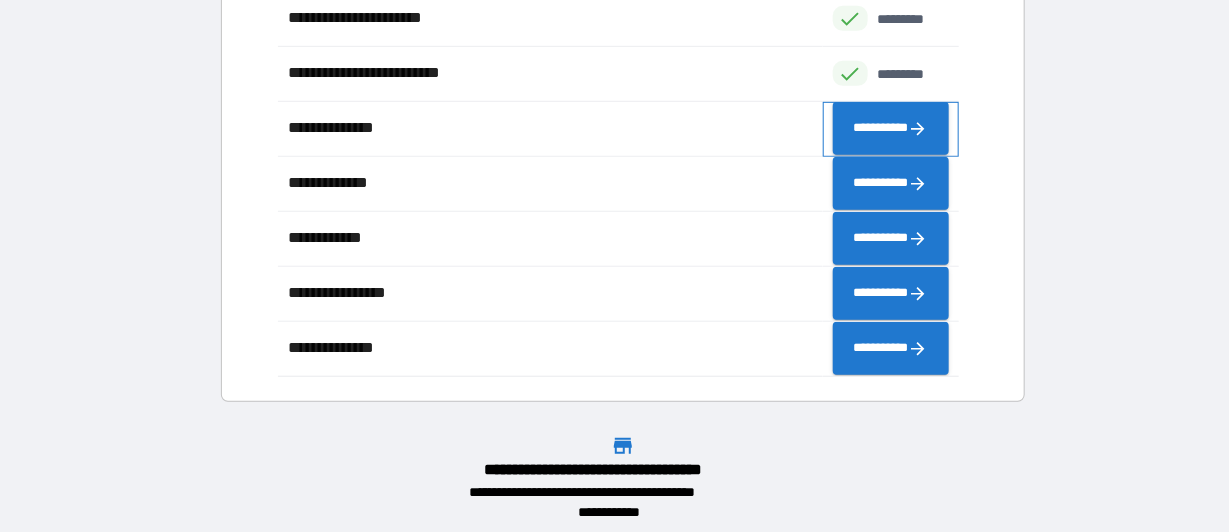 click on "**********" at bounding box center (891, 129) 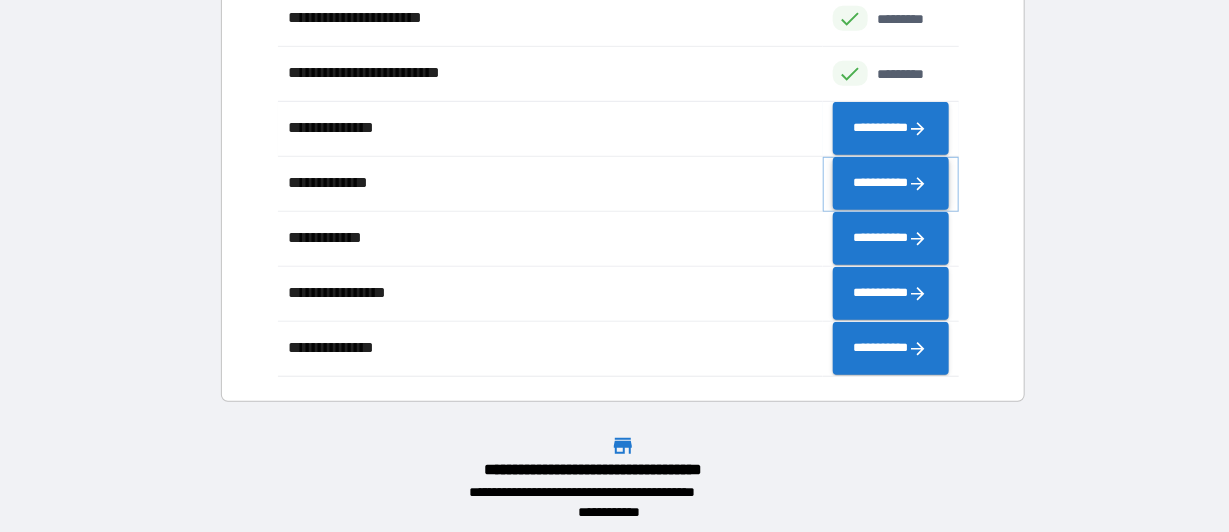 click on "**********" at bounding box center [891, 184] 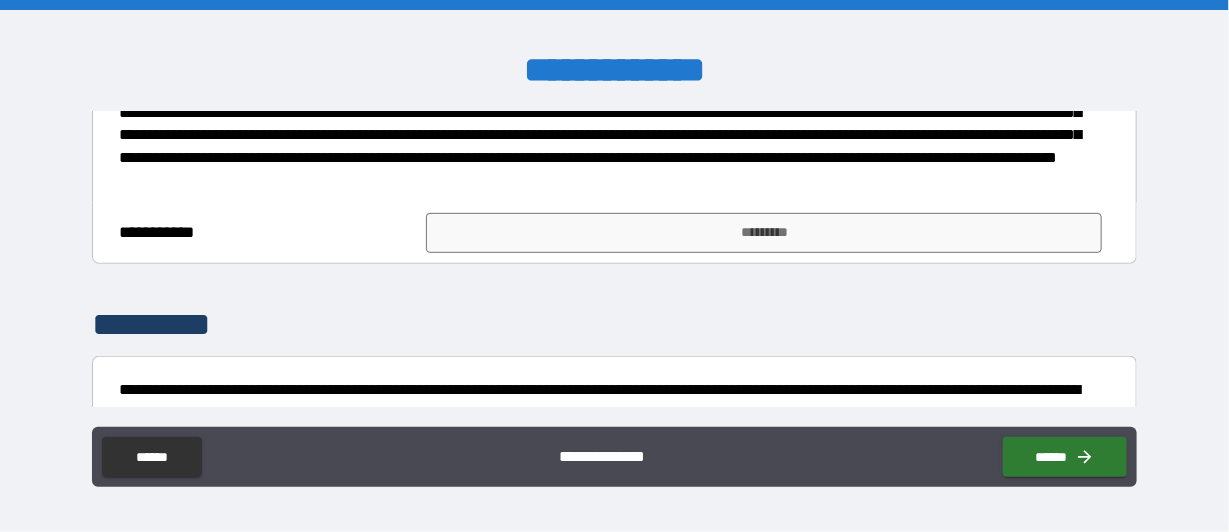 scroll, scrollTop: 300, scrollLeft: 0, axis: vertical 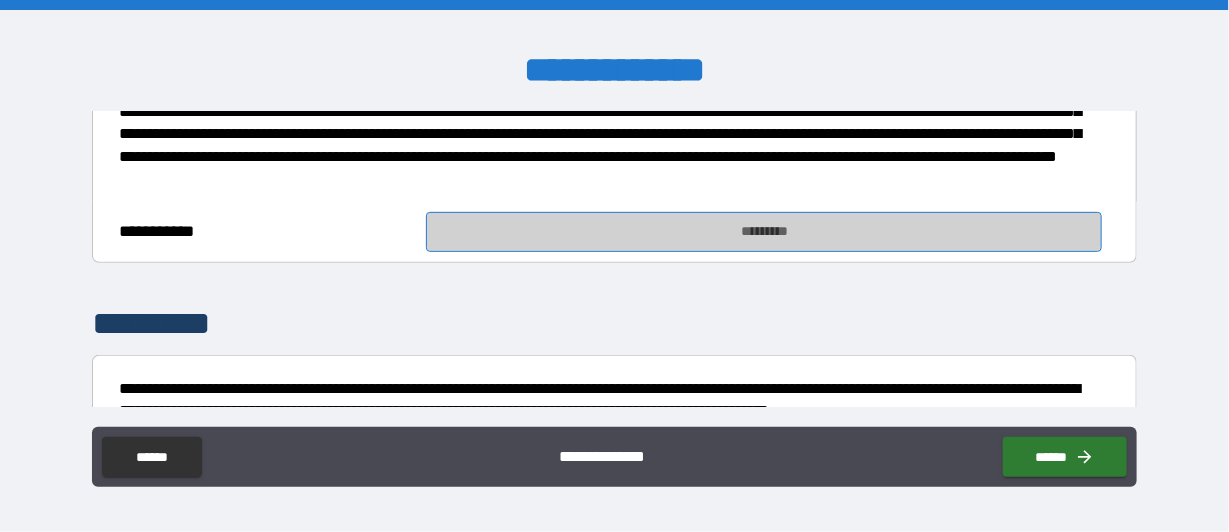 click on "*********" at bounding box center [764, 232] 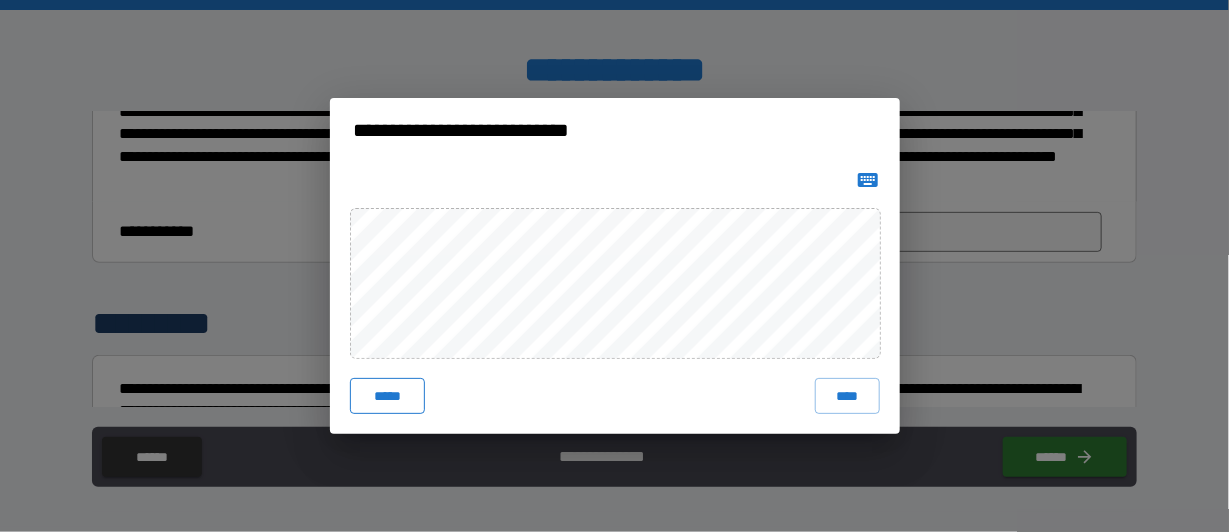 click on "*****" at bounding box center (388, 396) 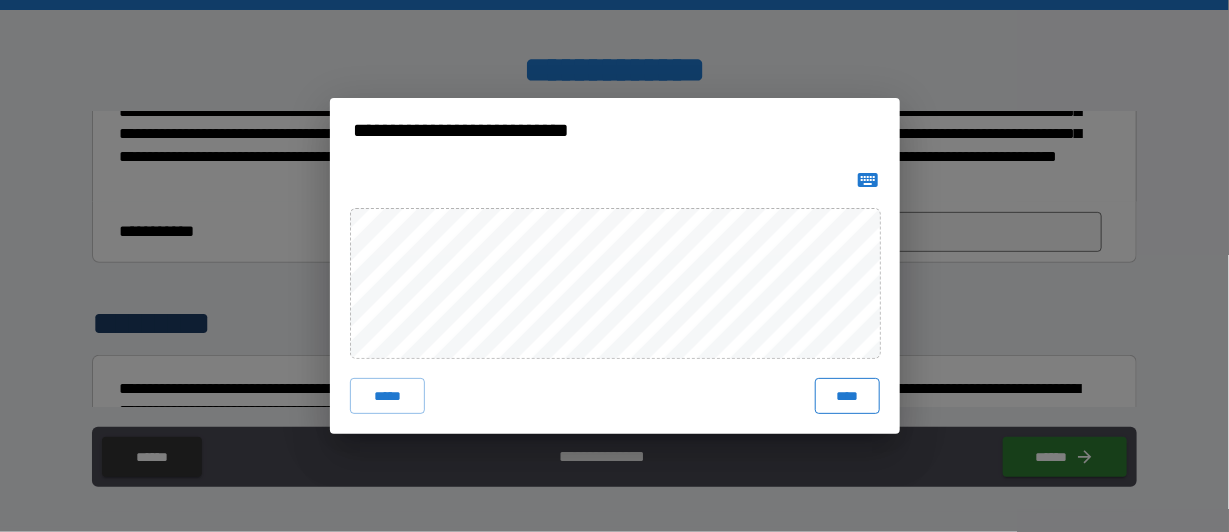 click on "****" at bounding box center [847, 396] 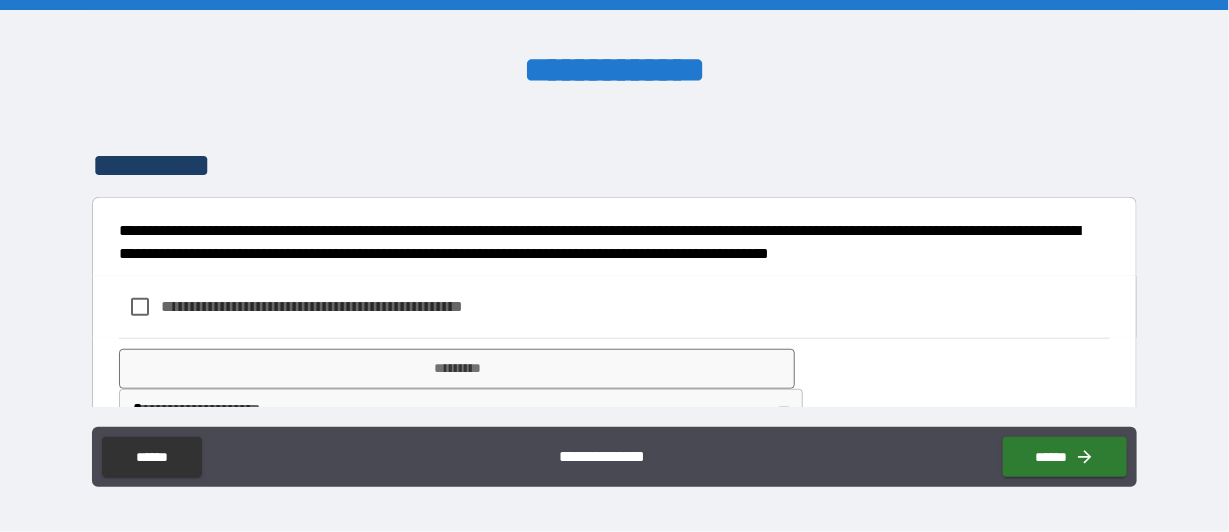 scroll, scrollTop: 523, scrollLeft: 0, axis: vertical 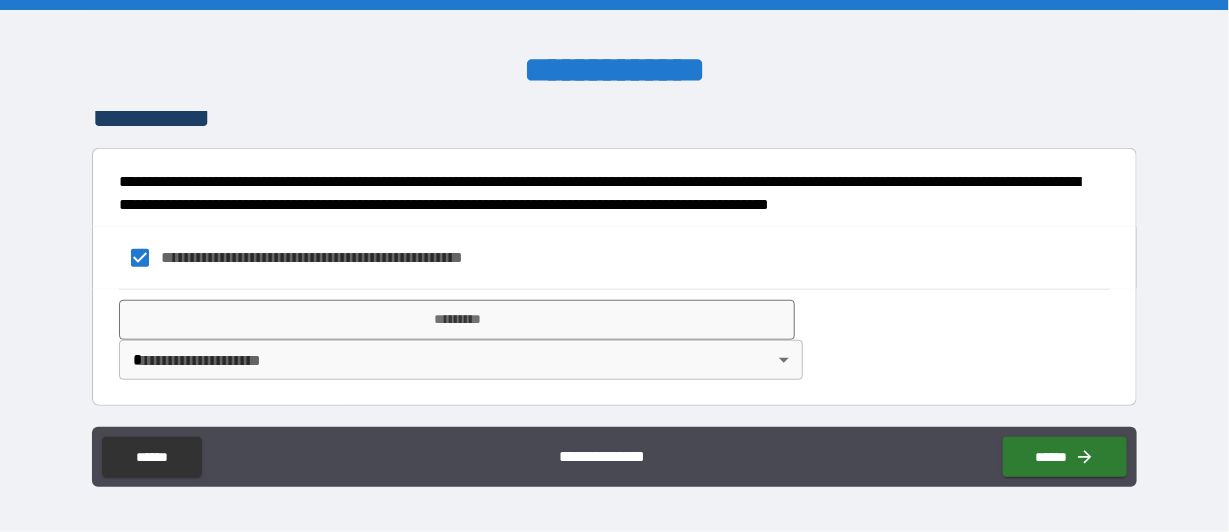 click on "**********" at bounding box center (614, 266) 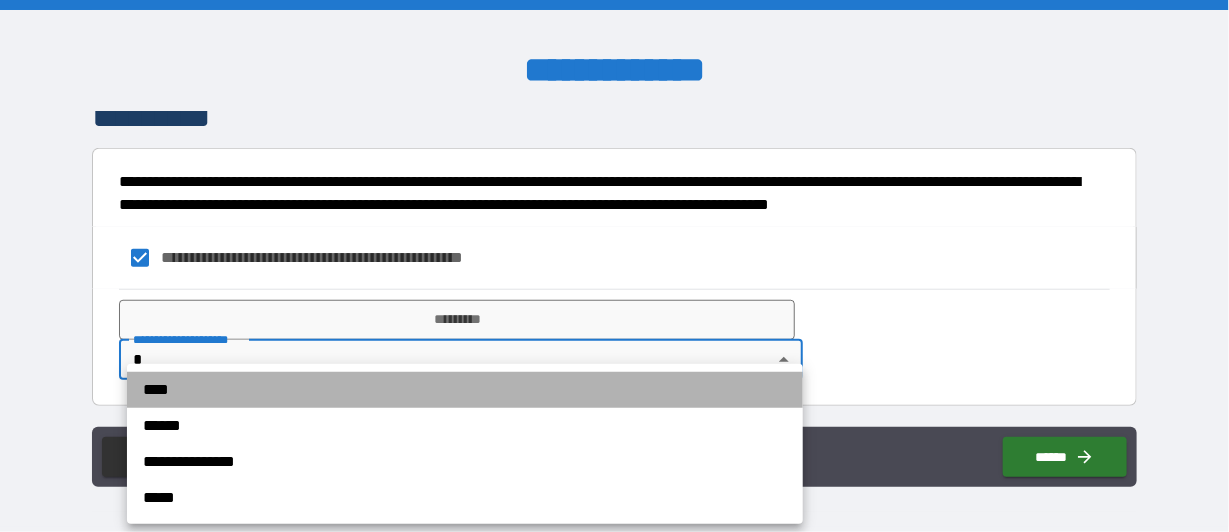 click on "****" at bounding box center (465, 390) 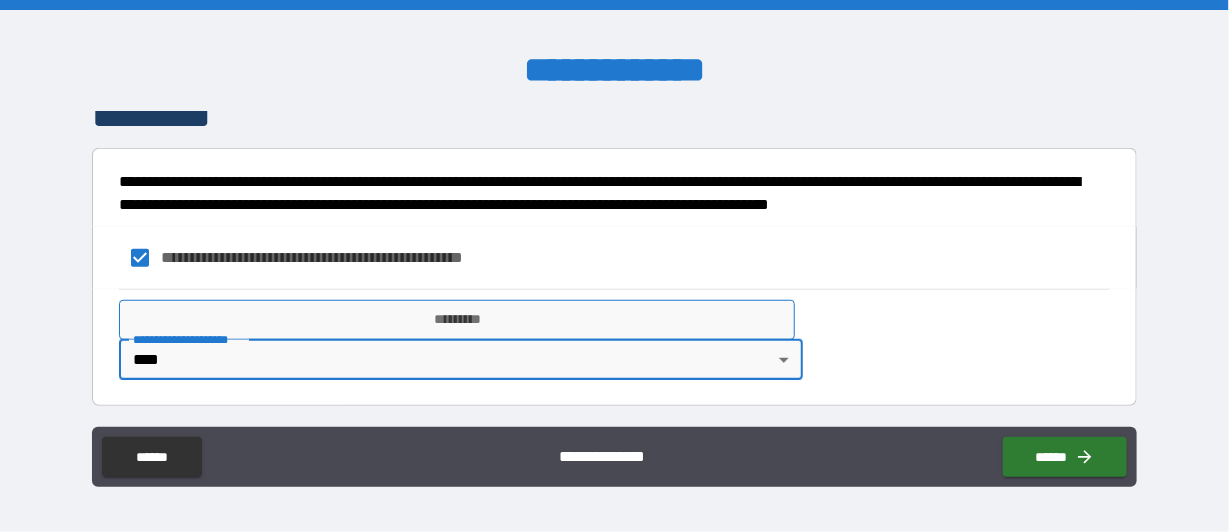 click on "*********" at bounding box center [457, 320] 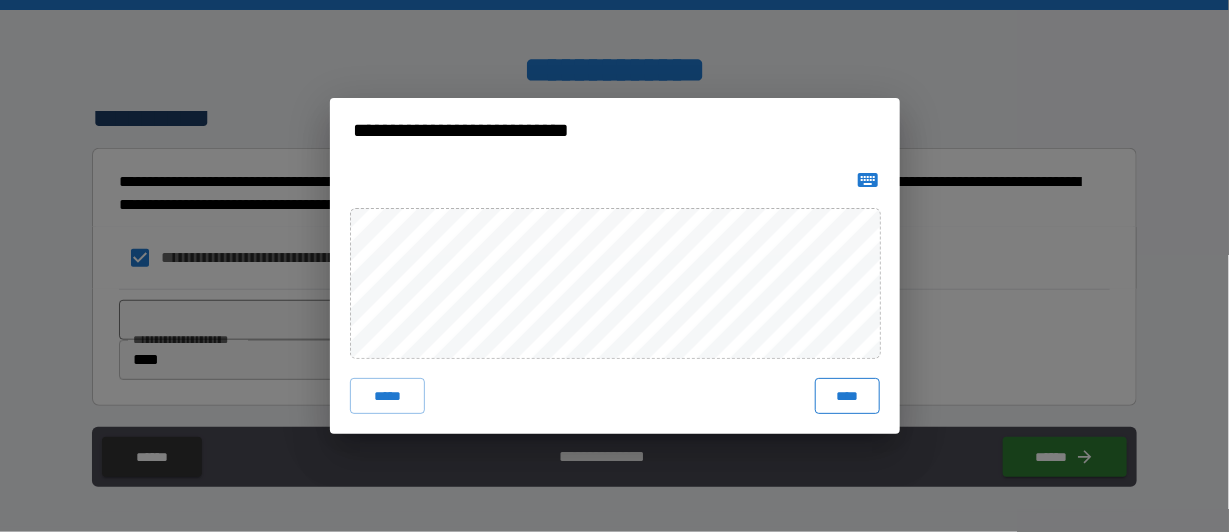 click on "****" at bounding box center [847, 396] 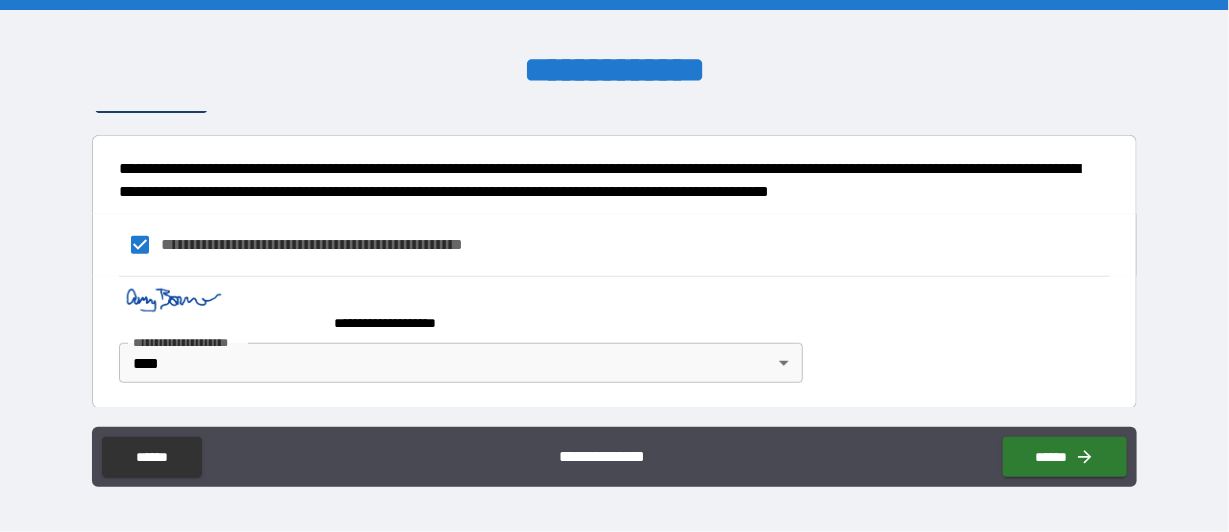 scroll, scrollTop: 540, scrollLeft: 0, axis: vertical 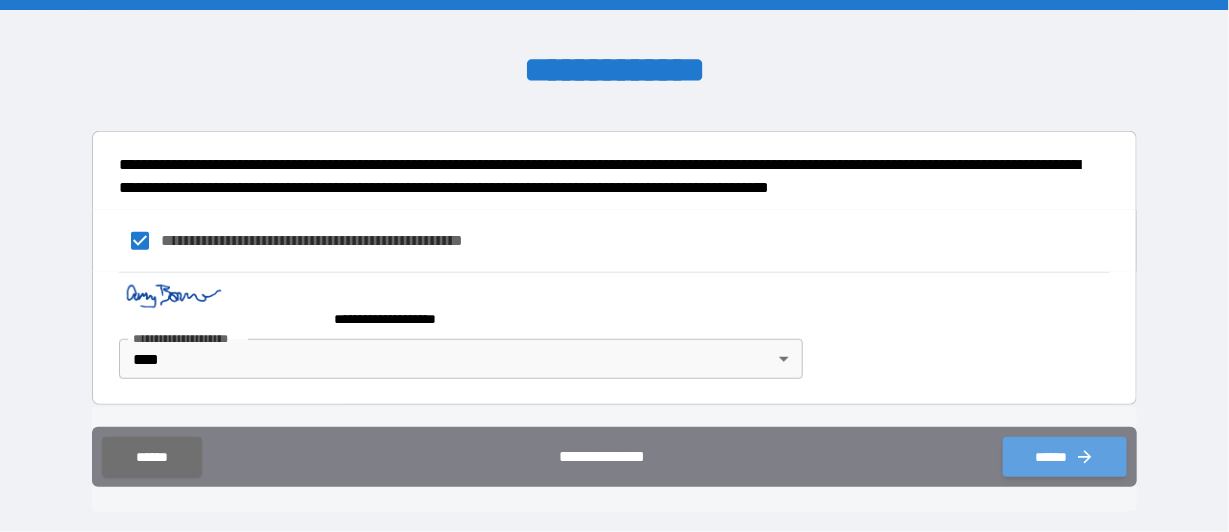 click on "******" at bounding box center (1065, 457) 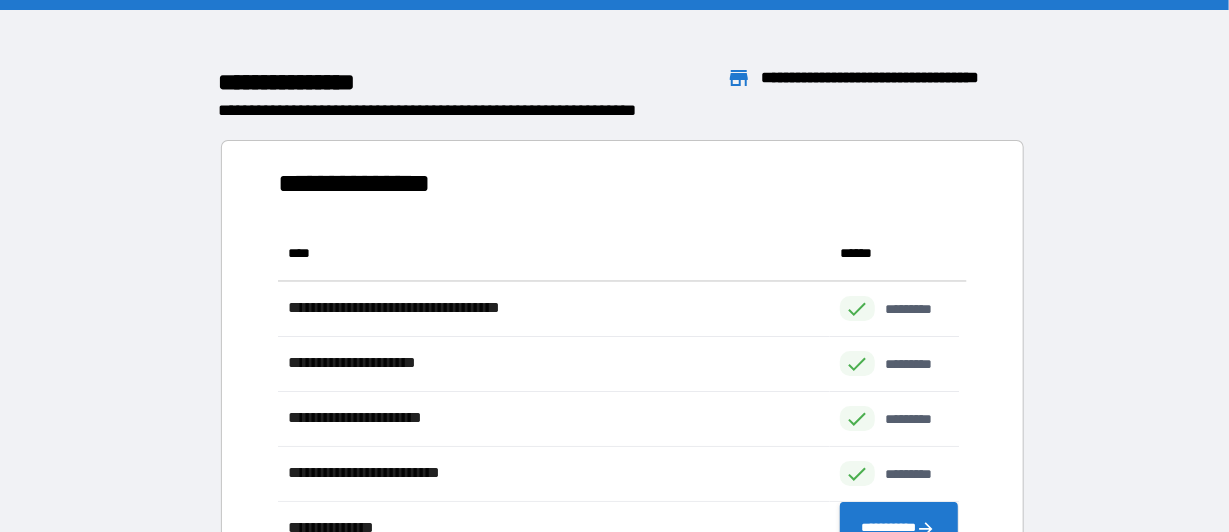 scroll, scrollTop: 16, scrollLeft: 16, axis: both 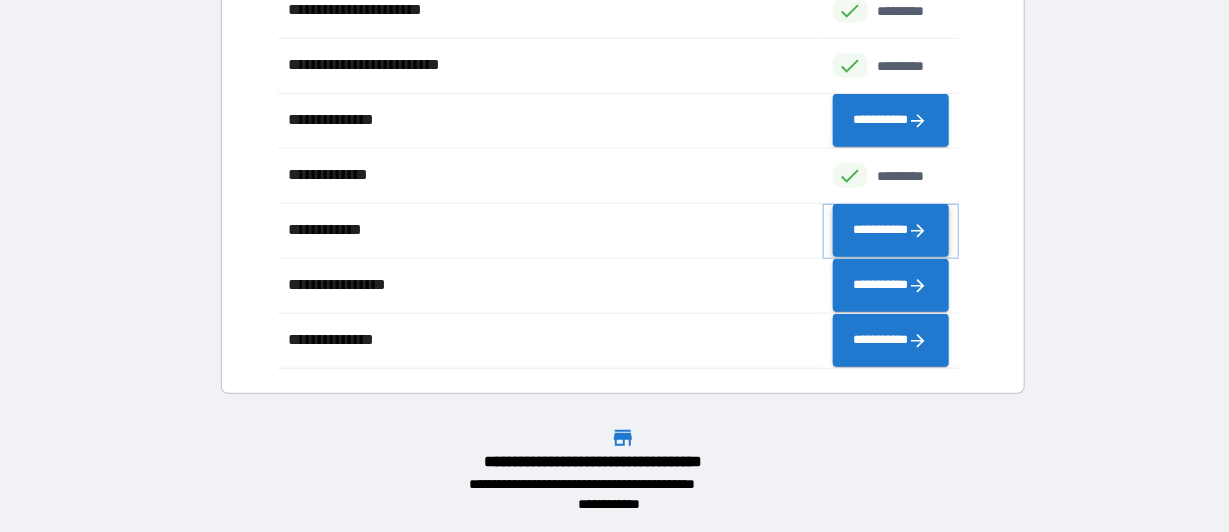 click on "**********" at bounding box center (891, 231) 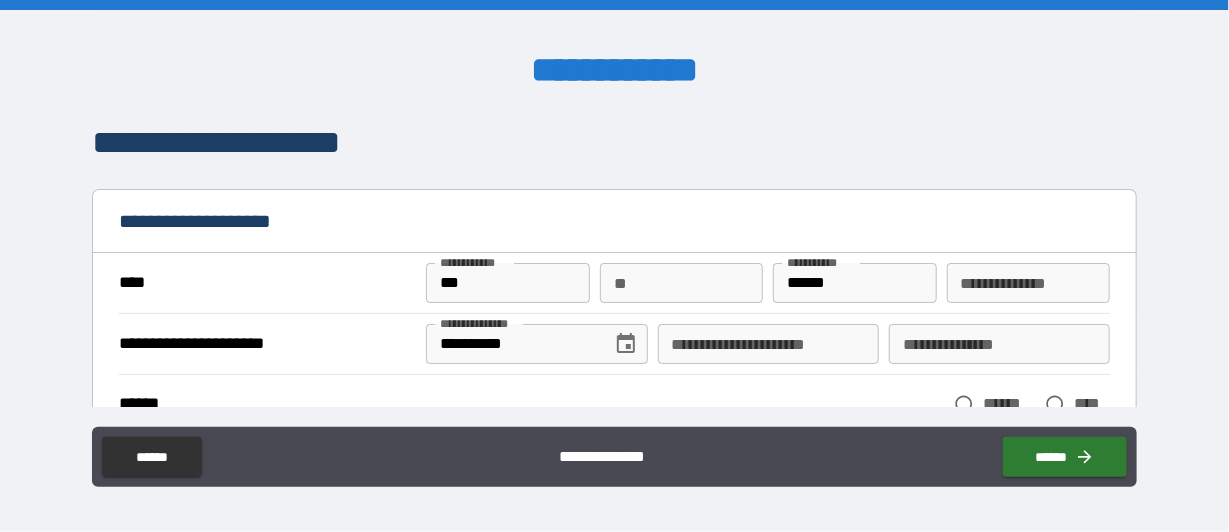 click on "**********" at bounding box center [768, 344] 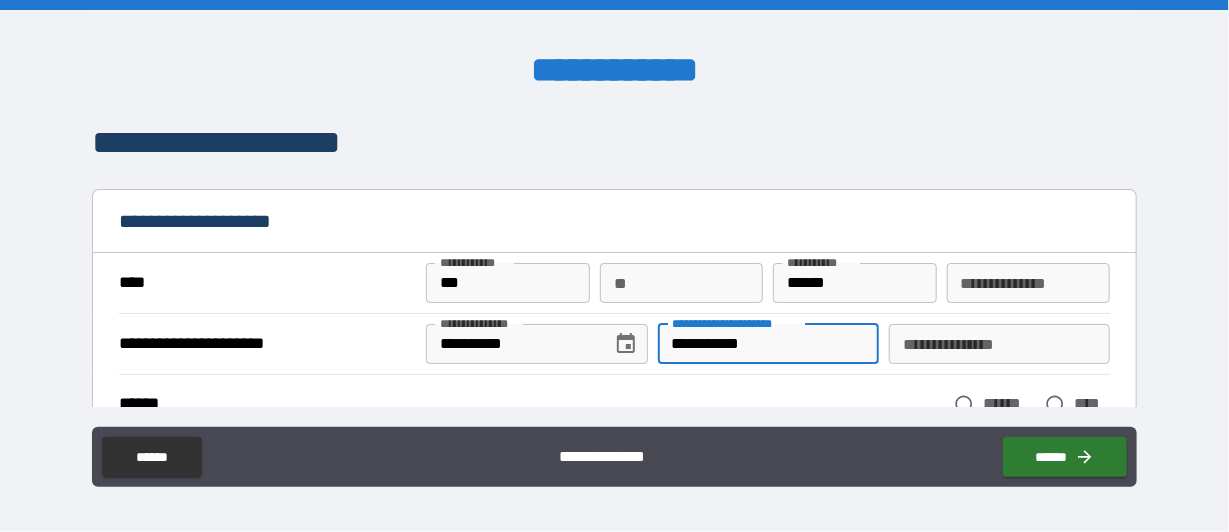 type on "**********" 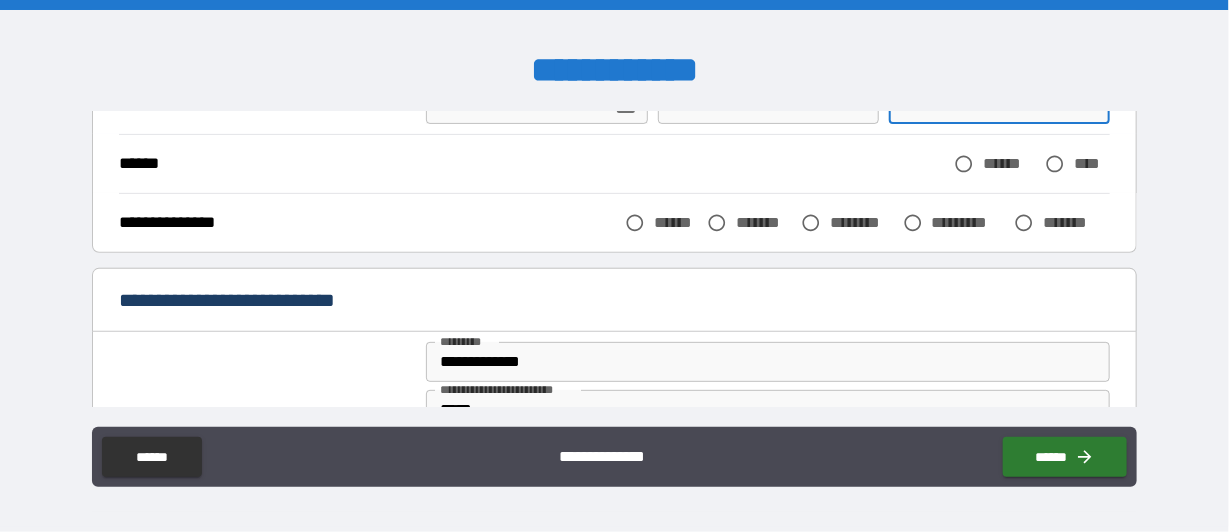 scroll, scrollTop: 300, scrollLeft: 0, axis: vertical 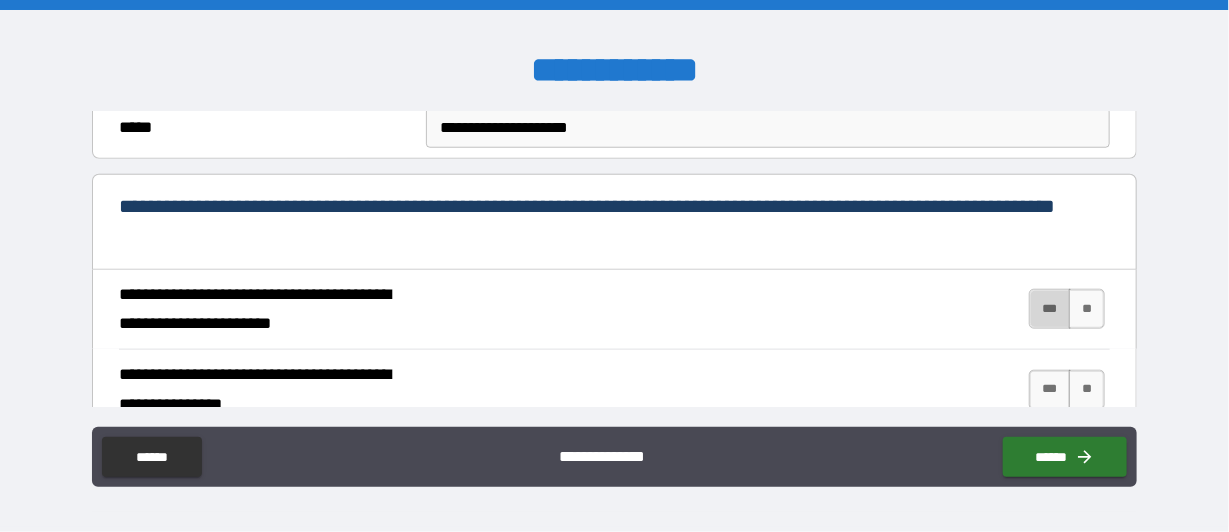 click on "***" at bounding box center [1050, 309] 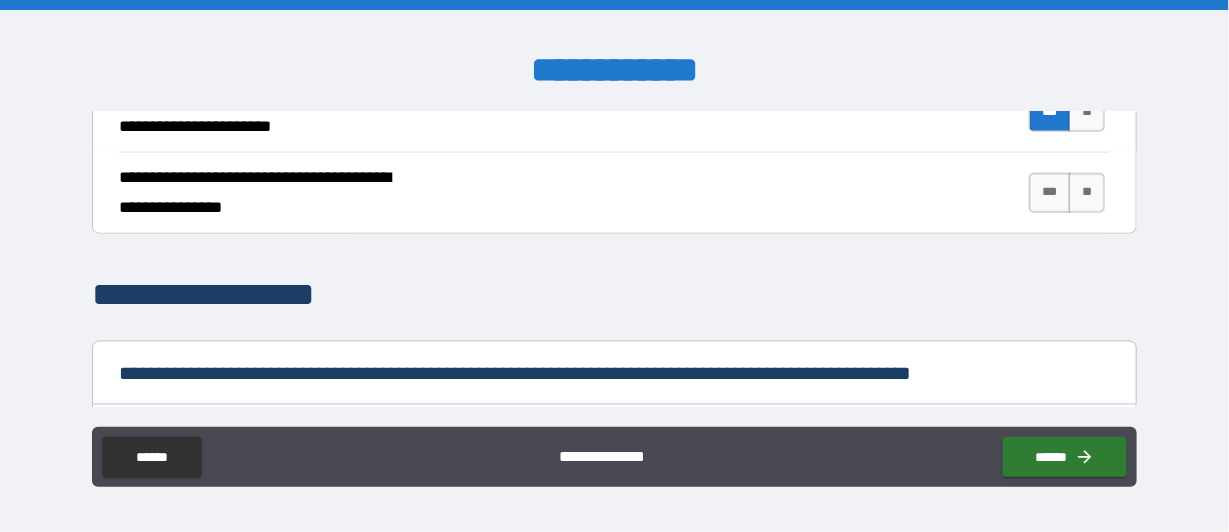 scroll, scrollTop: 899, scrollLeft: 0, axis: vertical 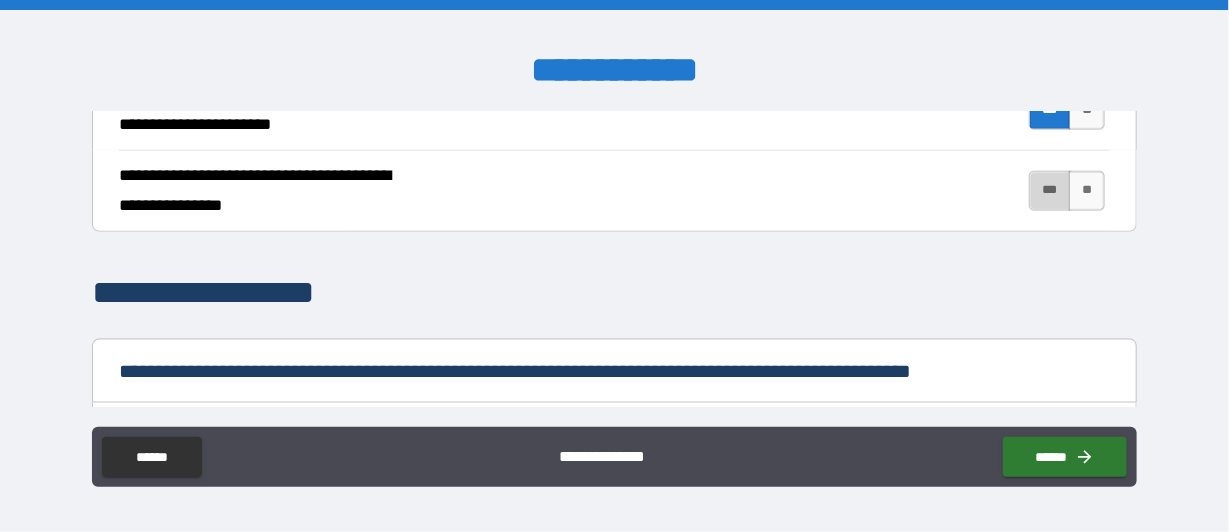 drag, startPoint x: 1034, startPoint y: 181, endPoint x: 1018, endPoint y: 195, distance: 21.260292 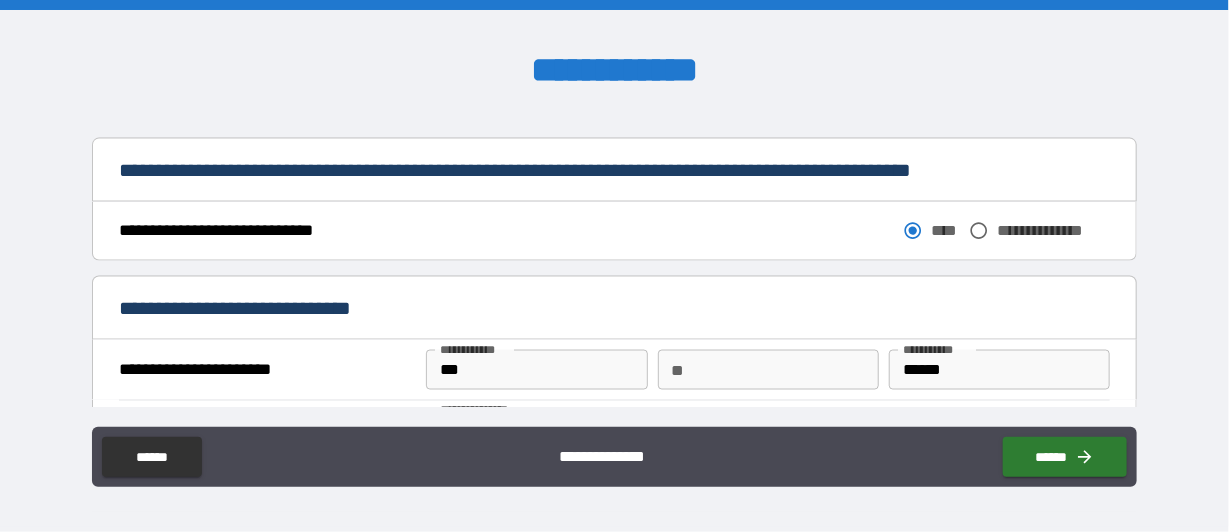 scroll, scrollTop: 1299, scrollLeft: 0, axis: vertical 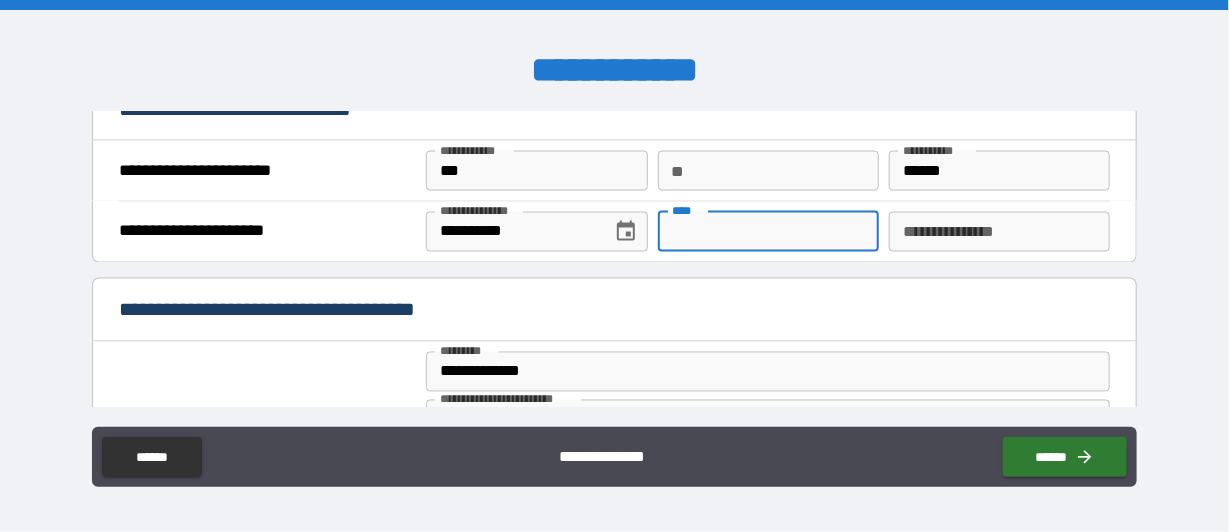 click on "****" at bounding box center [768, 232] 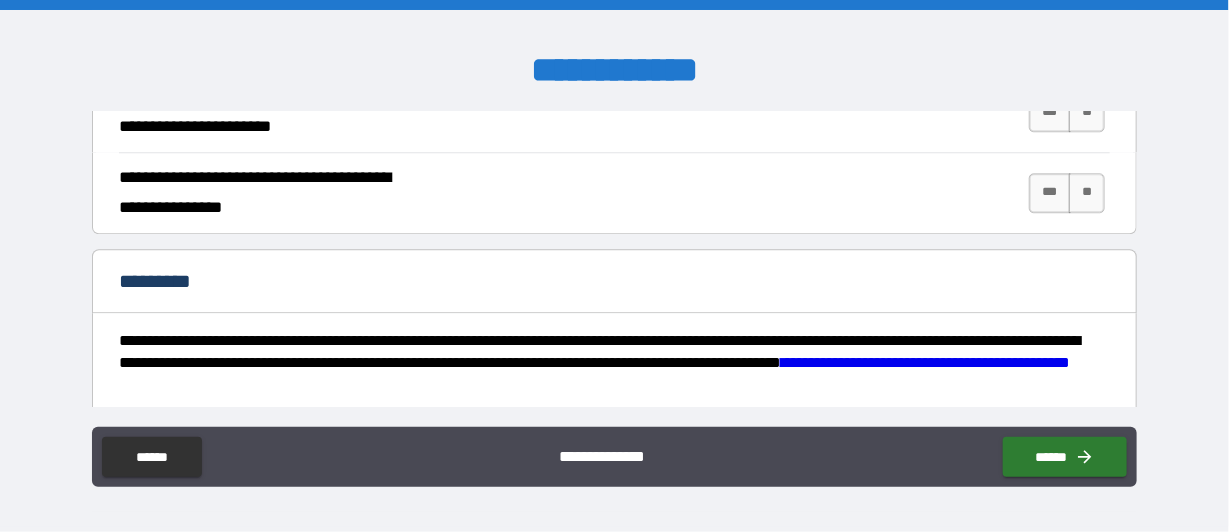scroll, scrollTop: 2000, scrollLeft: 0, axis: vertical 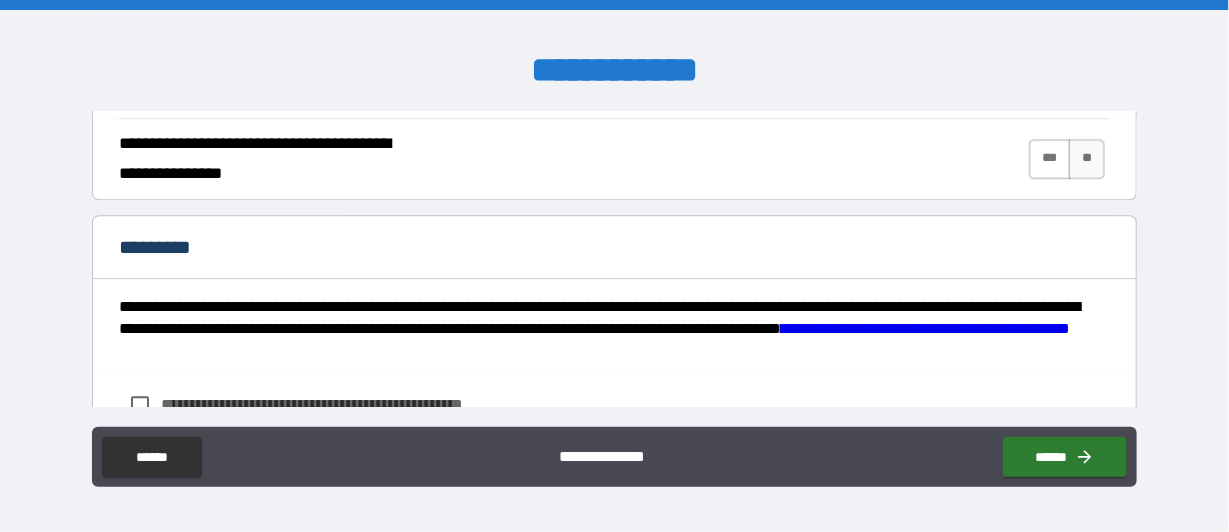 type on "**********" 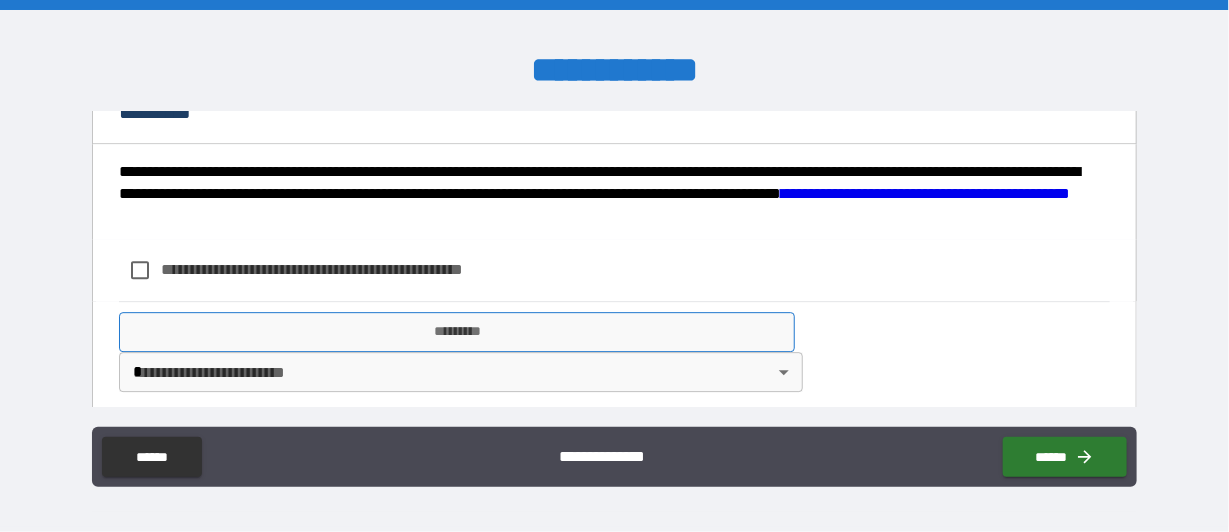 scroll, scrollTop: 2138, scrollLeft: 0, axis: vertical 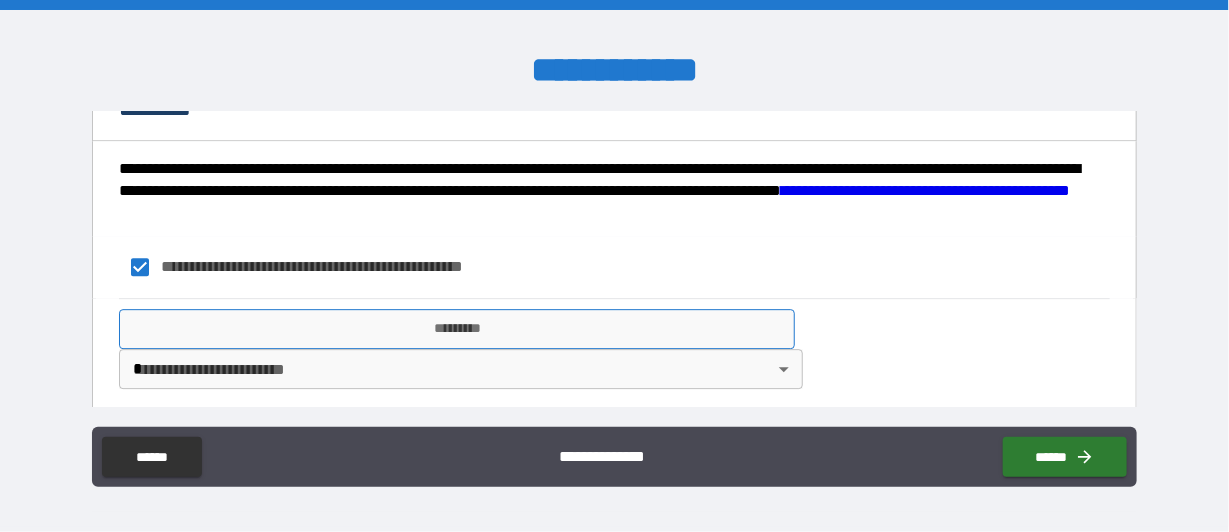 click on "*********" at bounding box center (457, 329) 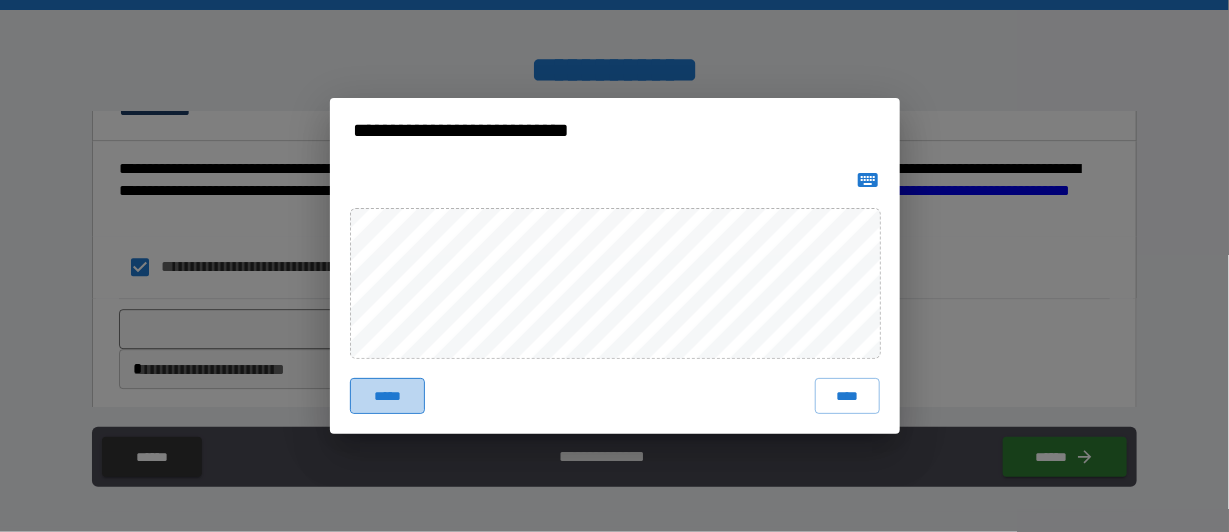 click on "*****" at bounding box center [388, 396] 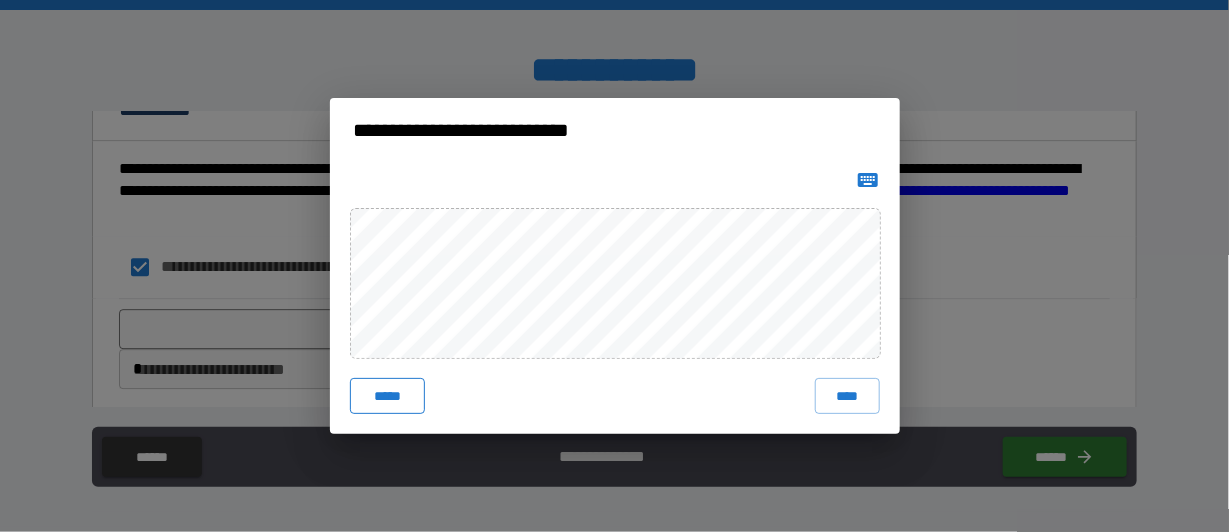 click on "*****" at bounding box center (388, 396) 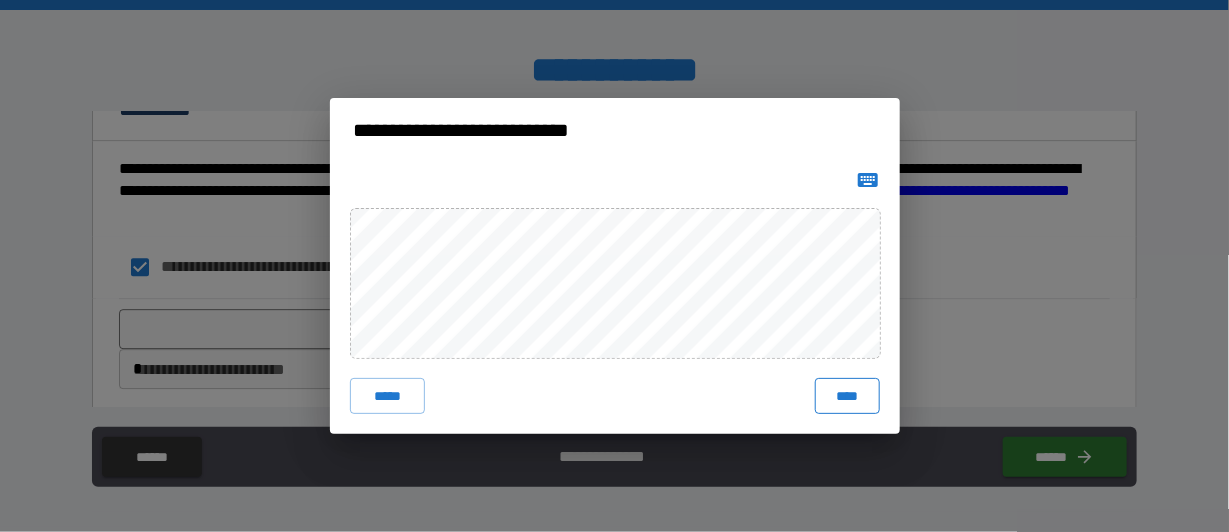 click on "****" at bounding box center (847, 396) 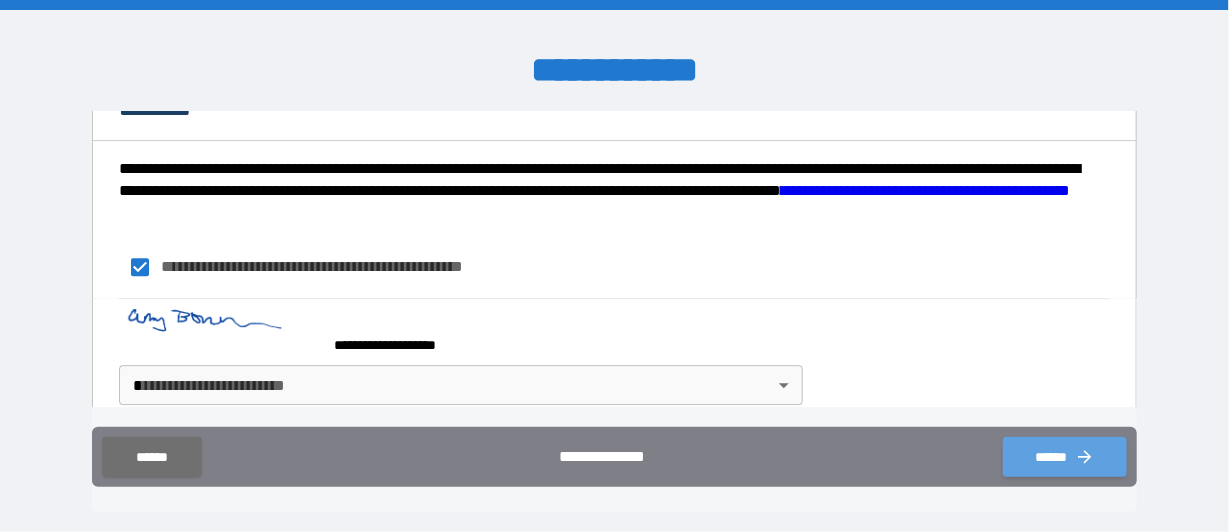 click 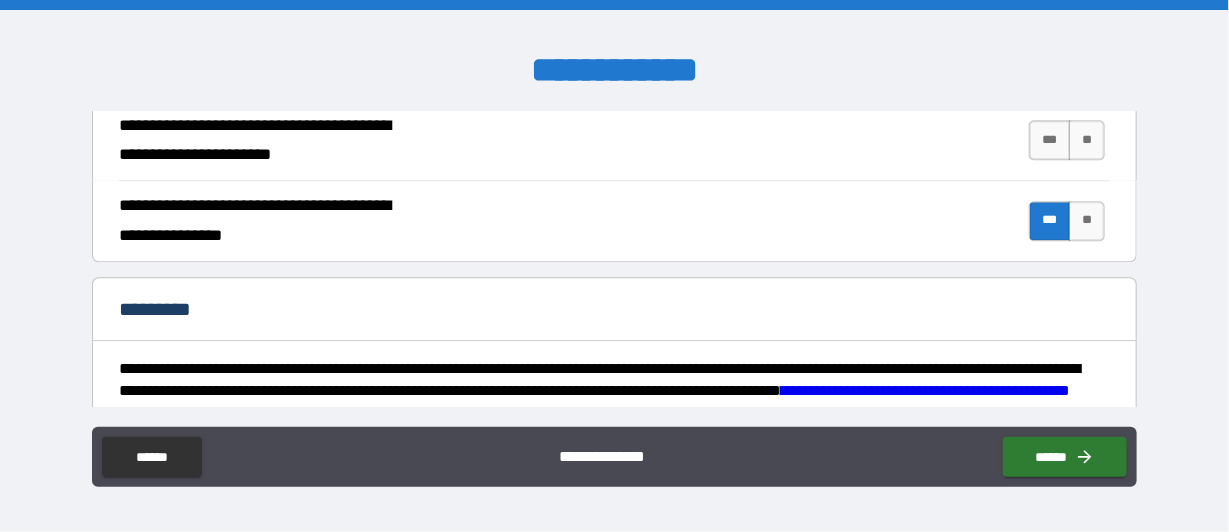 scroll, scrollTop: 1738, scrollLeft: 0, axis: vertical 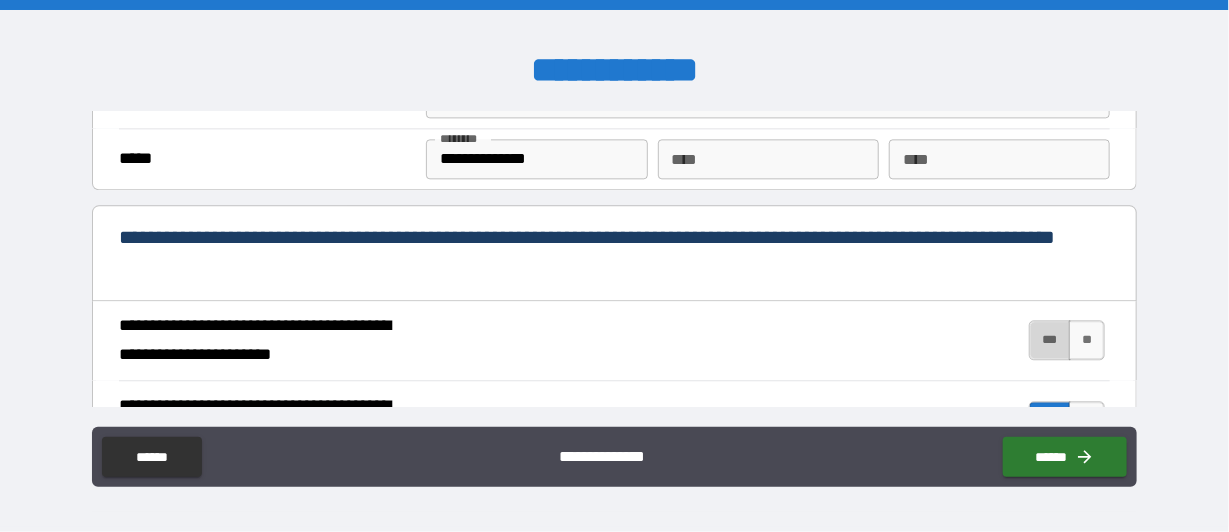 click on "***" at bounding box center [1050, 340] 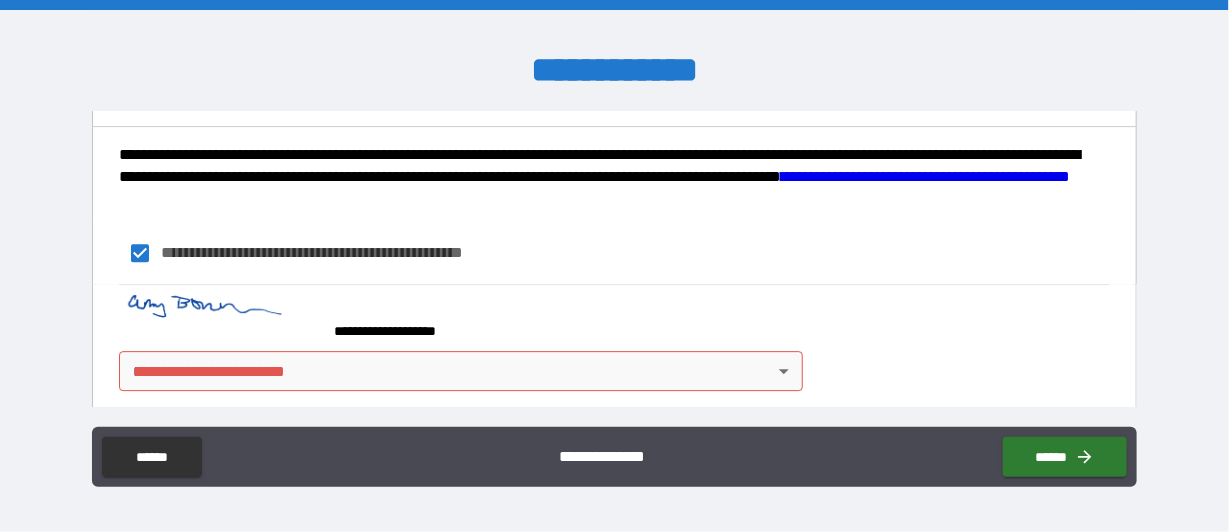 scroll, scrollTop: 2154, scrollLeft: 0, axis: vertical 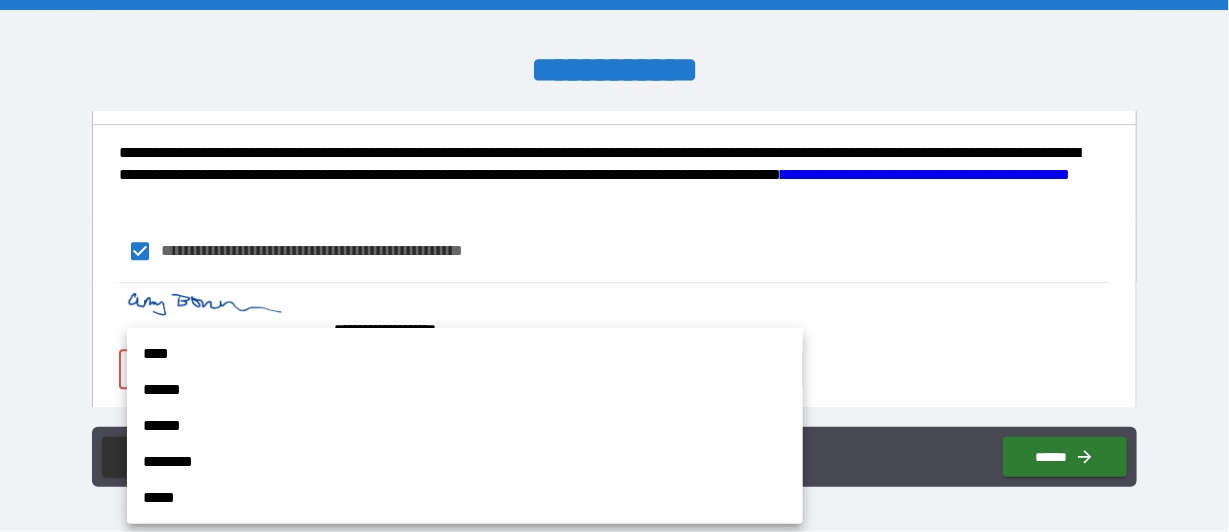 click on "**********" at bounding box center [614, 266] 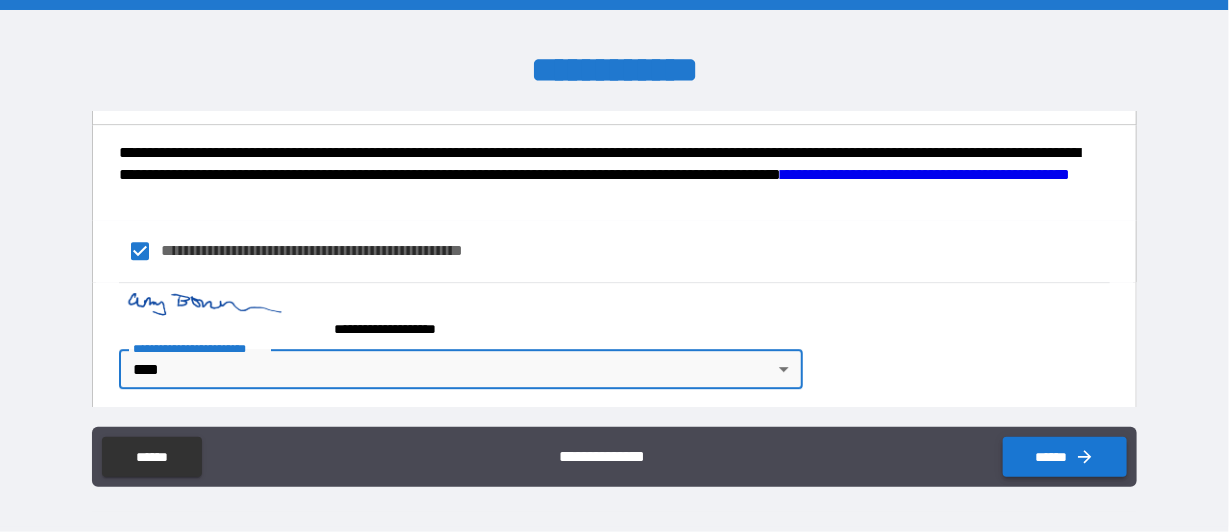 click on "******" at bounding box center (1065, 457) 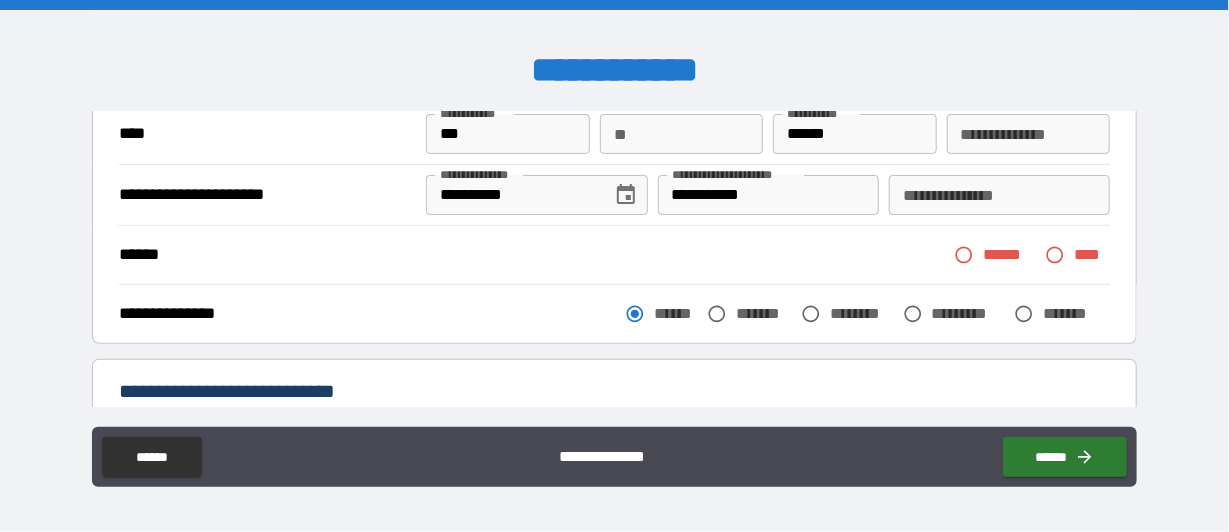 scroll, scrollTop: 200, scrollLeft: 0, axis: vertical 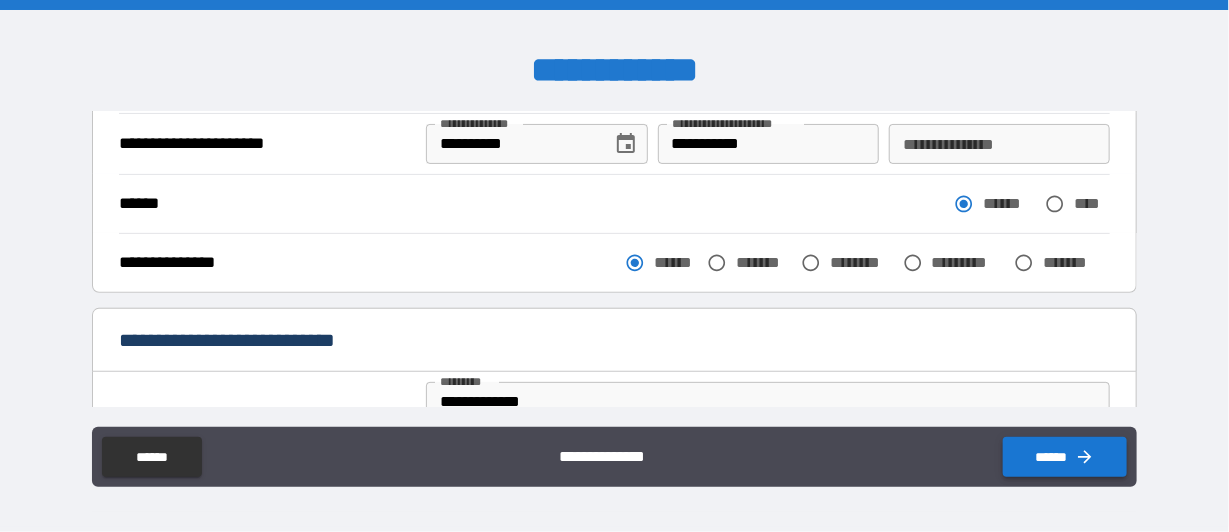 click on "******" at bounding box center [1065, 457] 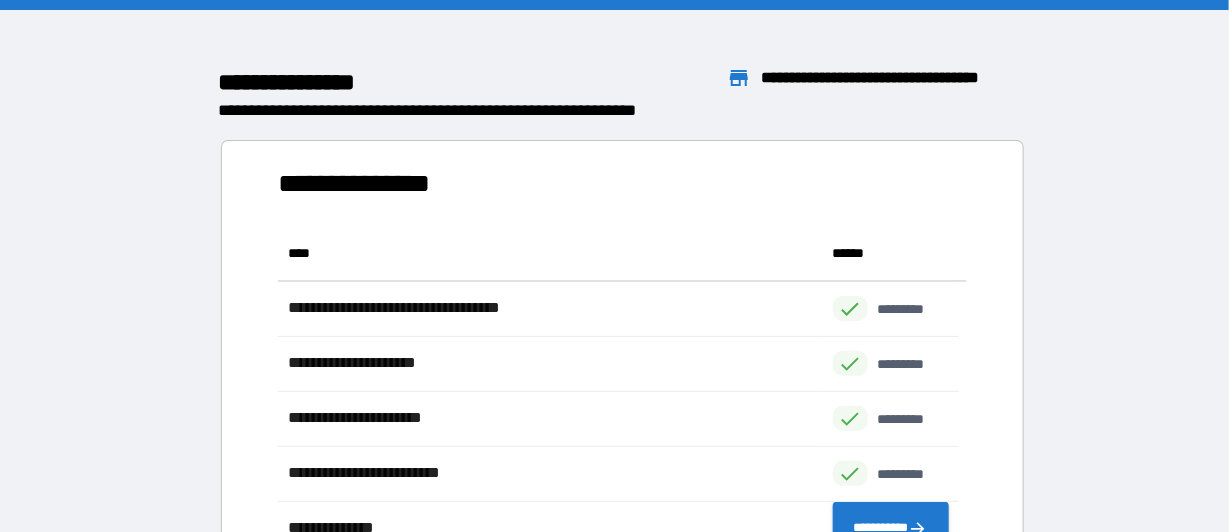 scroll, scrollTop: 16, scrollLeft: 16, axis: both 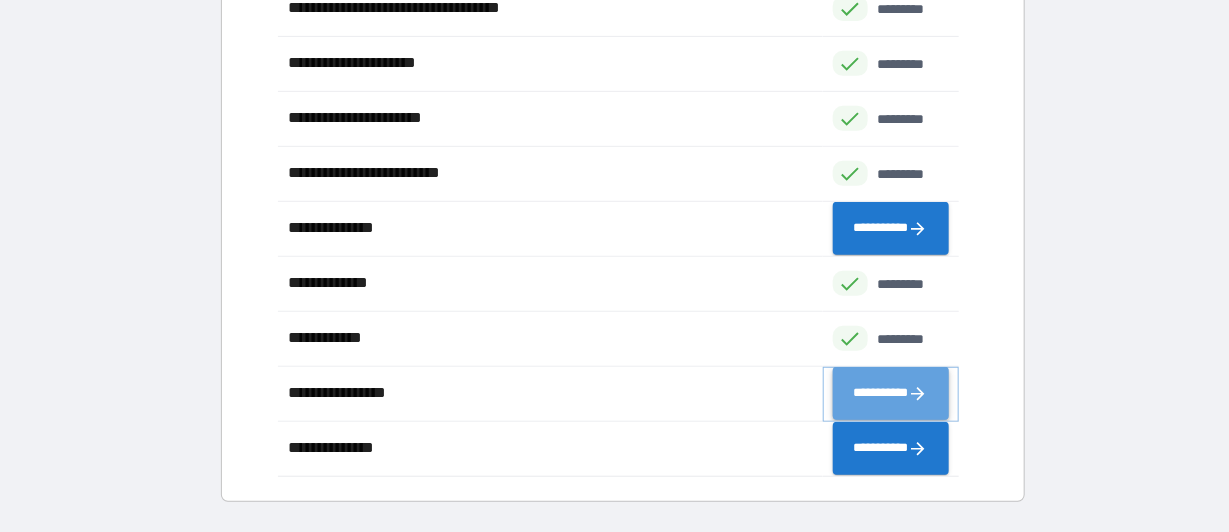 click on "**********" at bounding box center (891, 394) 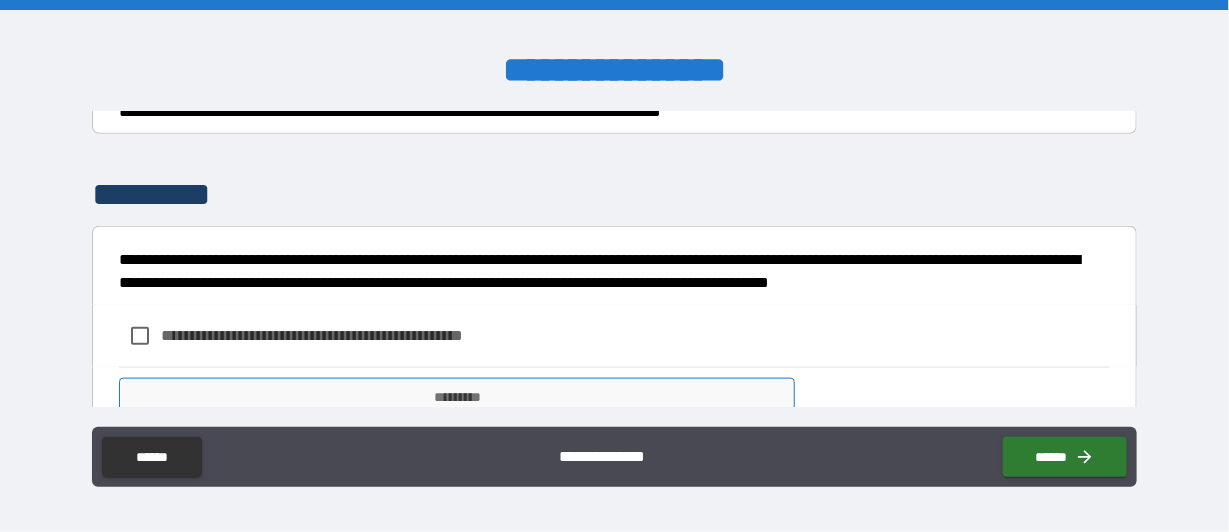 scroll, scrollTop: 878, scrollLeft: 0, axis: vertical 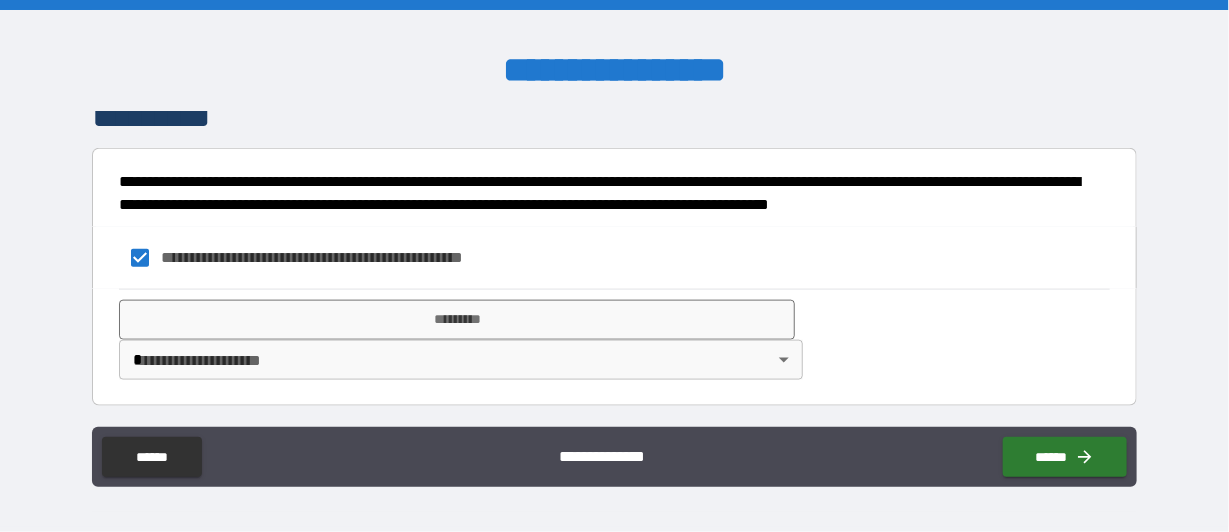 click on "**********" at bounding box center [614, 266] 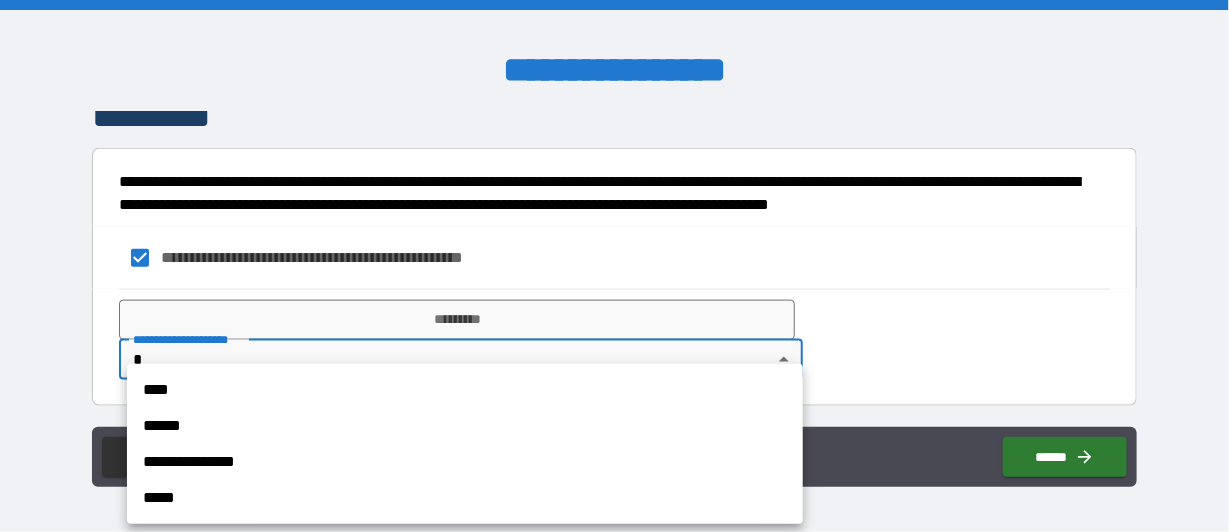 click on "****" at bounding box center [465, 390] 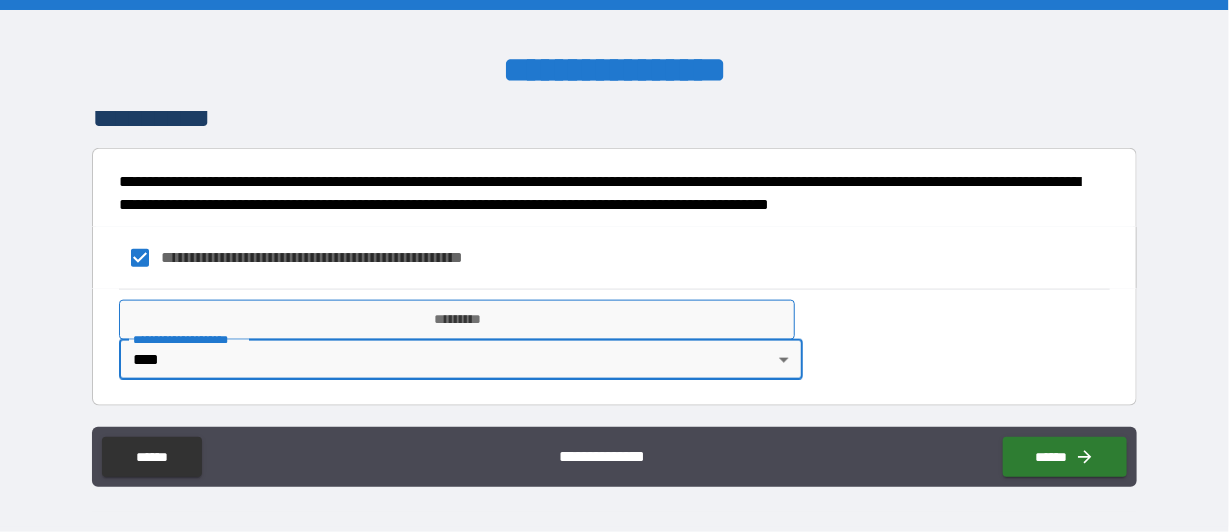 click on "*********" at bounding box center (457, 320) 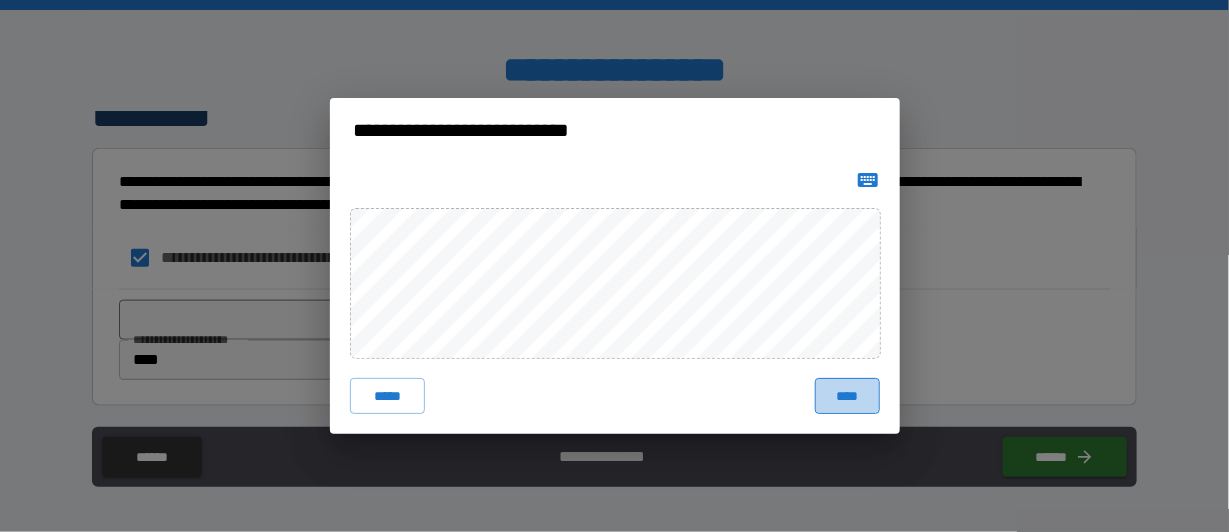 click on "****" at bounding box center [847, 396] 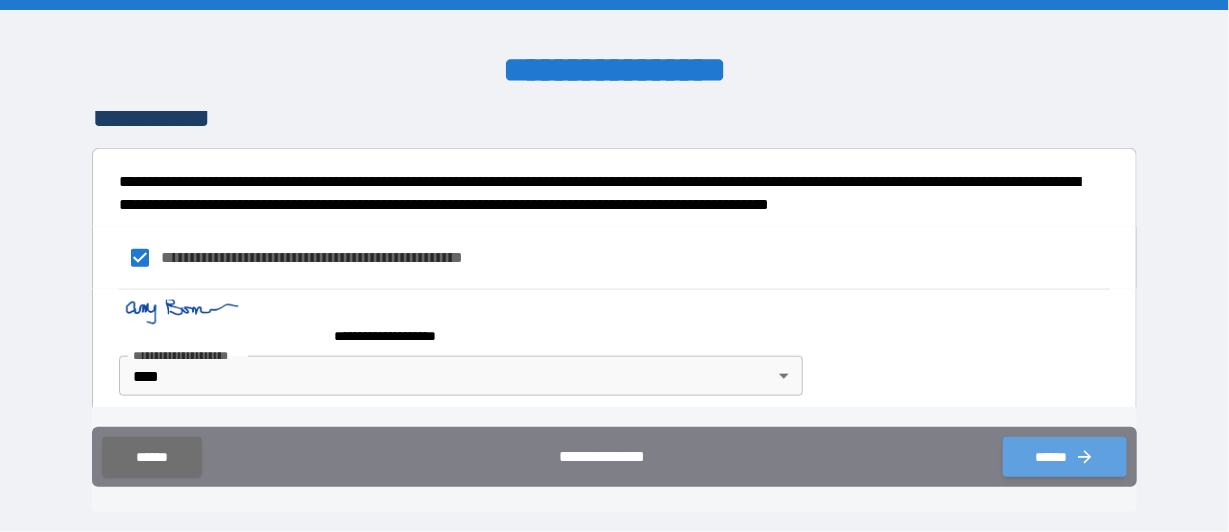 click 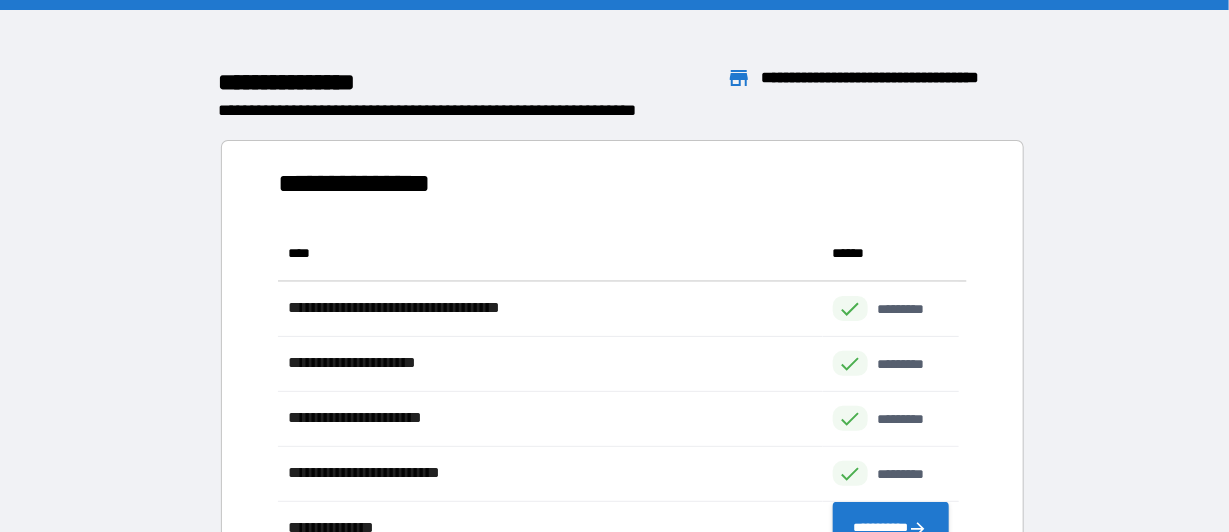 scroll, scrollTop: 16, scrollLeft: 16, axis: both 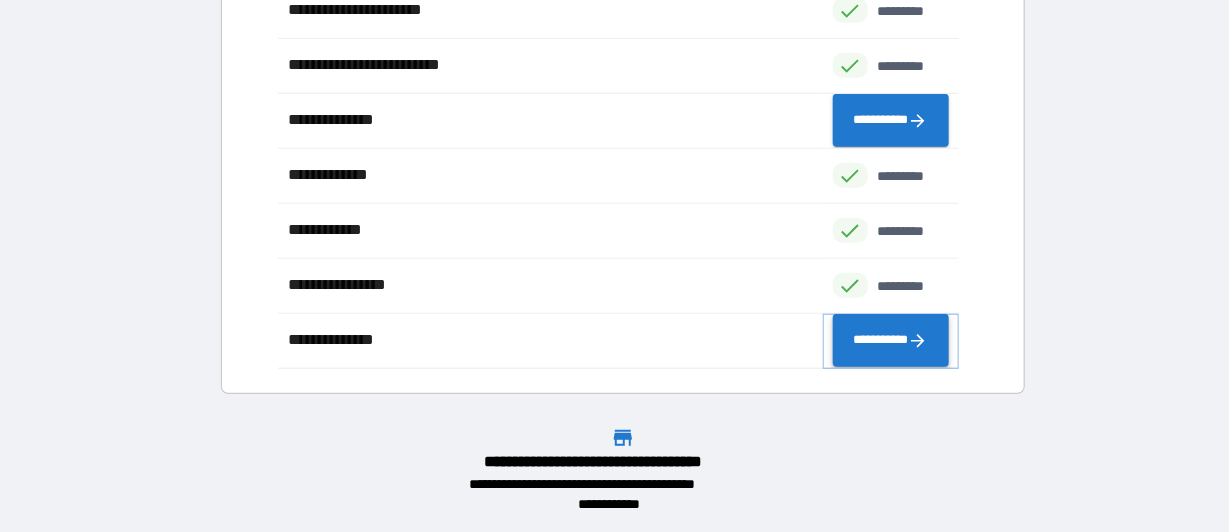 click on "**********" at bounding box center (891, 341) 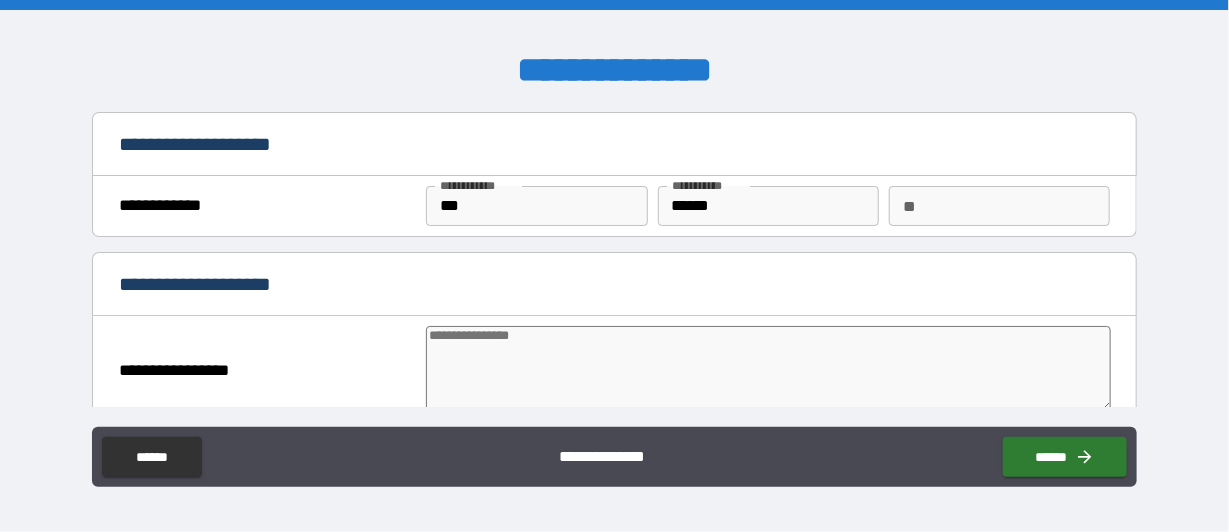 type on "*" 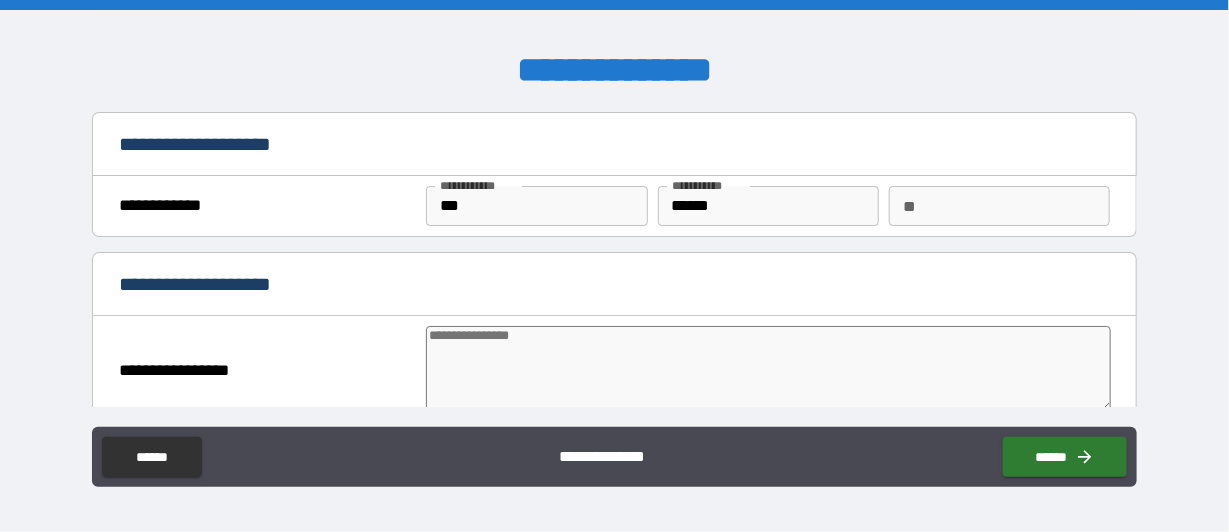 type on "*" 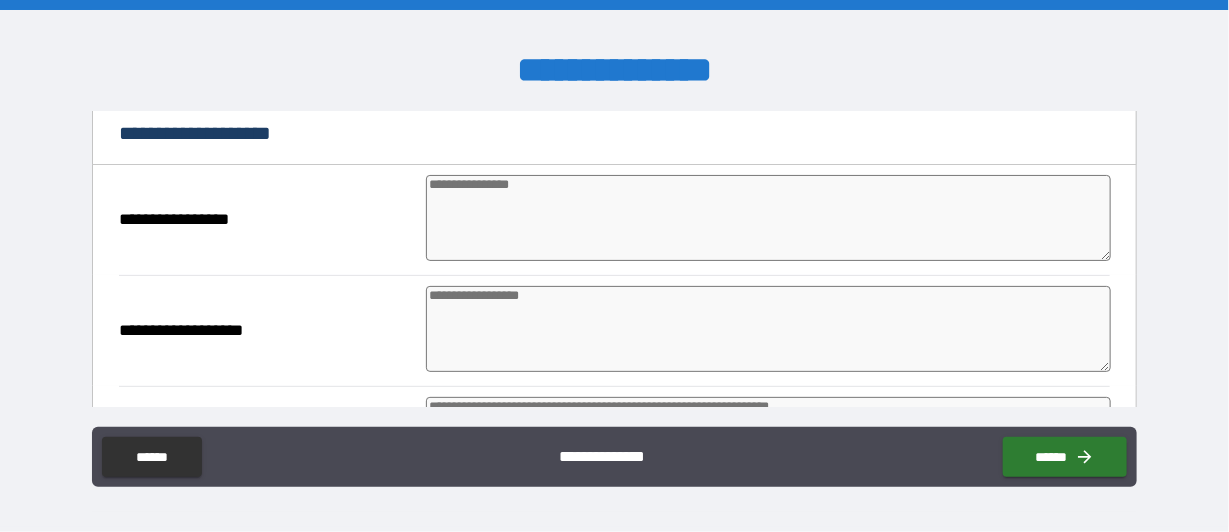 scroll, scrollTop: 200, scrollLeft: 0, axis: vertical 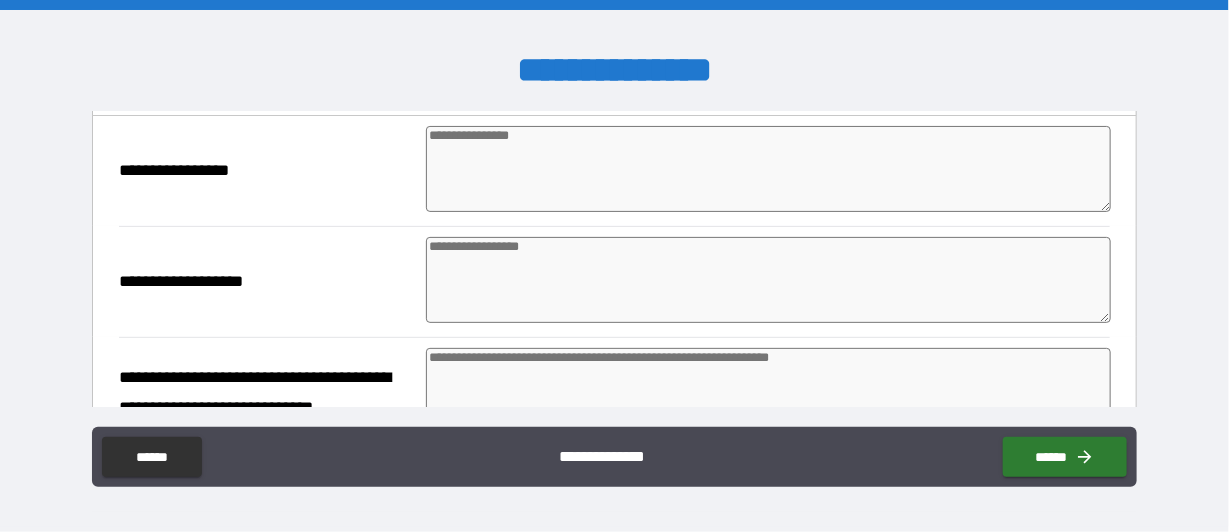 click at bounding box center (768, 169) 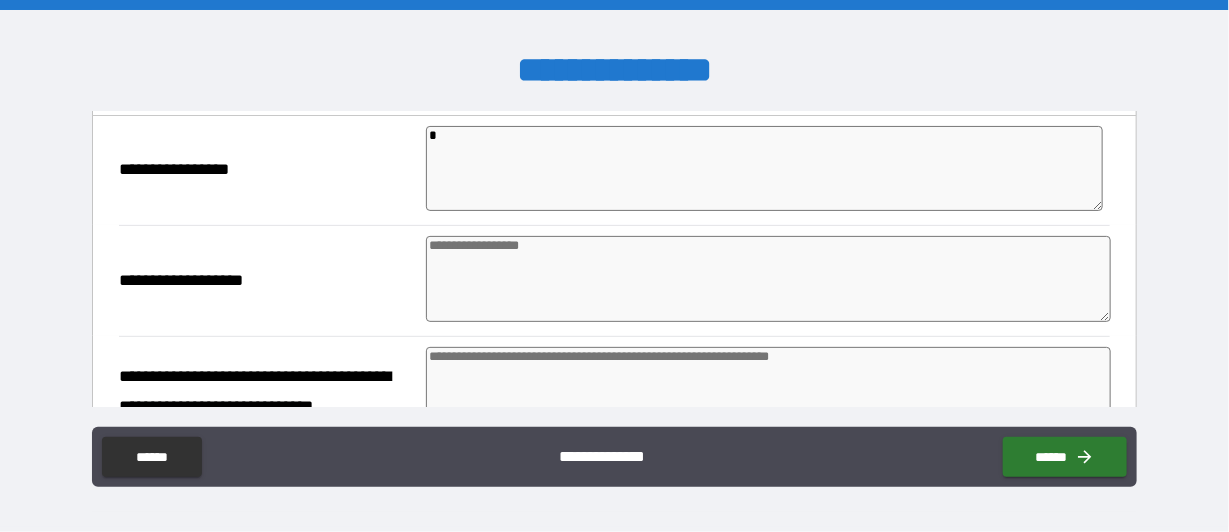 type on "*" 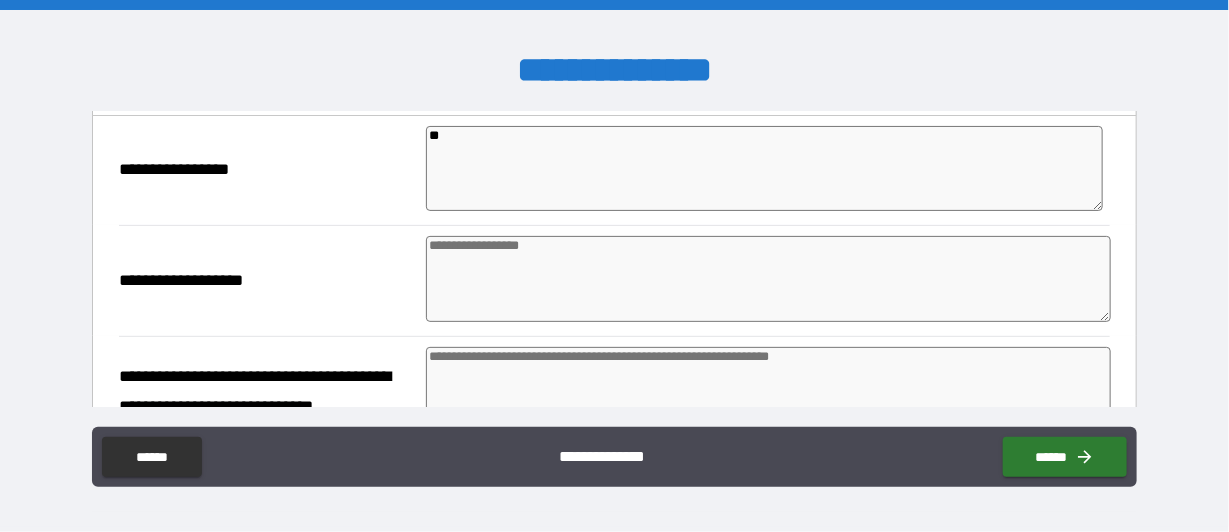 type on "***" 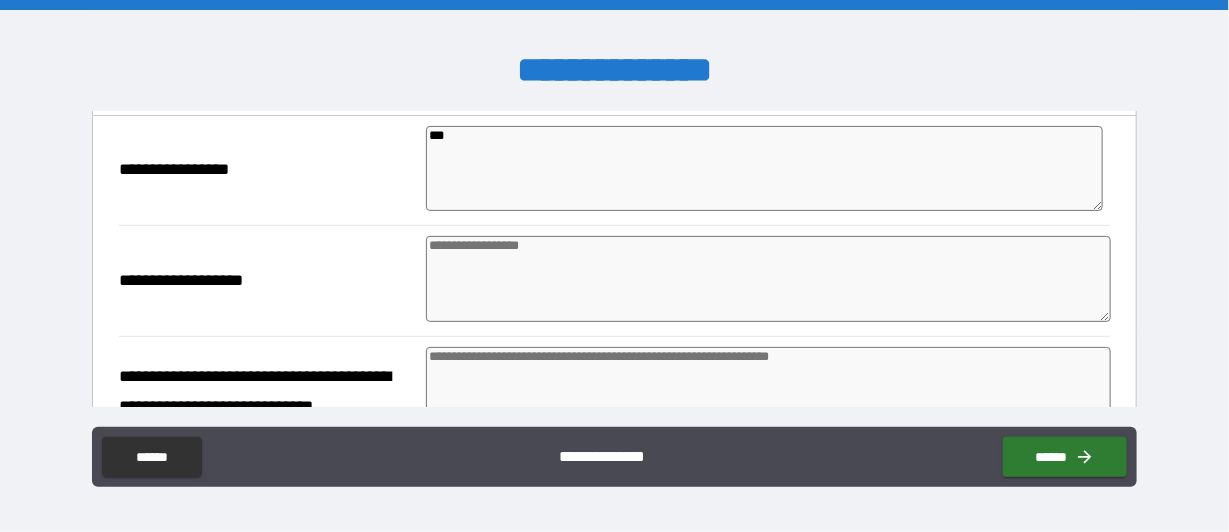 type on "****" 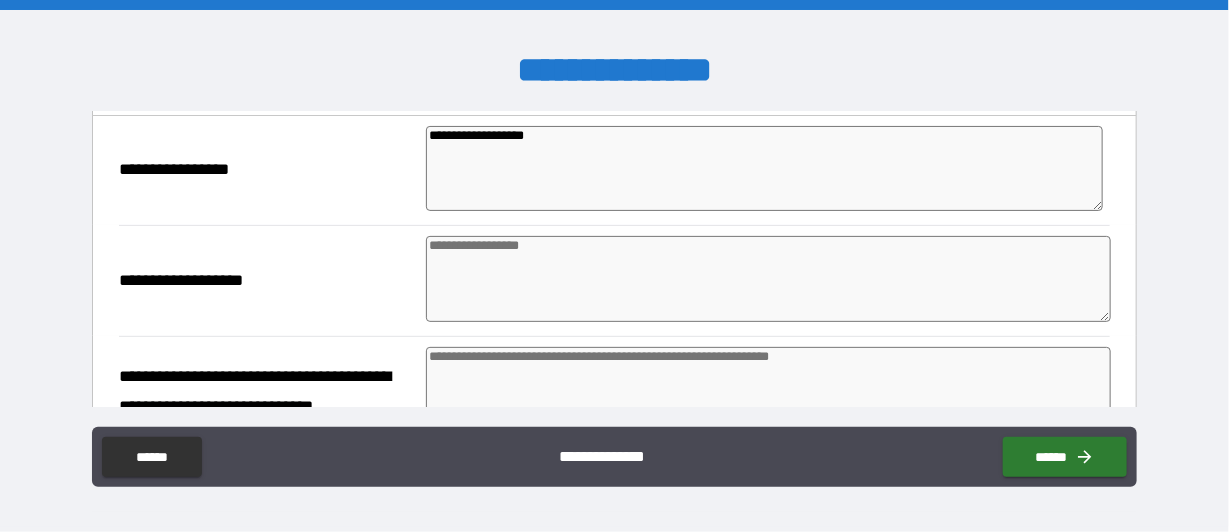 click at bounding box center (768, 279) 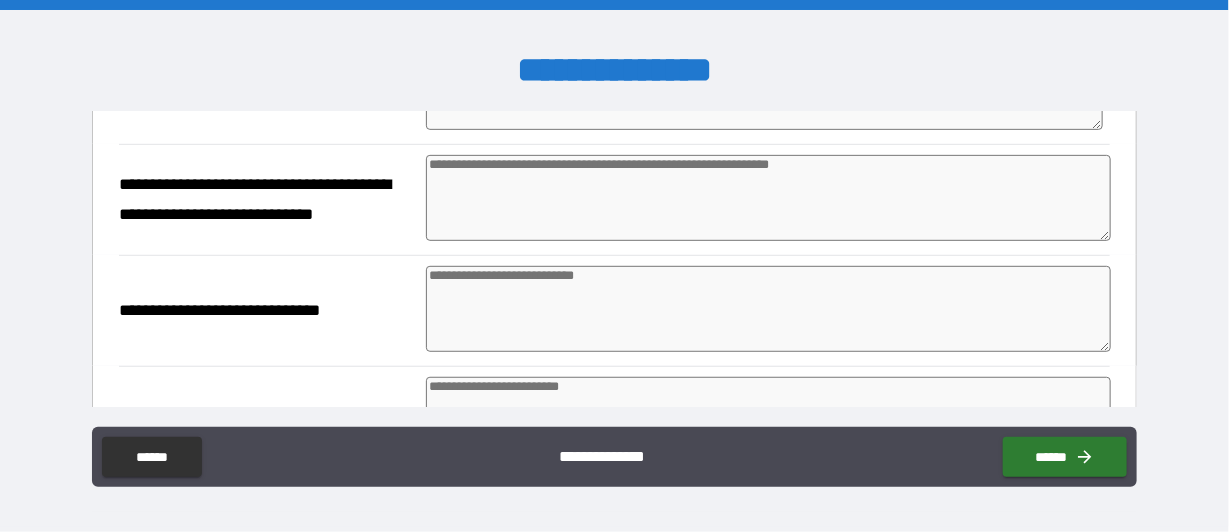 scroll, scrollTop: 400, scrollLeft: 0, axis: vertical 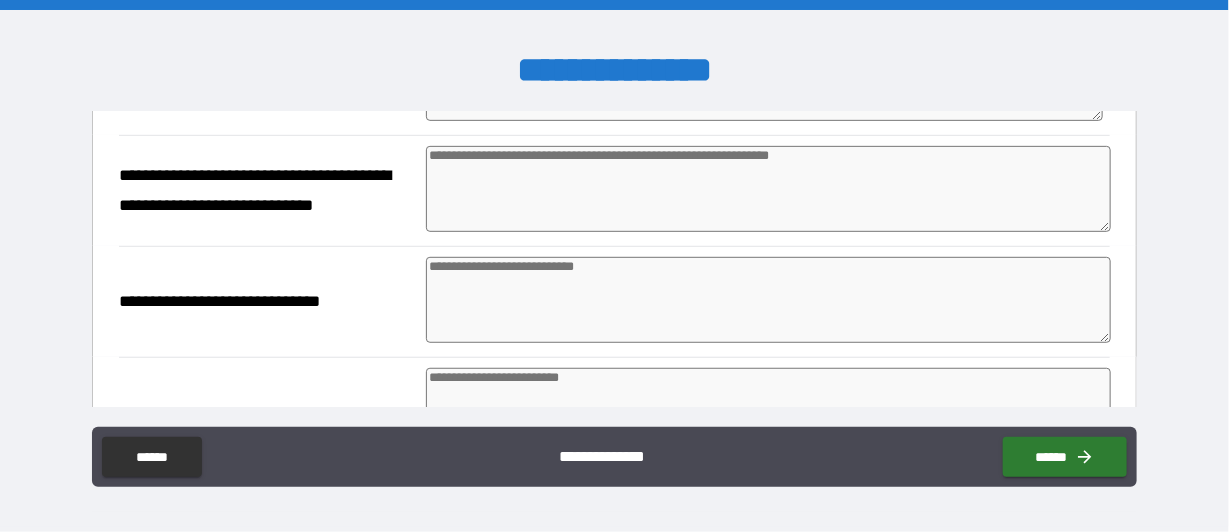 click at bounding box center (768, 300) 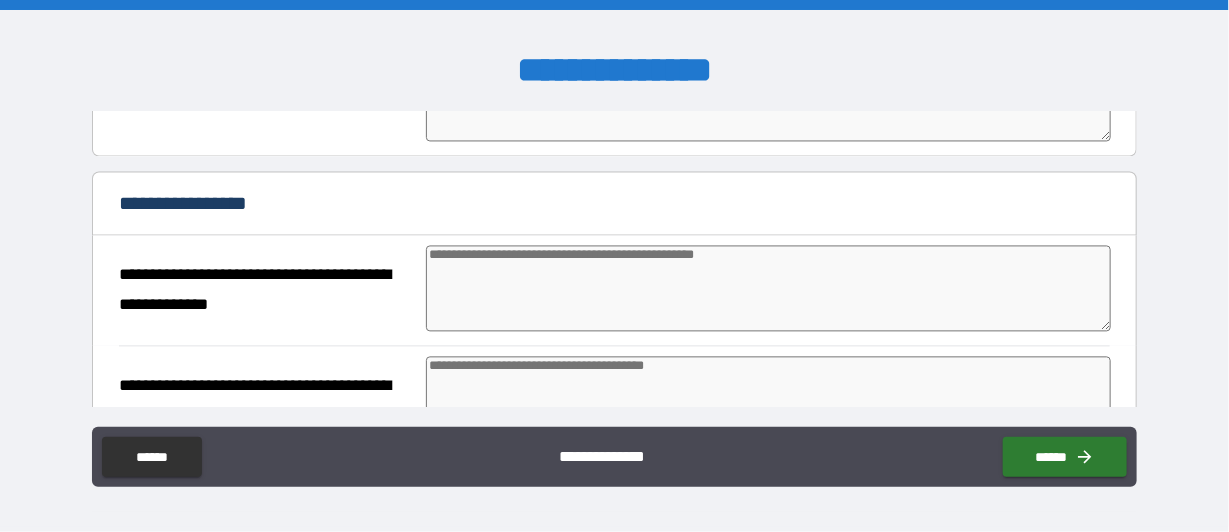scroll, scrollTop: 1600, scrollLeft: 0, axis: vertical 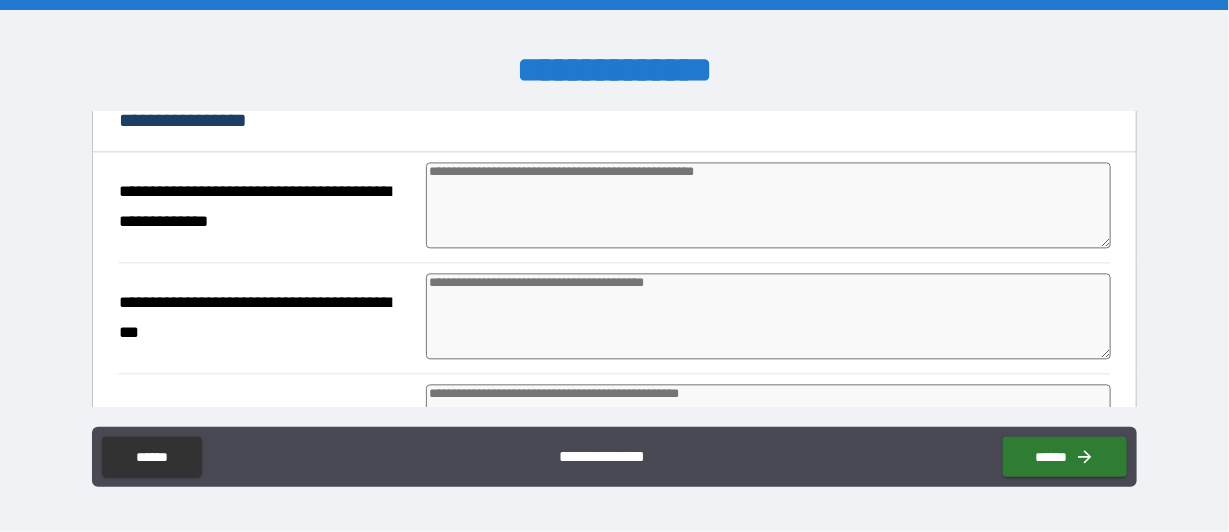 click at bounding box center [768, 205] 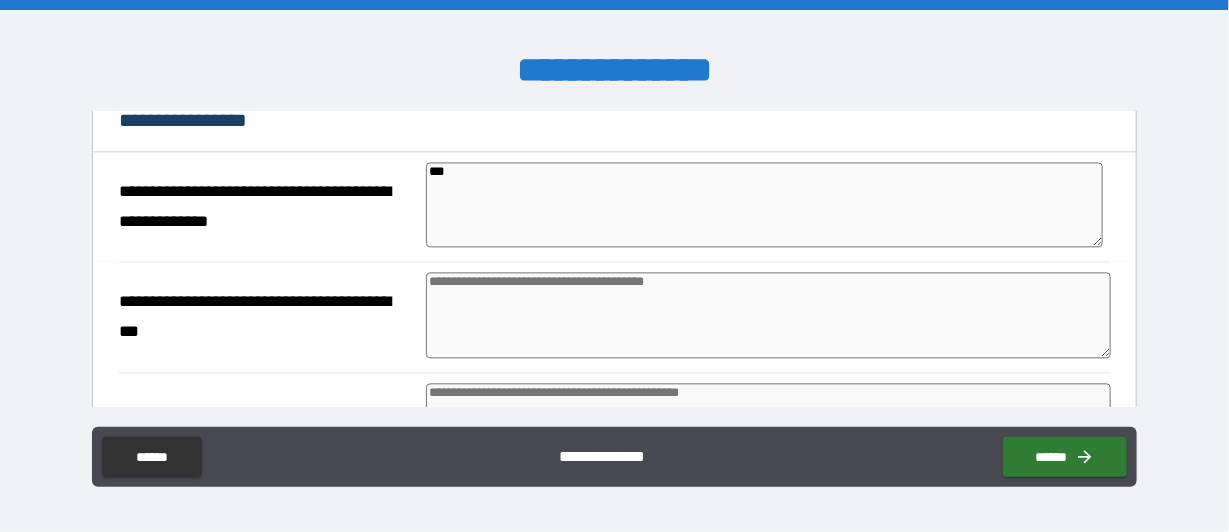click at bounding box center [768, 315] 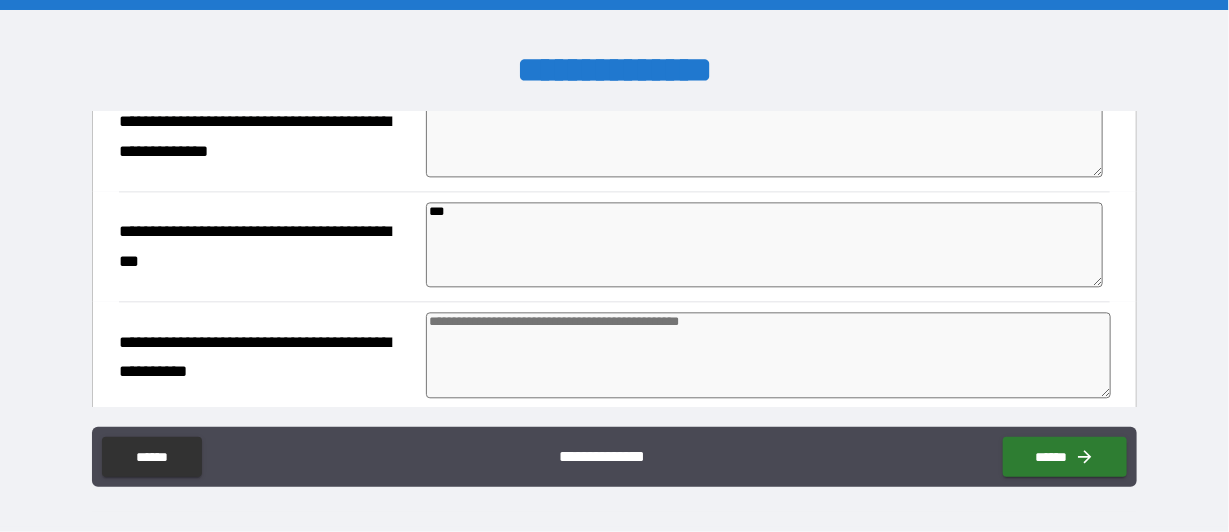 scroll, scrollTop: 1800, scrollLeft: 0, axis: vertical 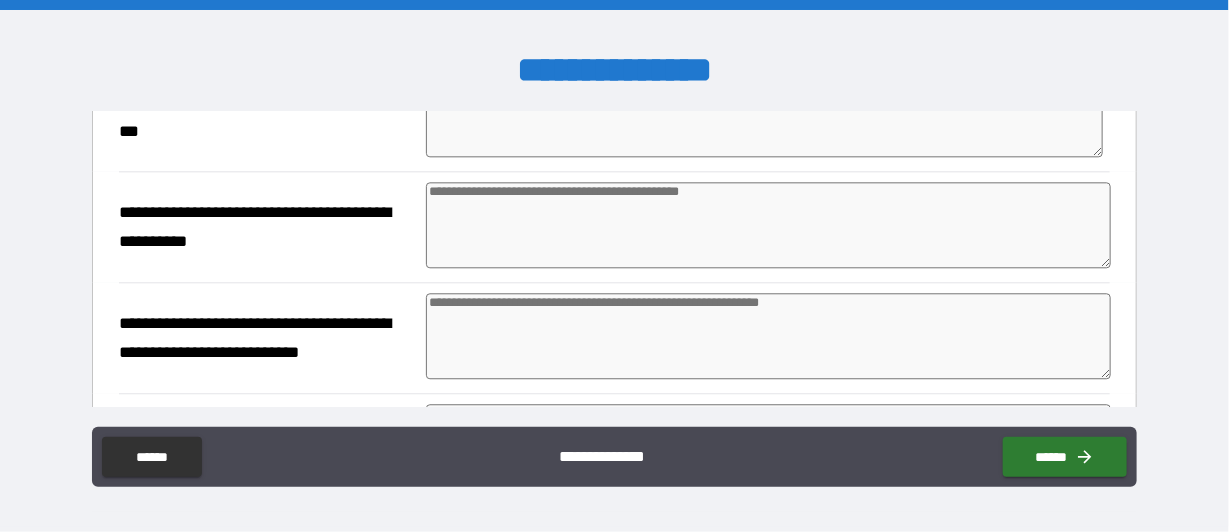click at bounding box center [768, 225] 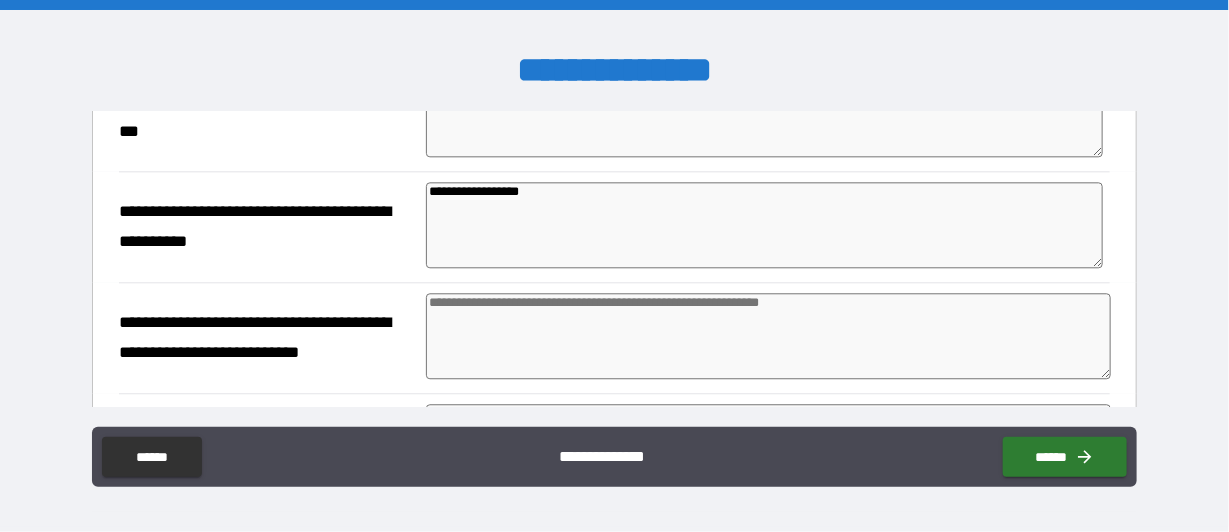 click at bounding box center (768, 336) 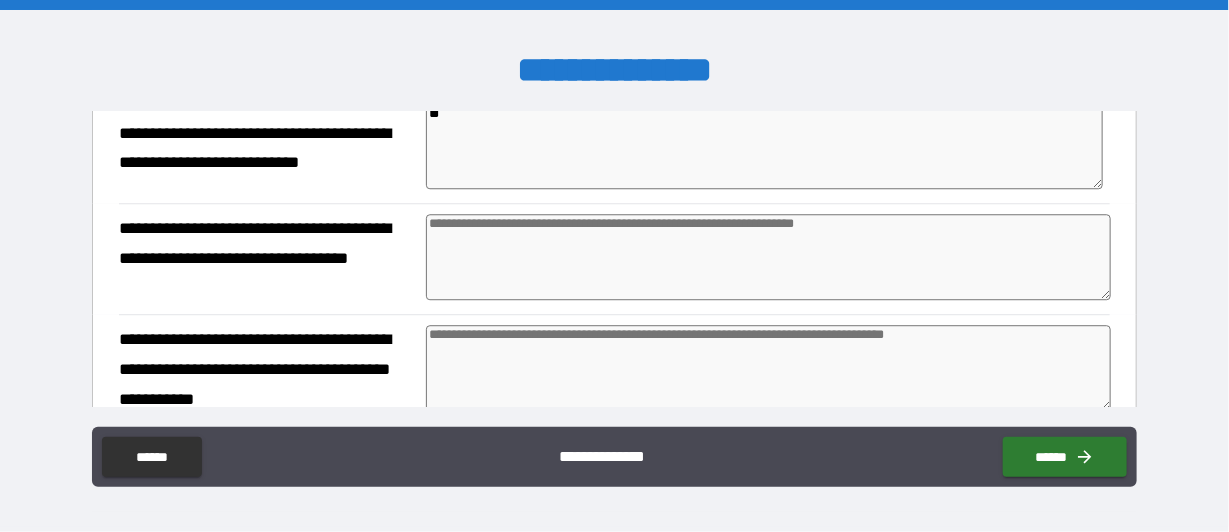 scroll, scrollTop: 2000, scrollLeft: 0, axis: vertical 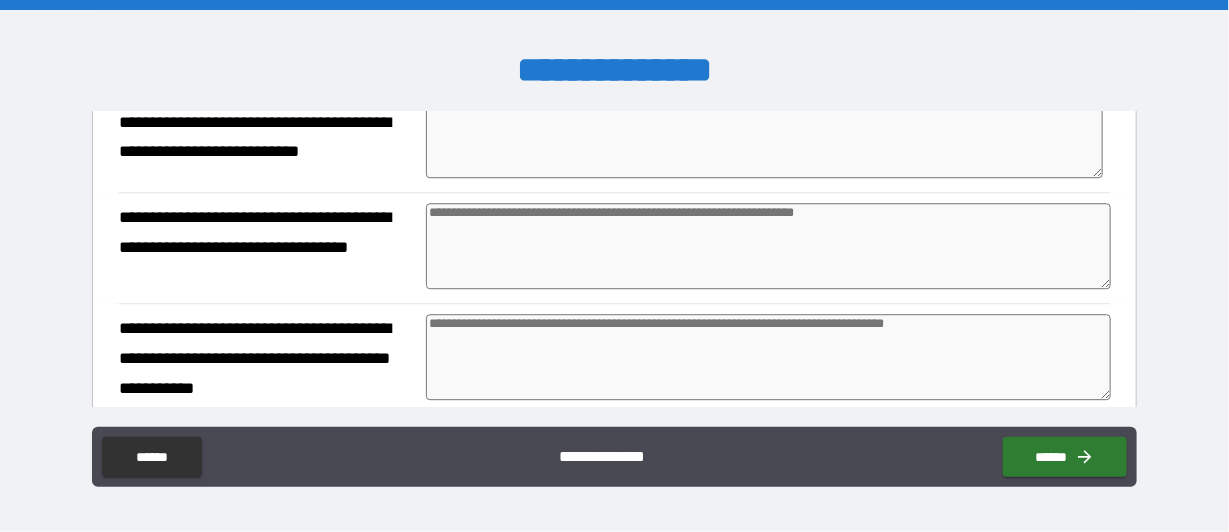 click at bounding box center [768, 246] 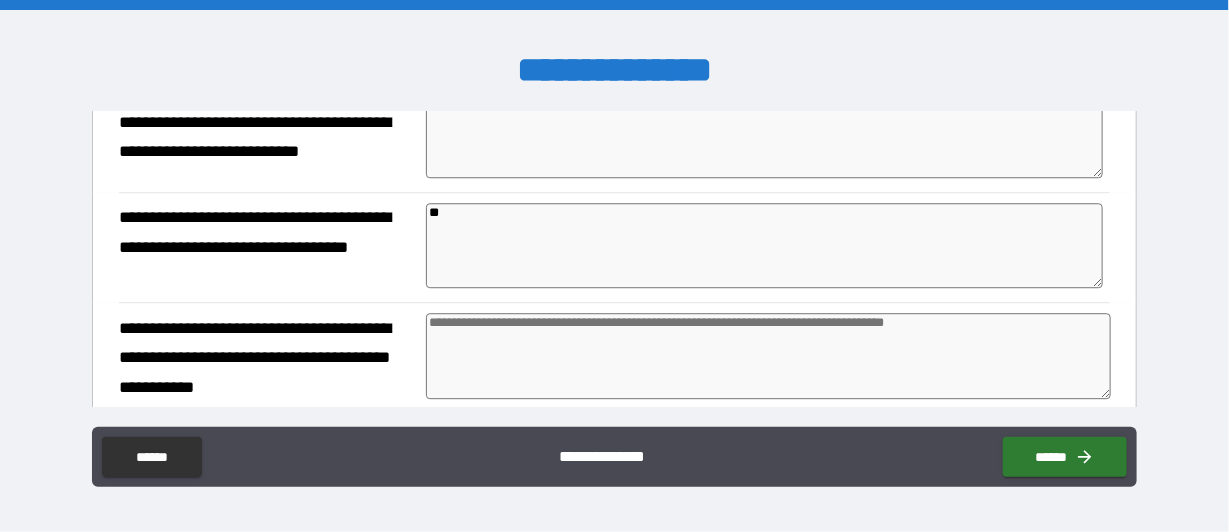 click at bounding box center (768, 356) 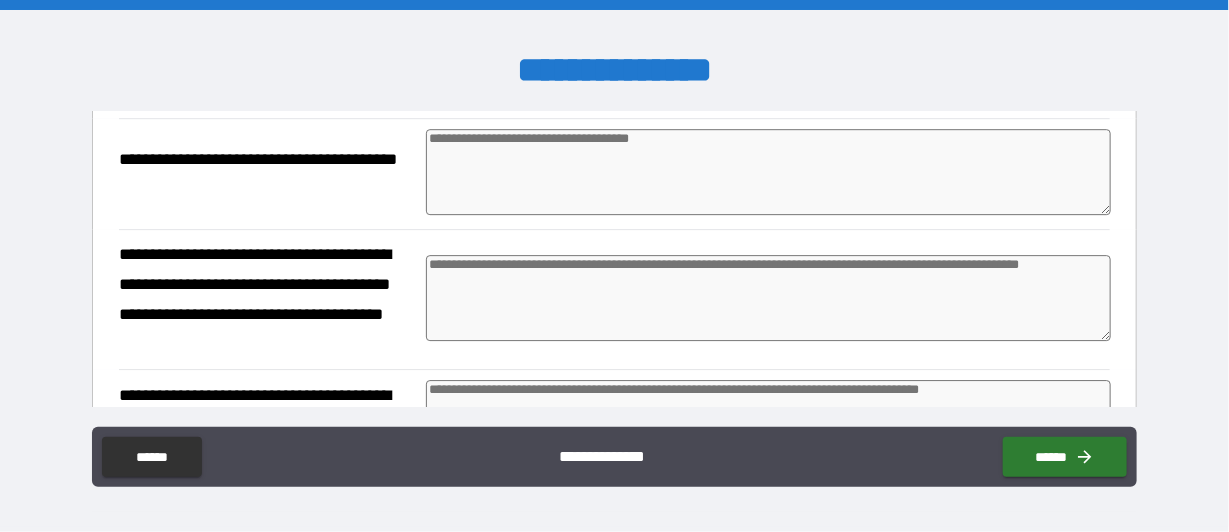 scroll, scrollTop: 2300, scrollLeft: 0, axis: vertical 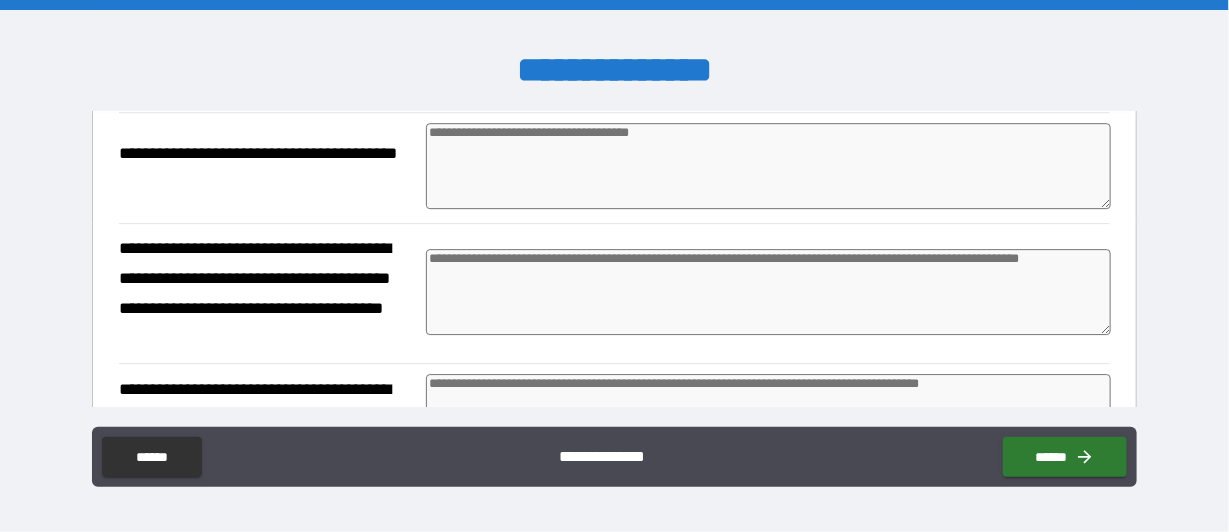 click at bounding box center (768, 166) 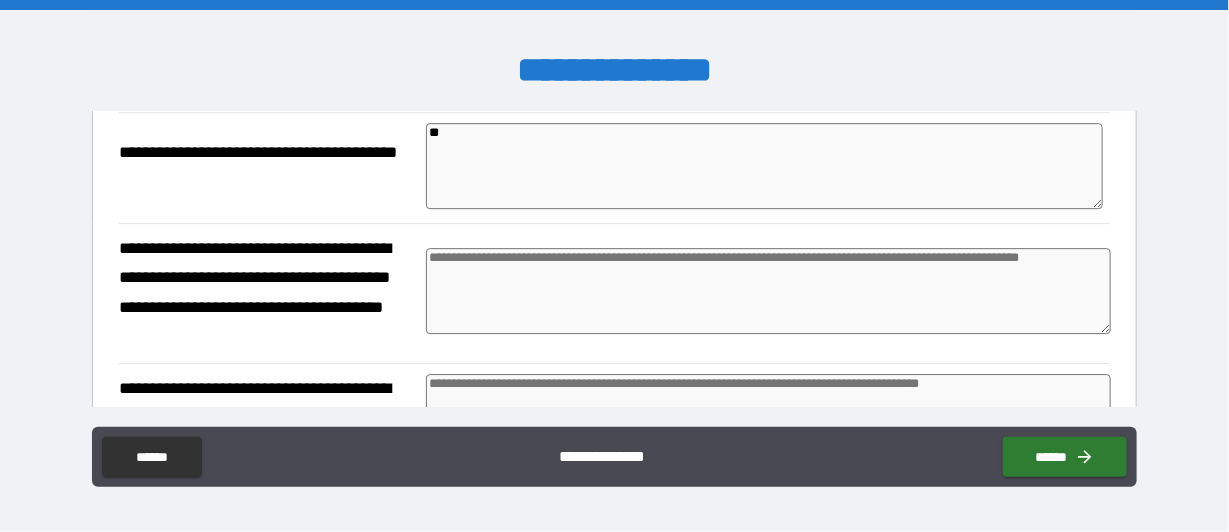 scroll, scrollTop: 2297, scrollLeft: 0, axis: vertical 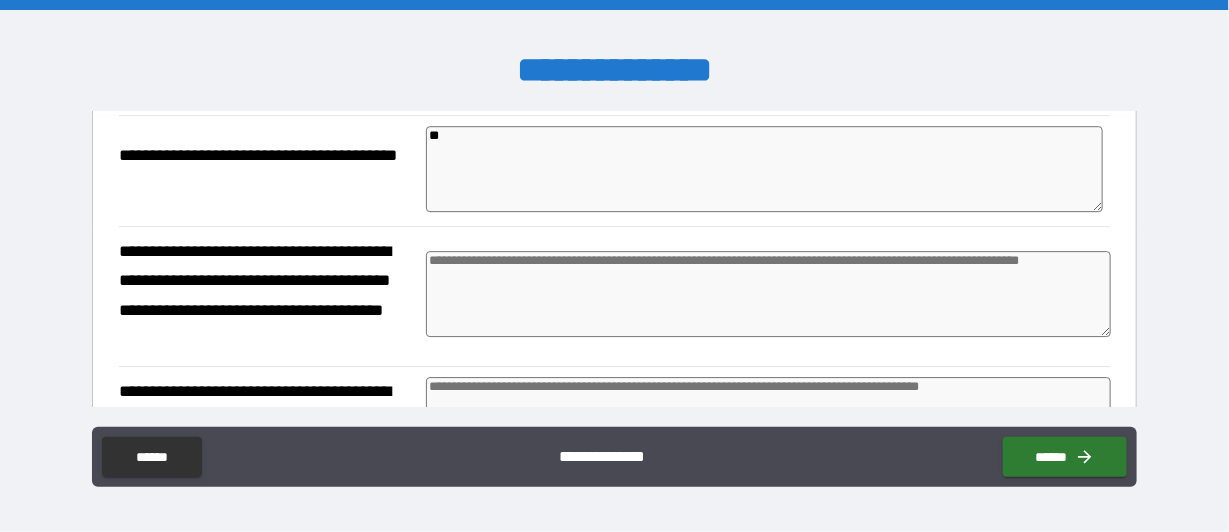 click at bounding box center [768, 294] 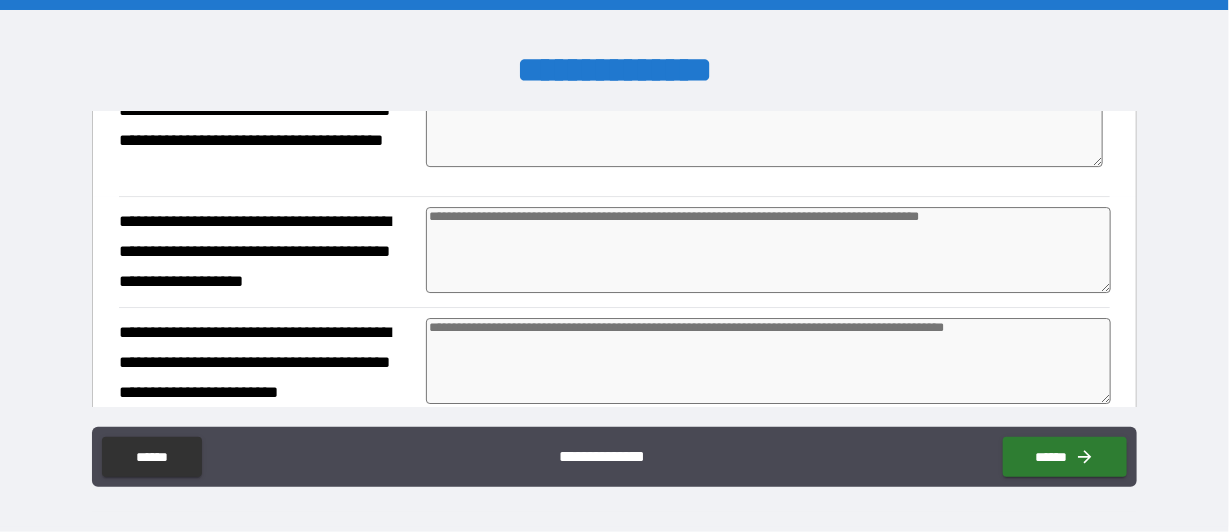 scroll, scrollTop: 2497, scrollLeft: 0, axis: vertical 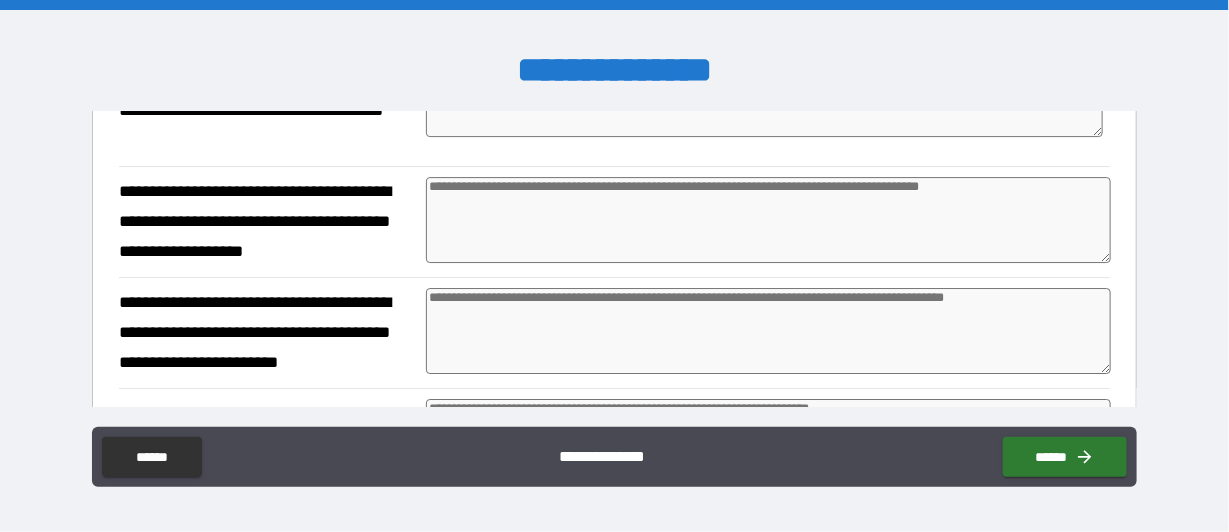 click at bounding box center [768, 220] 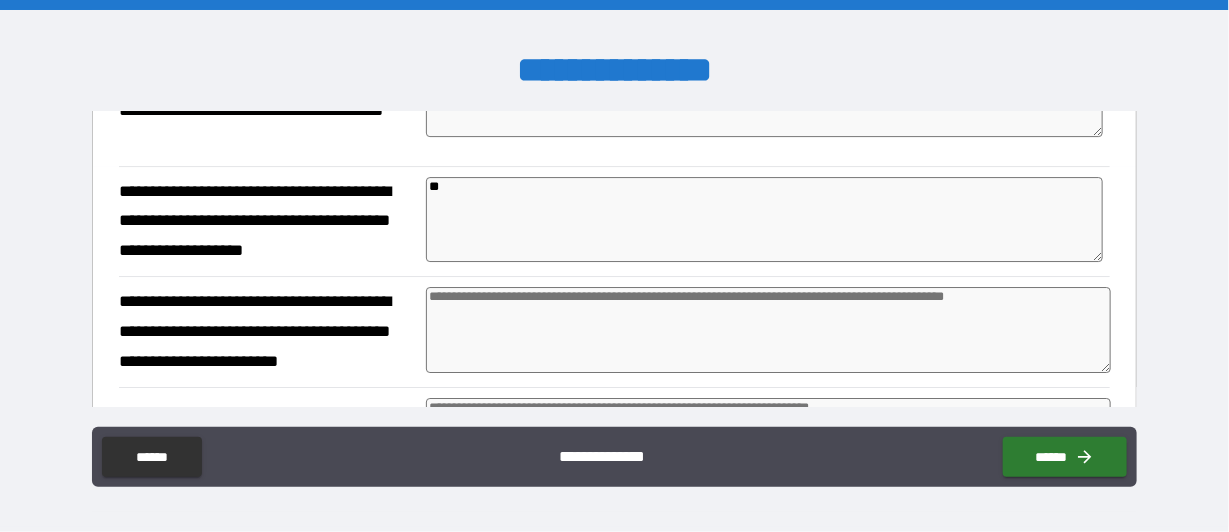click at bounding box center (768, 330) 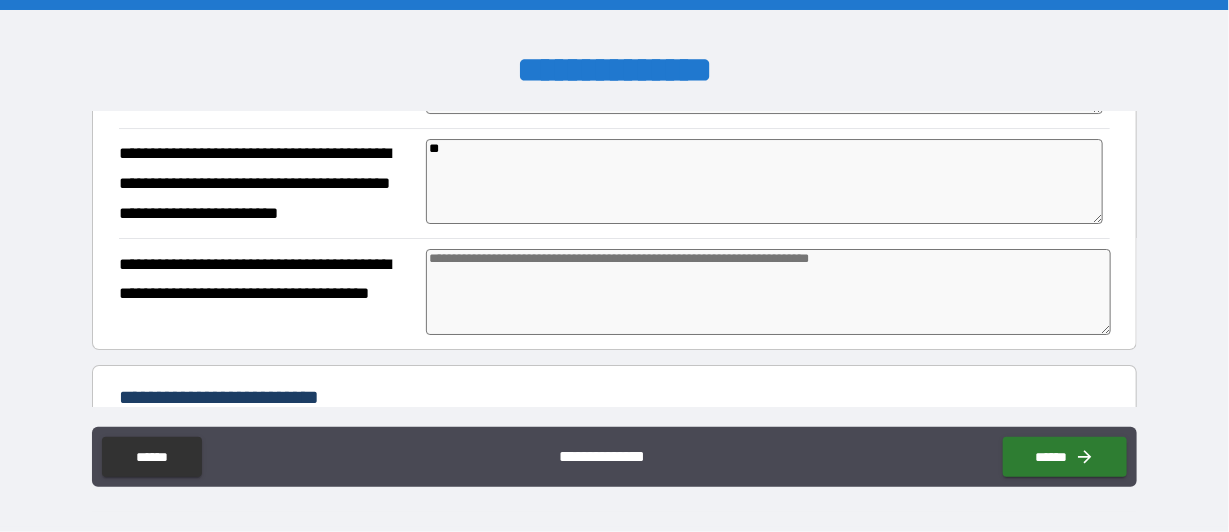 scroll, scrollTop: 2697, scrollLeft: 0, axis: vertical 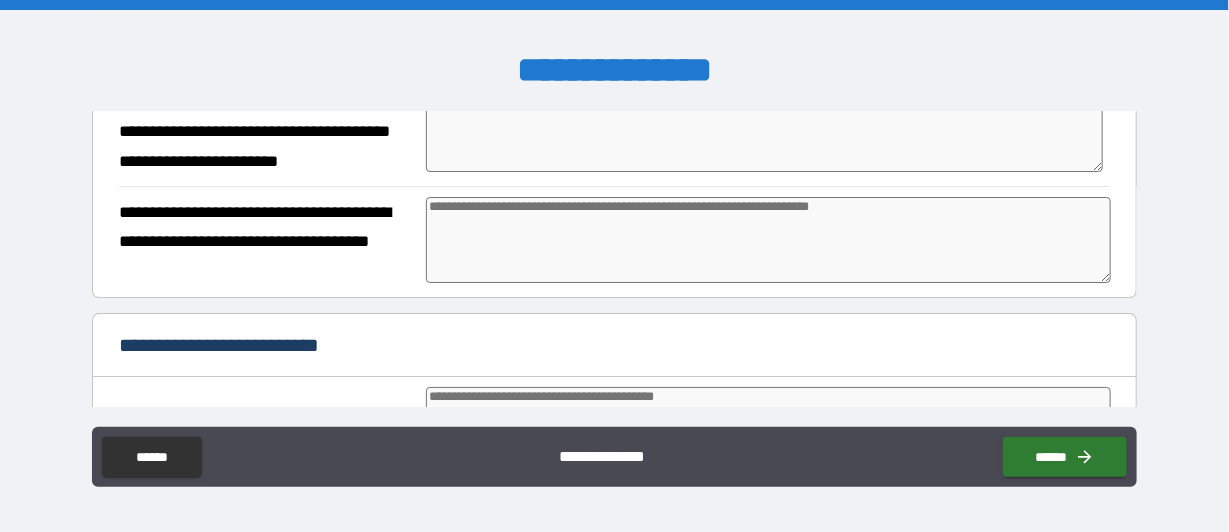 click at bounding box center [768, 240] 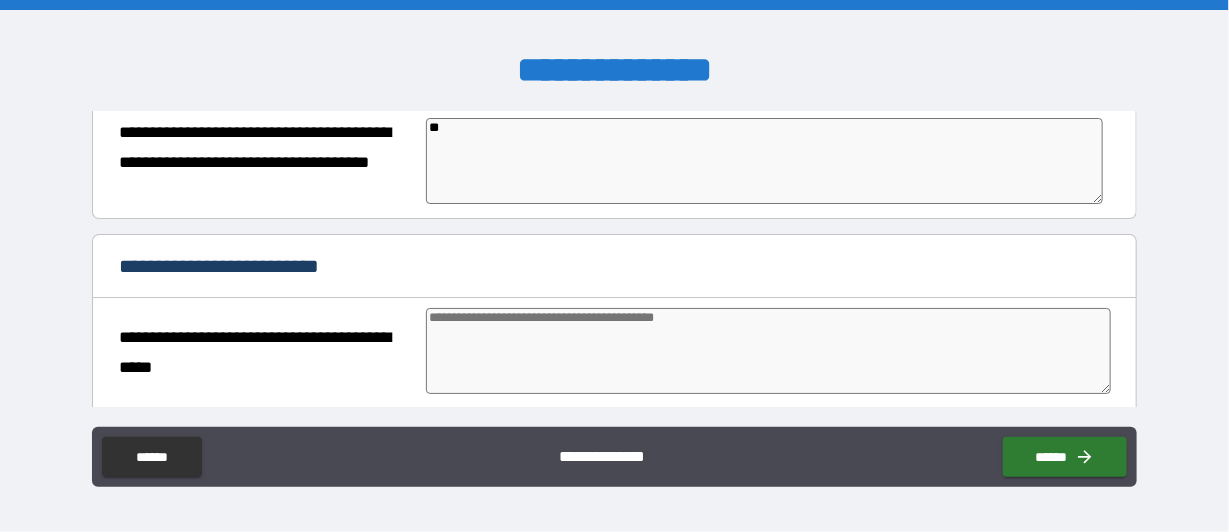 scroll, scrollTop: 2897, scrollLeft: 0, axis: vertical 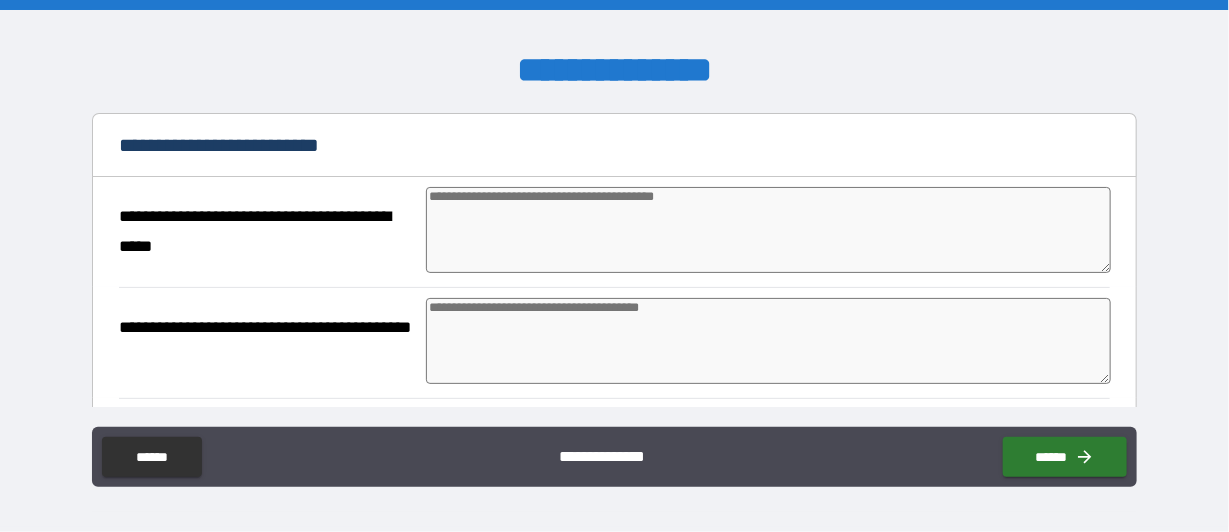 click at bounding box center (768, 230) 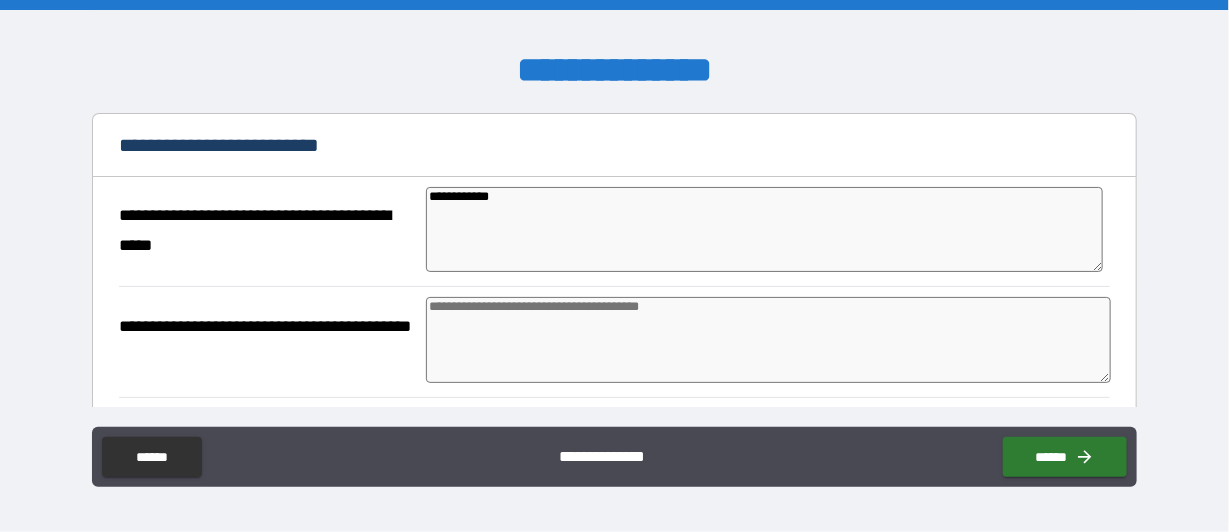 click at bounding box center (768, 340) 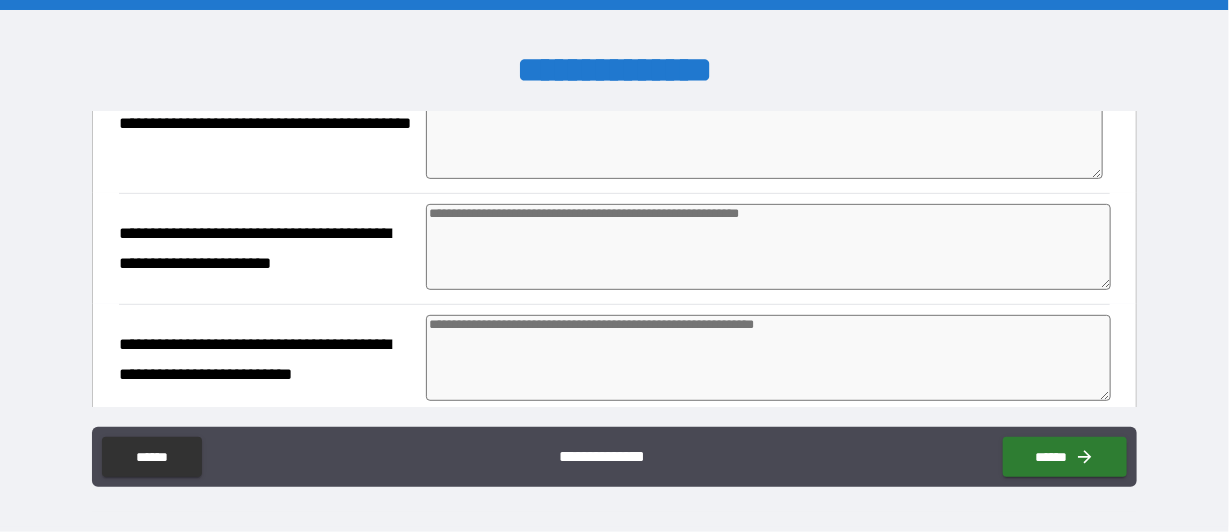 scroll, scrollTop: 3097, scrollLeft: 0, axis: vertical 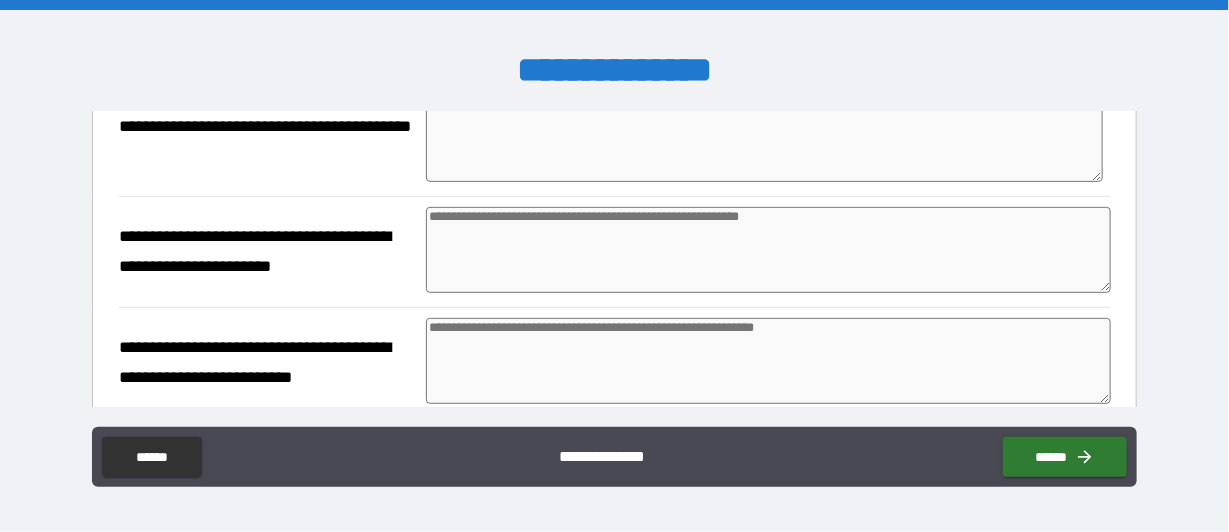 click at bounding box center [768, 250] 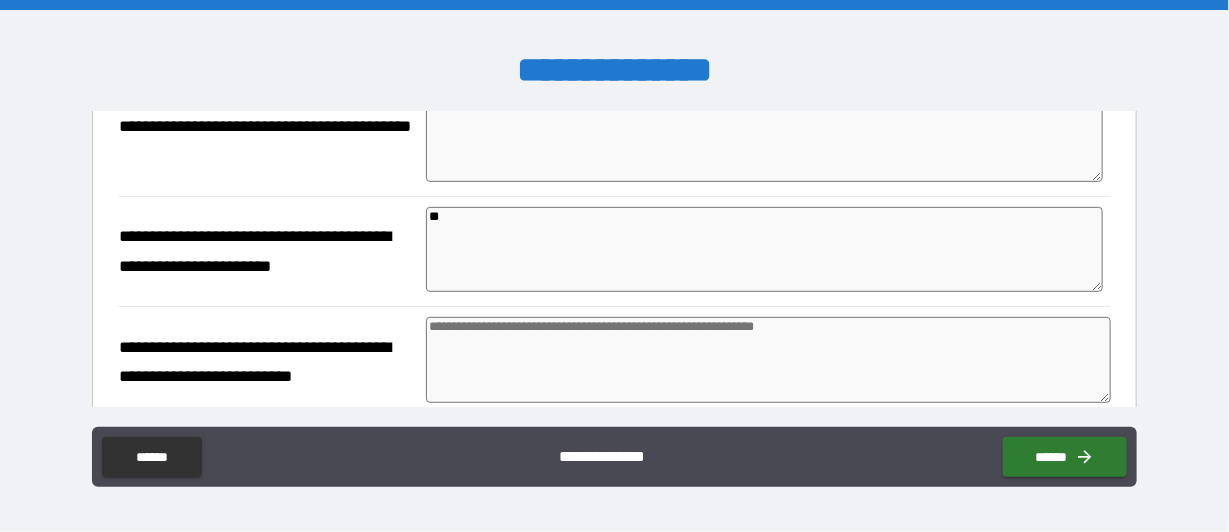 click at bounding box center [768, 360] 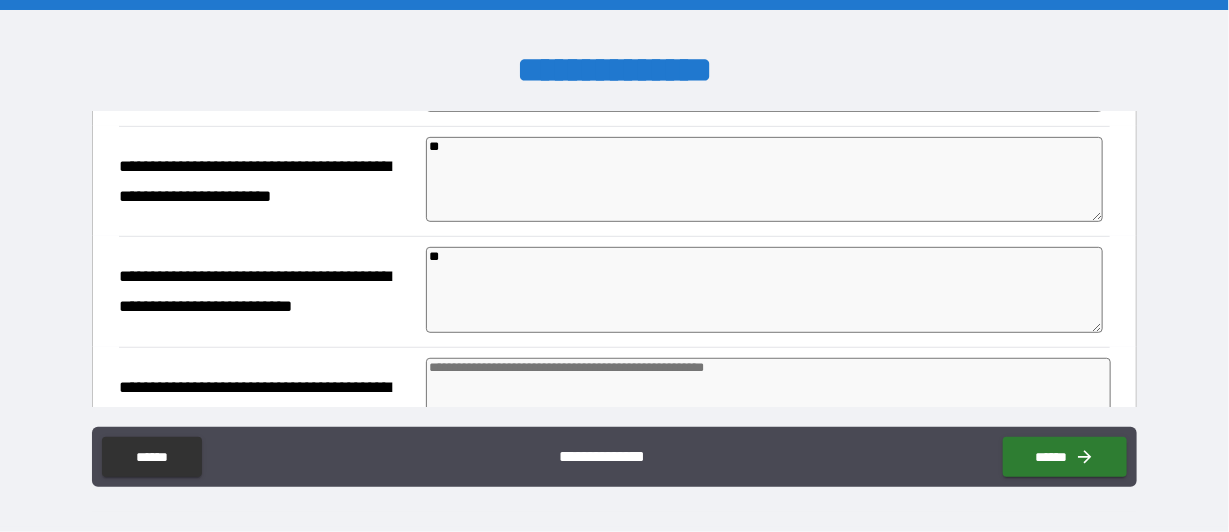 scroll, scrollTop: 3297, scrollLeft: 0, axis: vertical 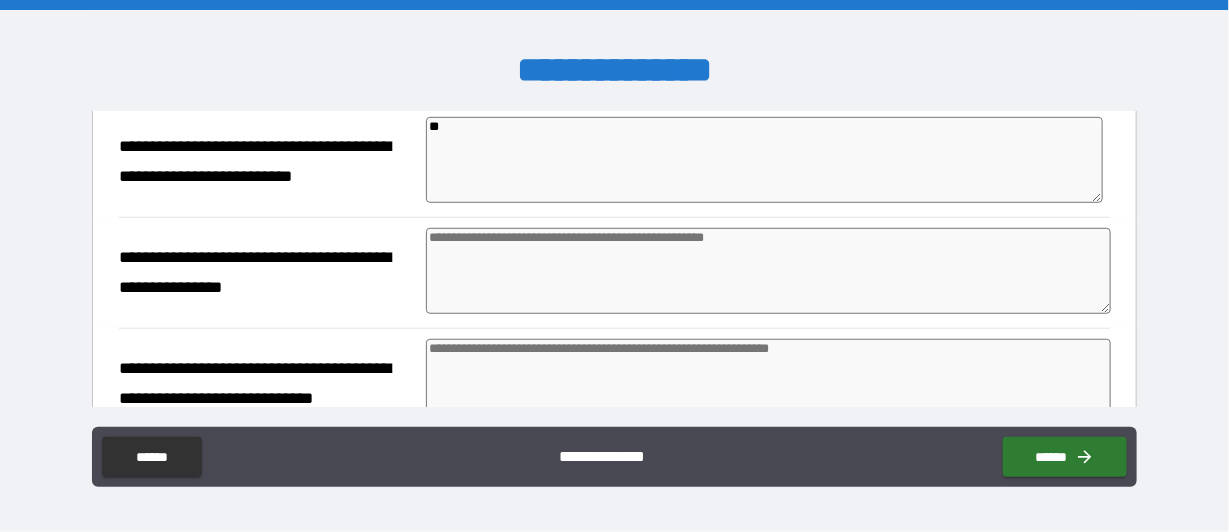 click at bounding box center (768, 271) 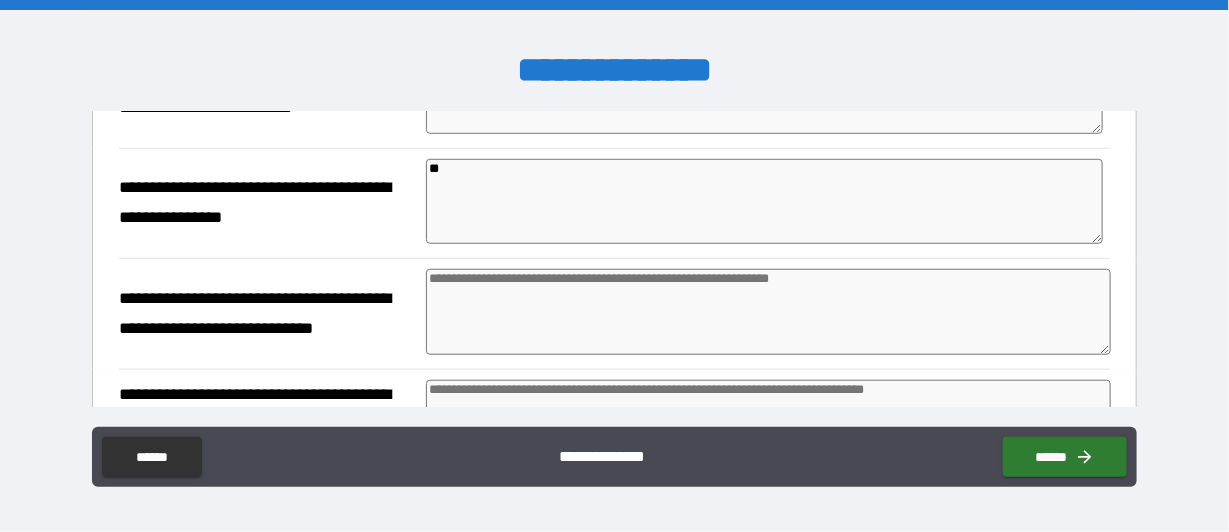 scroll, scrollTop: 3397, scrollLeft: 0, axis: vertical 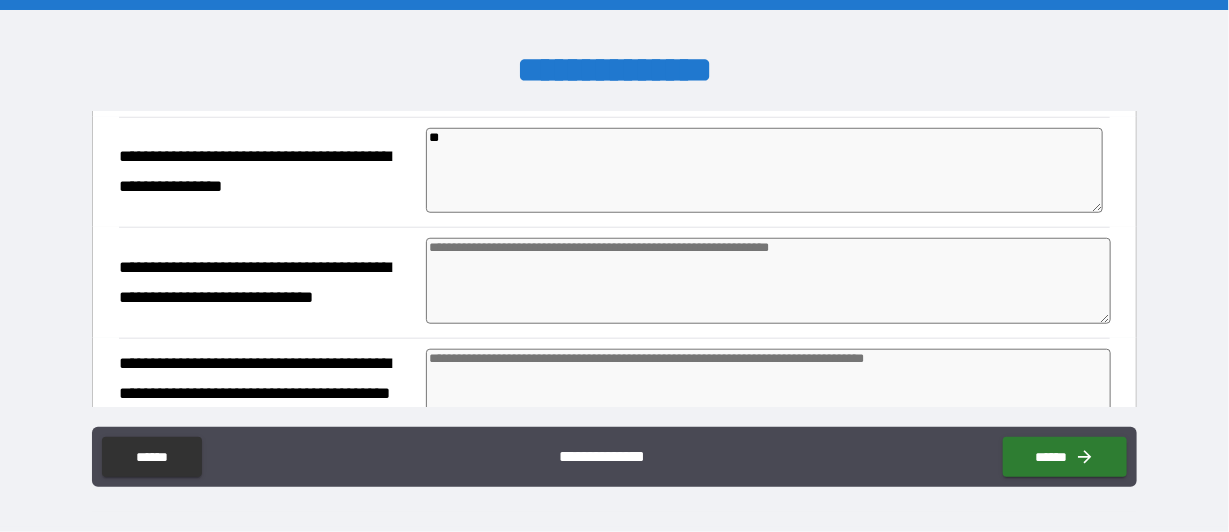 click at bounding box center [768, 281] 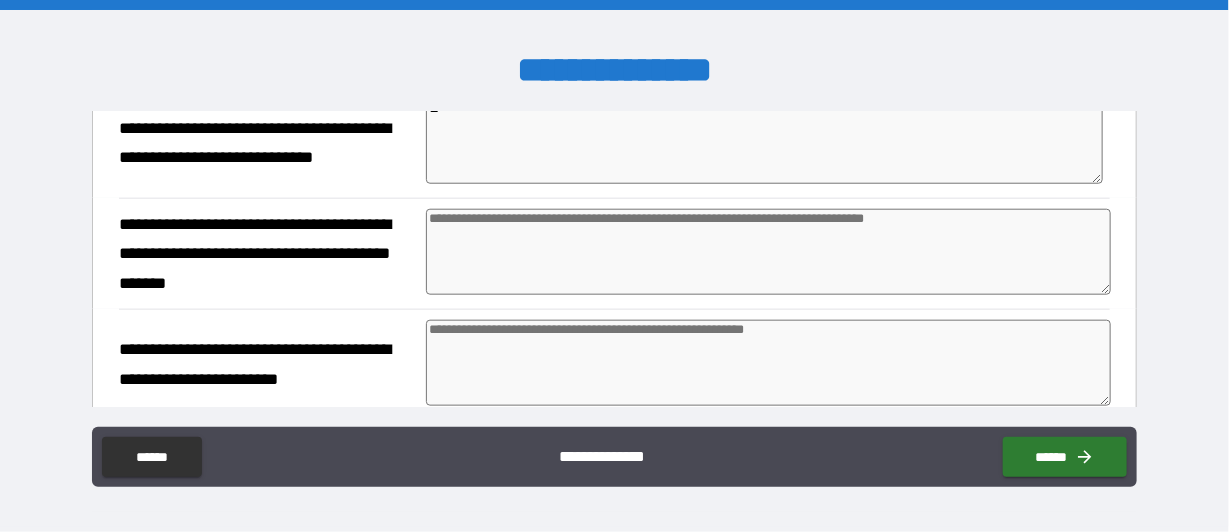 scroll, scrollTop: 3597, scrollLeft: 0, axis: vertical 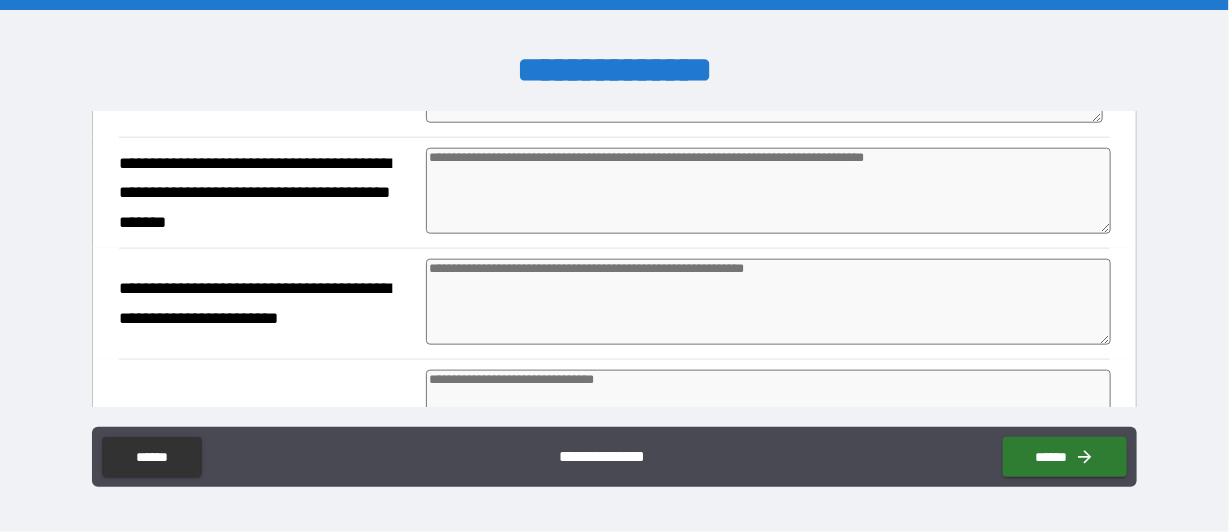 click at bounding box center (768, 191) 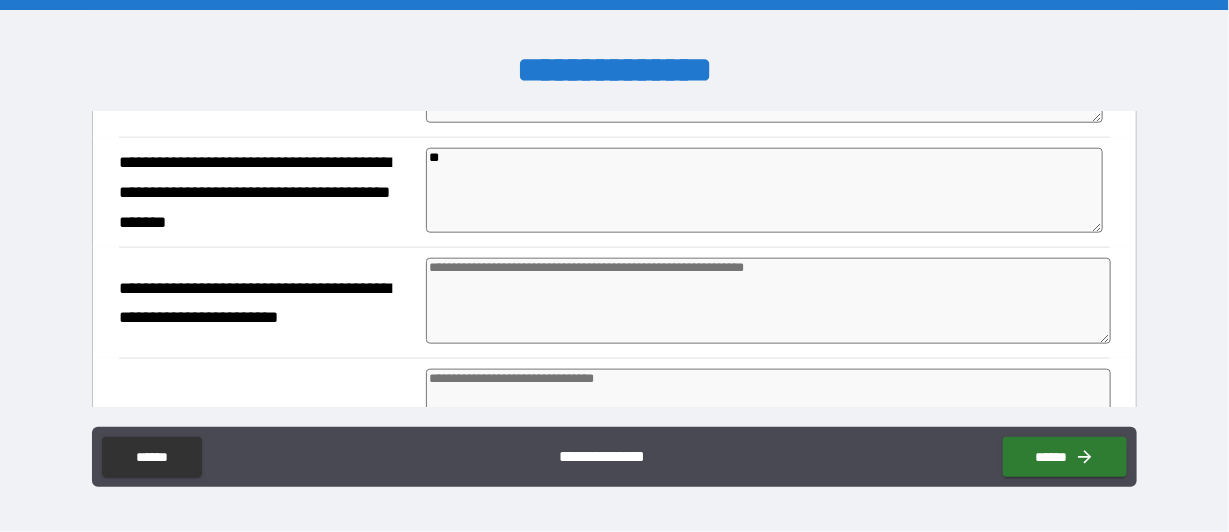 click at bounding box center (768, 301) 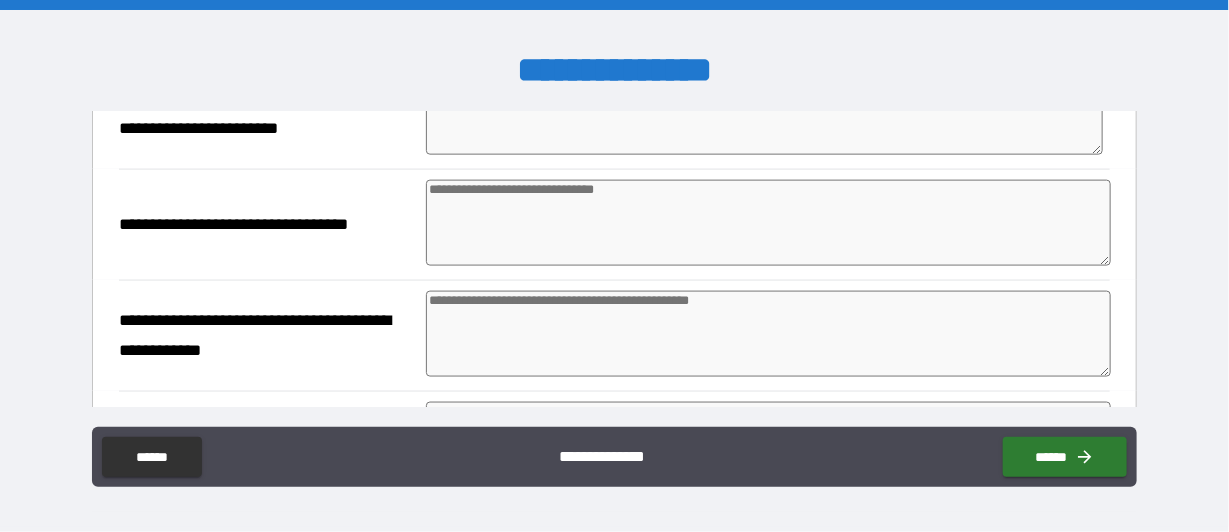 scroll, scrollTop: 3797, scrollLeft: 0, axis: vertical 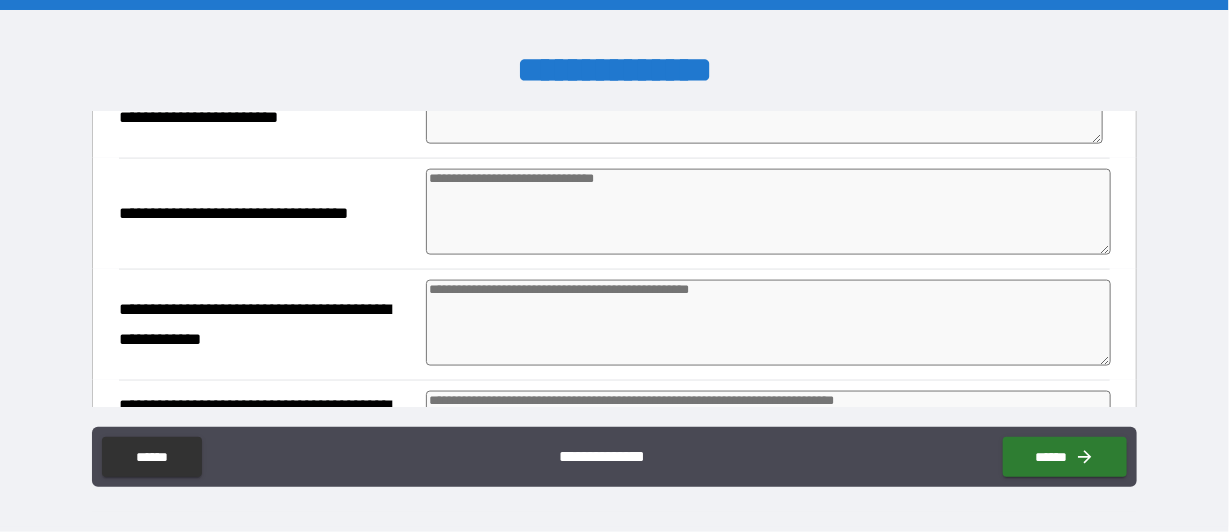 click at bounding box center [768, 212] 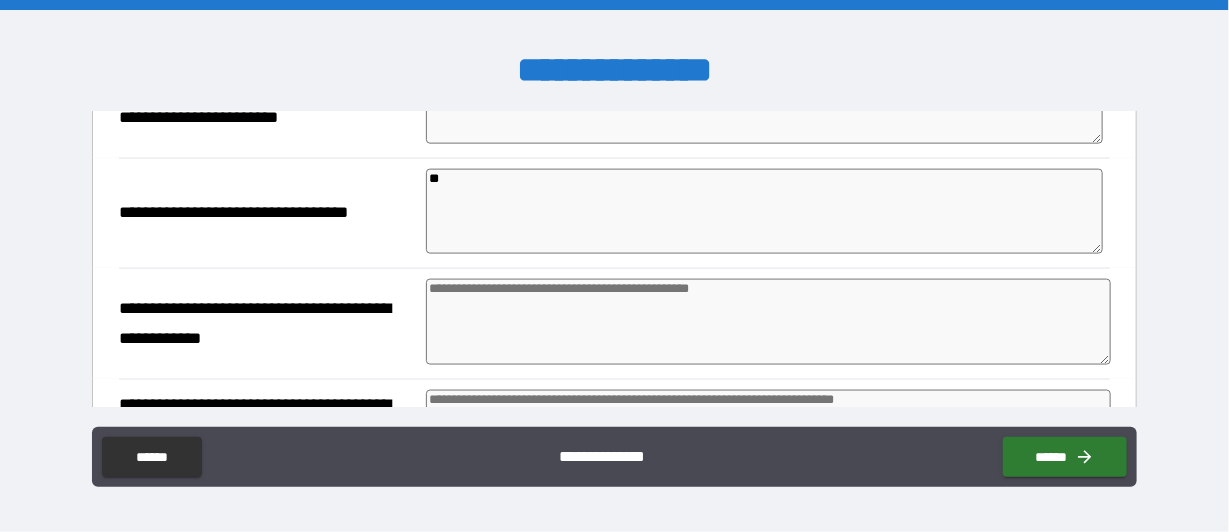 click at bounding box center (768, 322) 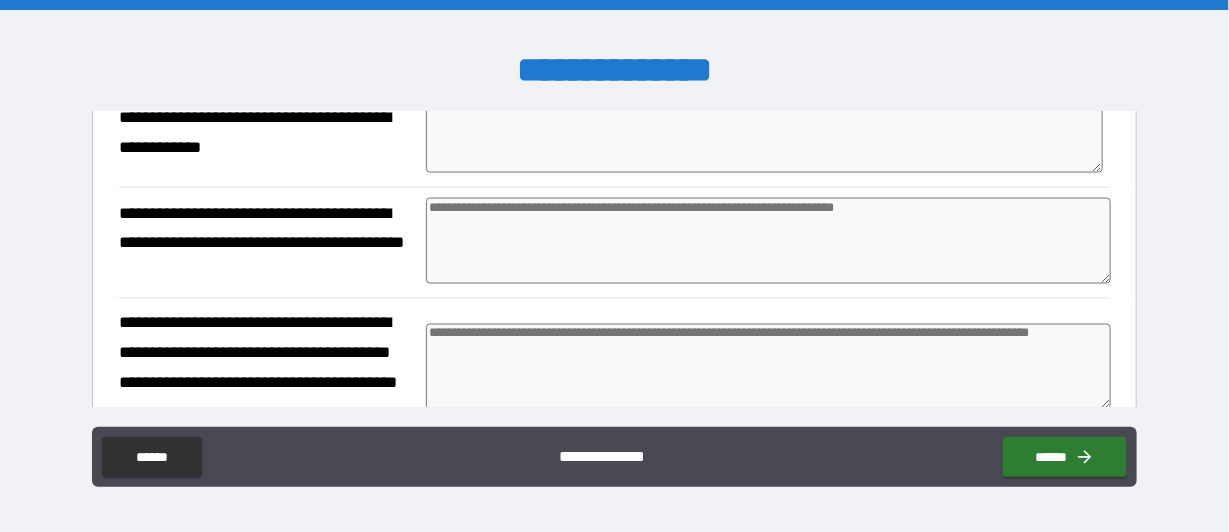 scroll, scrollTop: 3997, scrollLeft: 0, axis: vertical 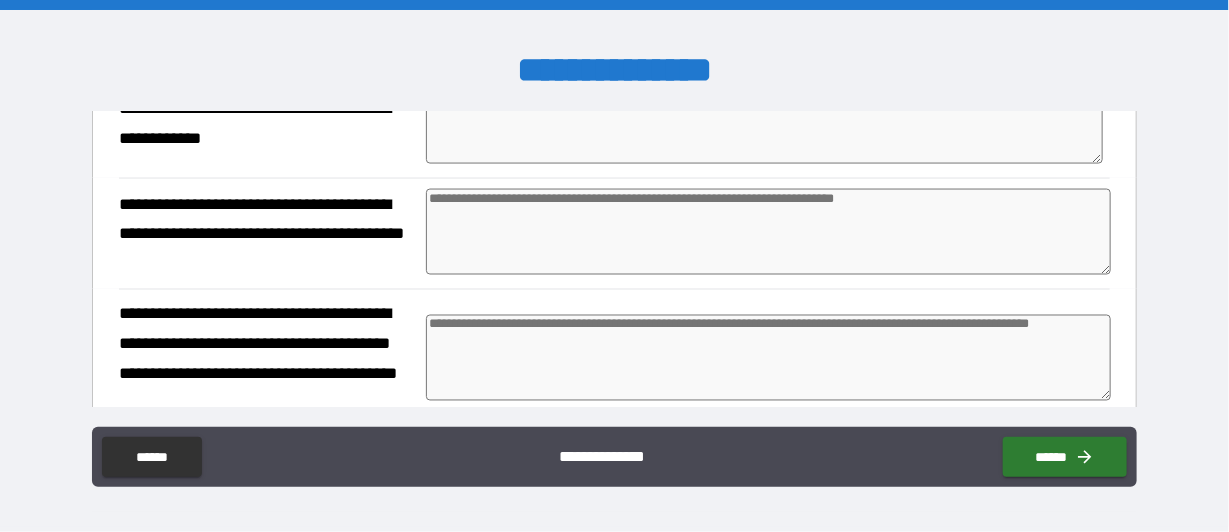 click at bounding box center [768, 232] 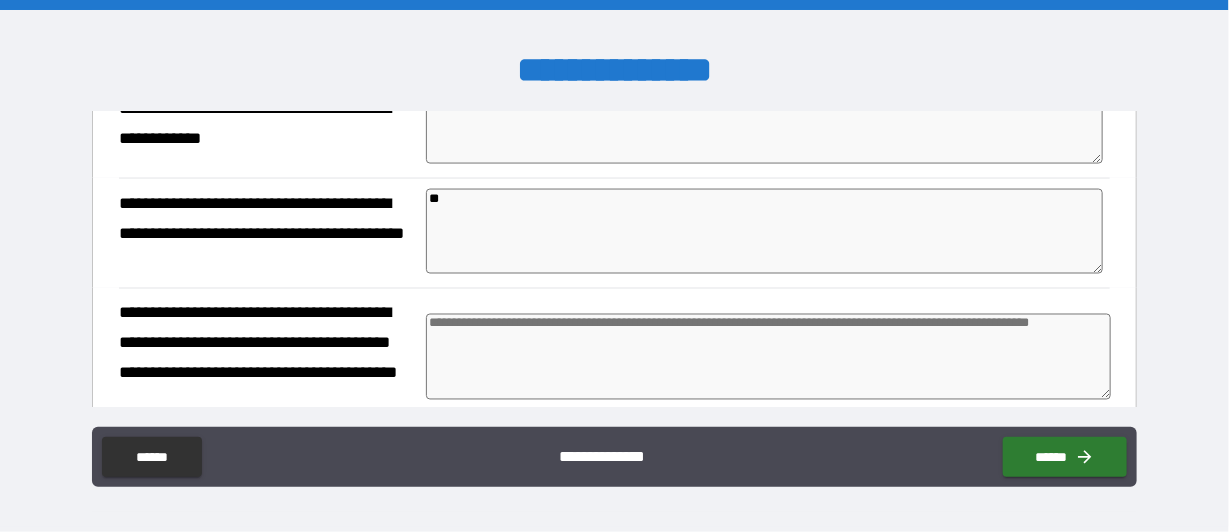 click at bounding box center (768, 357) 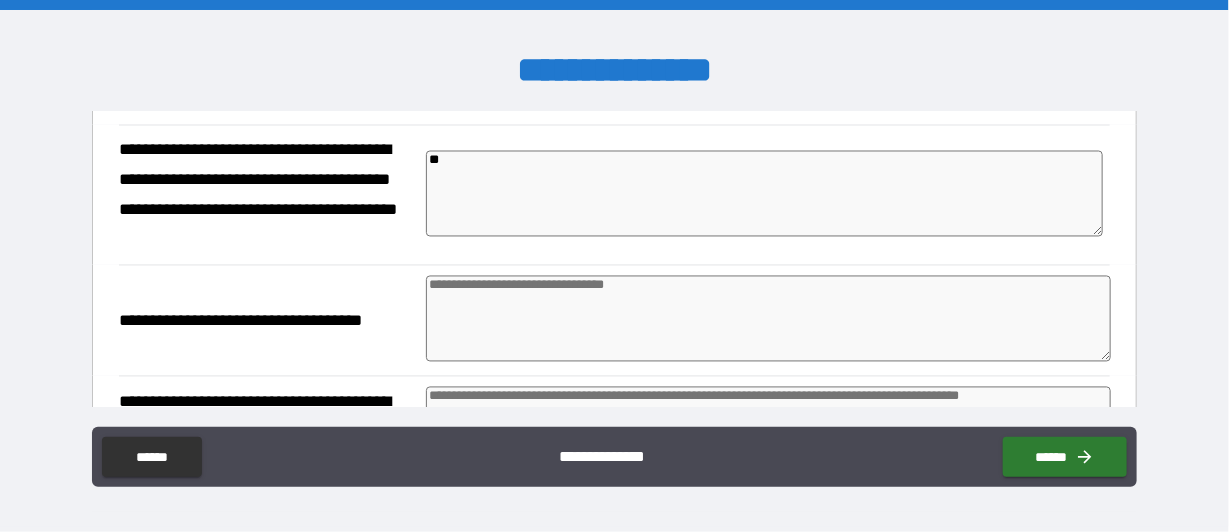 scroll, scrollTop: 4197, scrollLeft: 0, axis: vertical 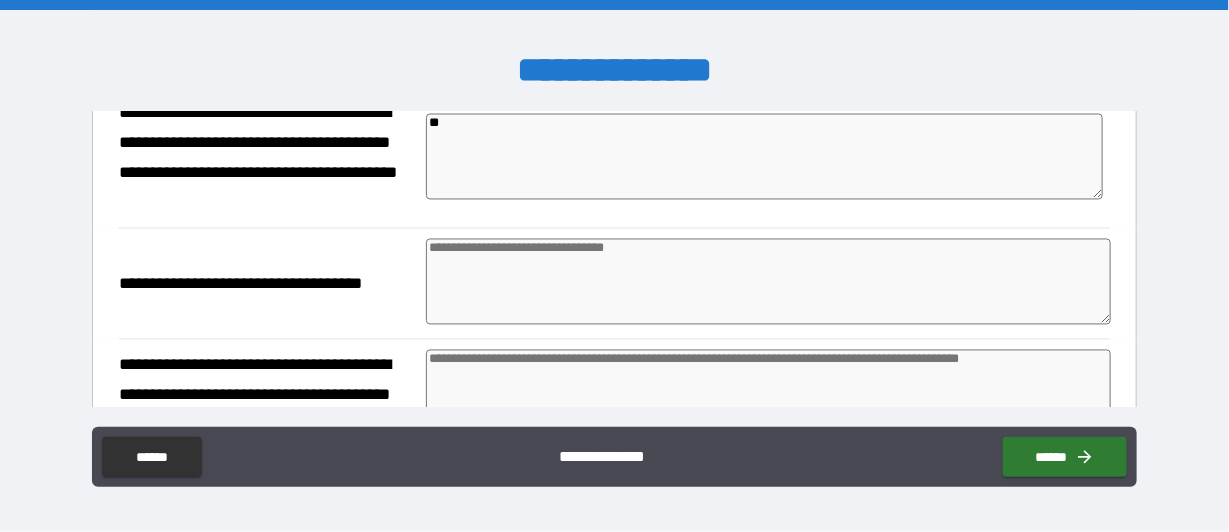 click at bounding box center (768, 282) 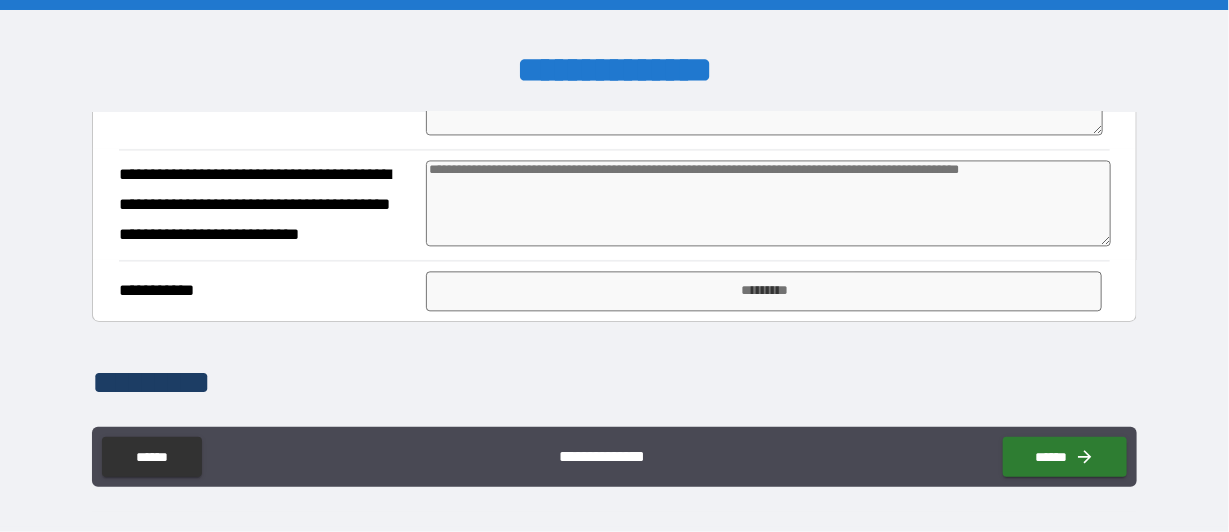 scroll, scrollTop: 4397, scrollLeft: 0, axis: vertical 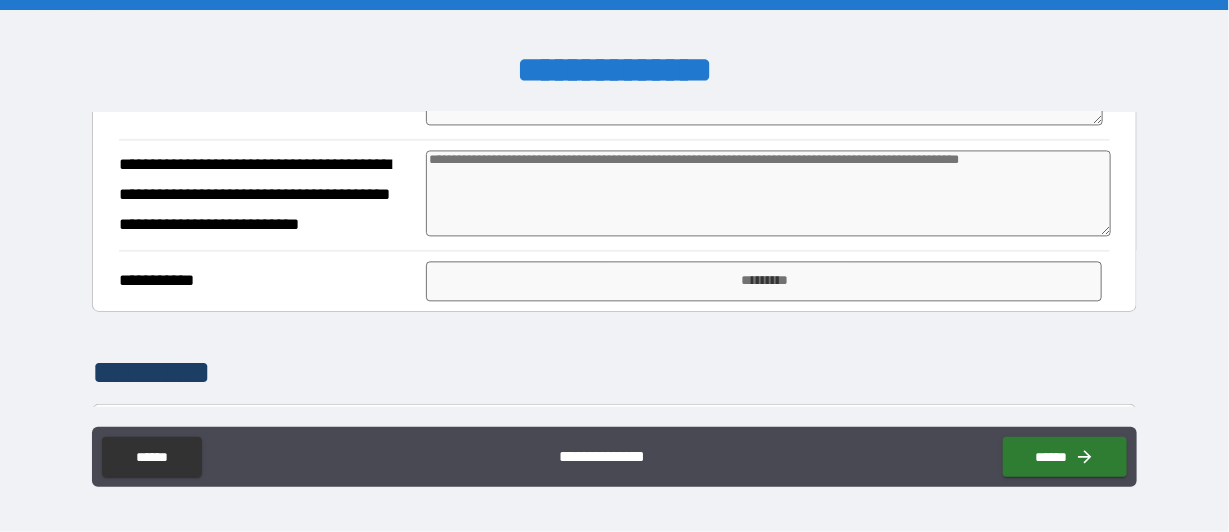 click at bounding box center (768, 193) 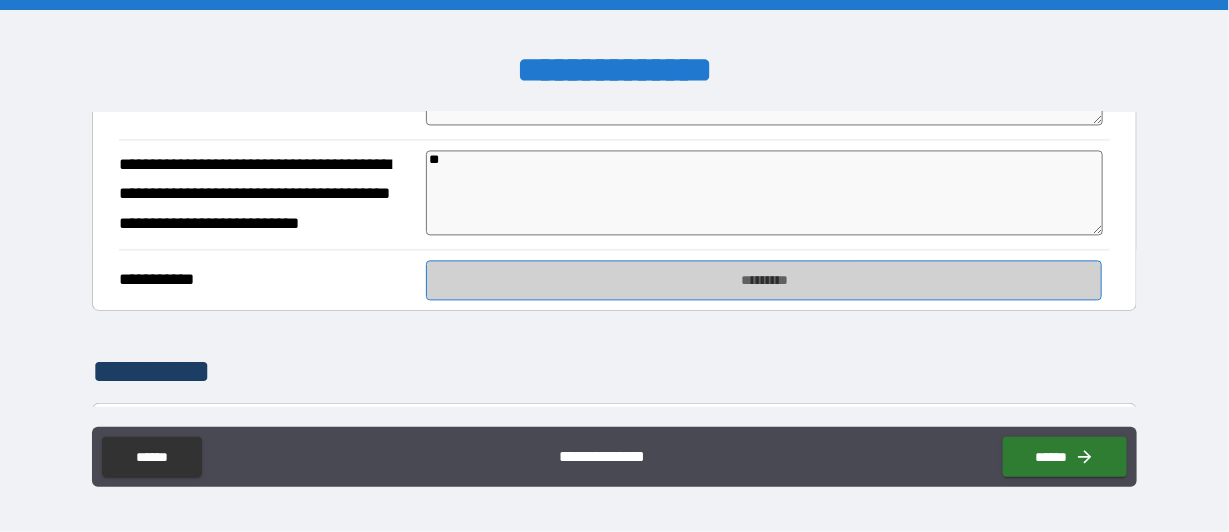 click on "*********" at bounding box center (764, 280) 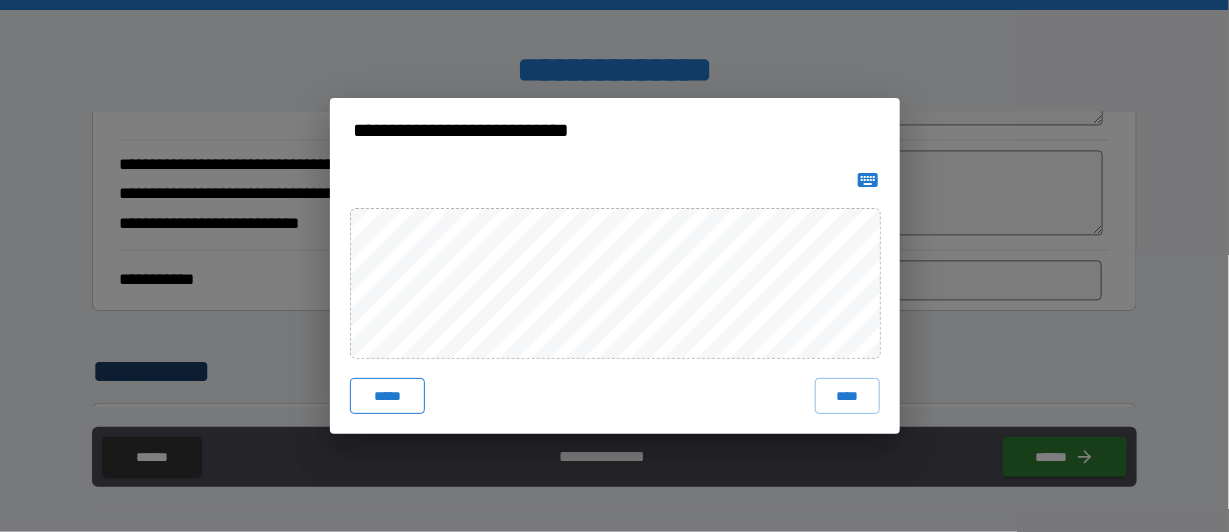 drag, startPoint x: 381, startPoint y: 399, endPoint x: 381, endPoint y: 387, distance: 12 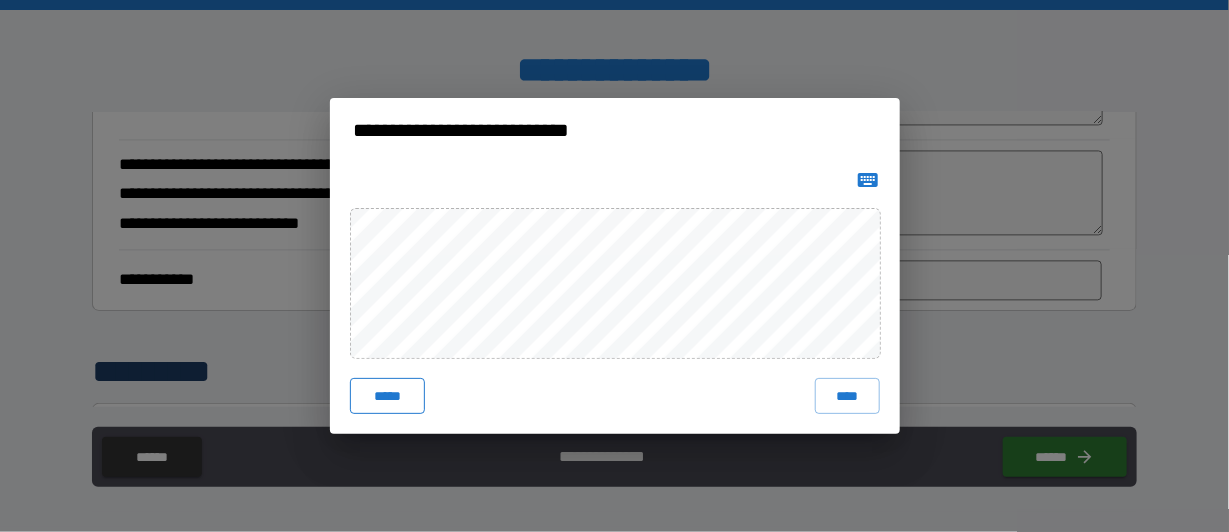 drag, startPoint x: 381, startPoint y: 404, endPoint x: 388, endPoint y: 391, distance: 14.764823 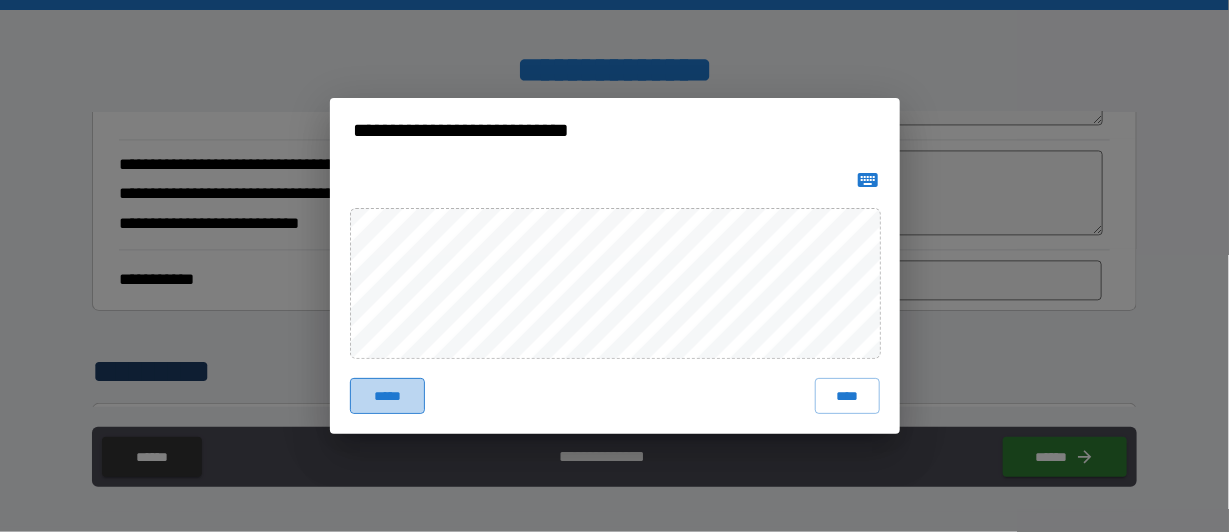 click on "*****" at bounding box center [388, 396] 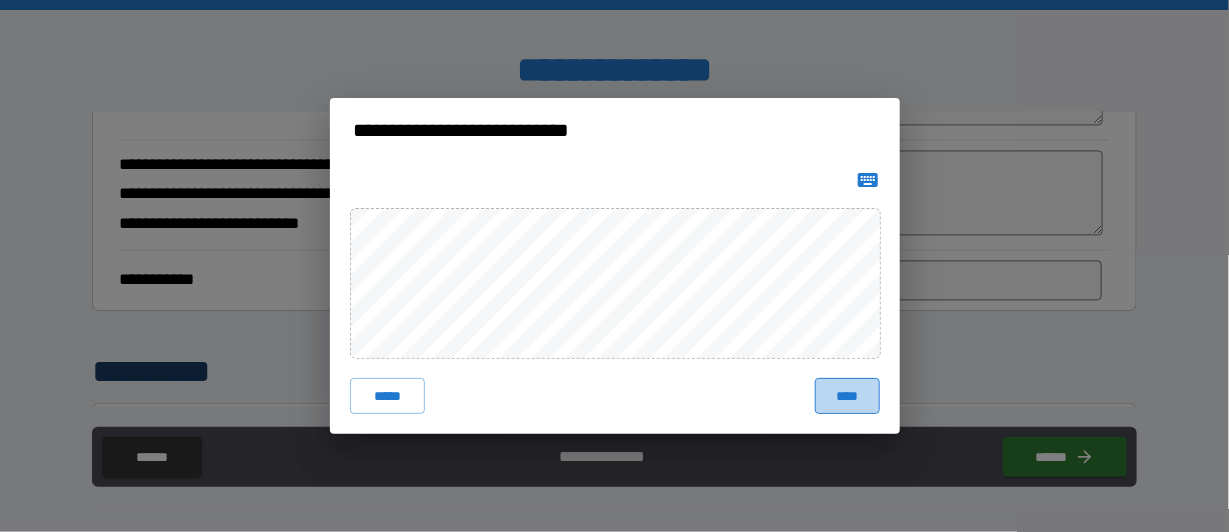 click on "****" at bounding box center [847, 396] 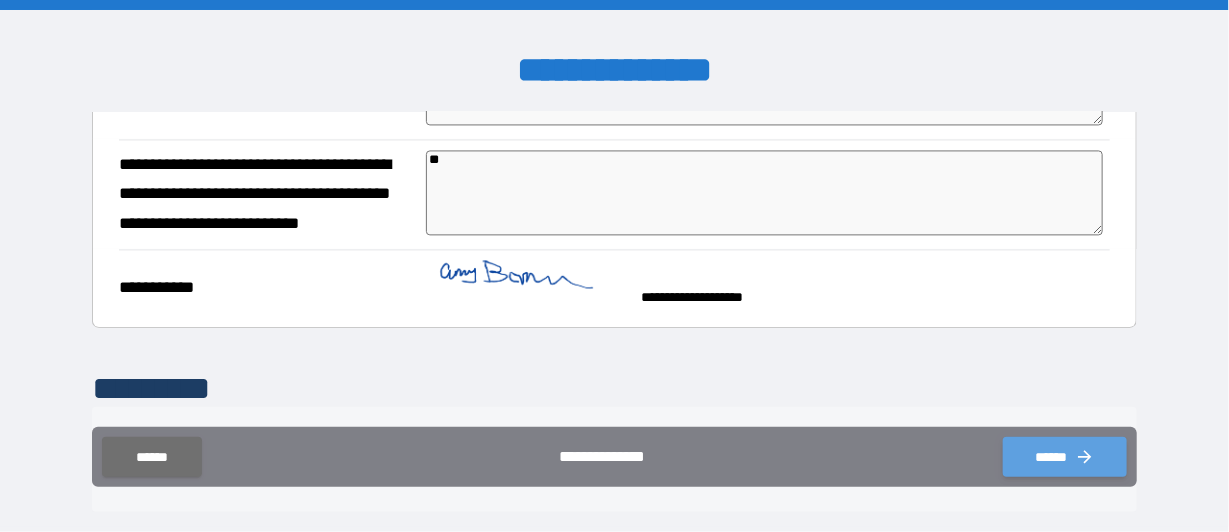 click on "******" at bounding box center (1065, 457) 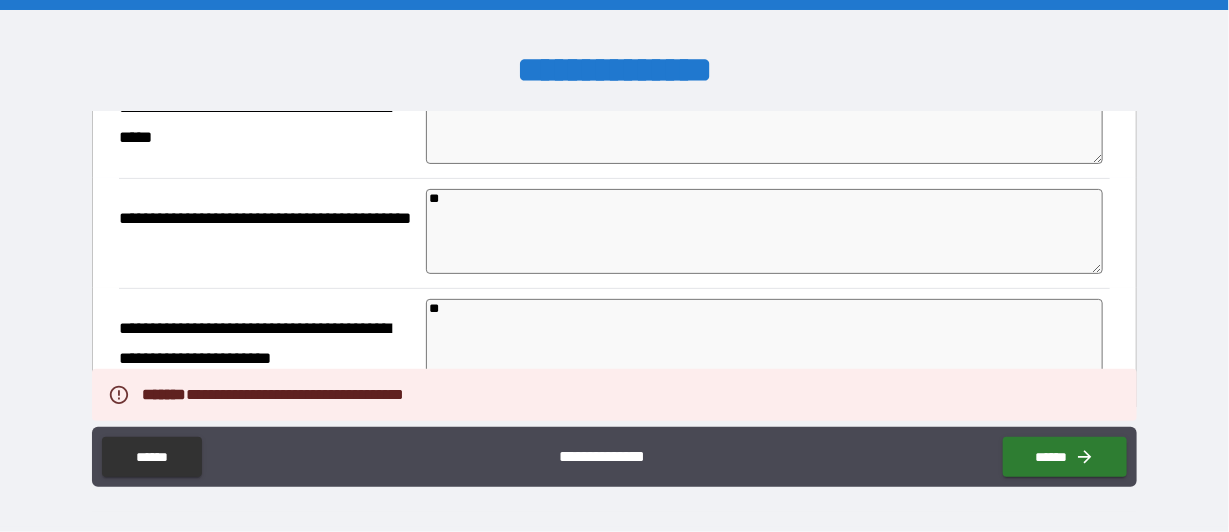 scroll, scrollTop: 2997, scrollLeft: 0, axis: vertical 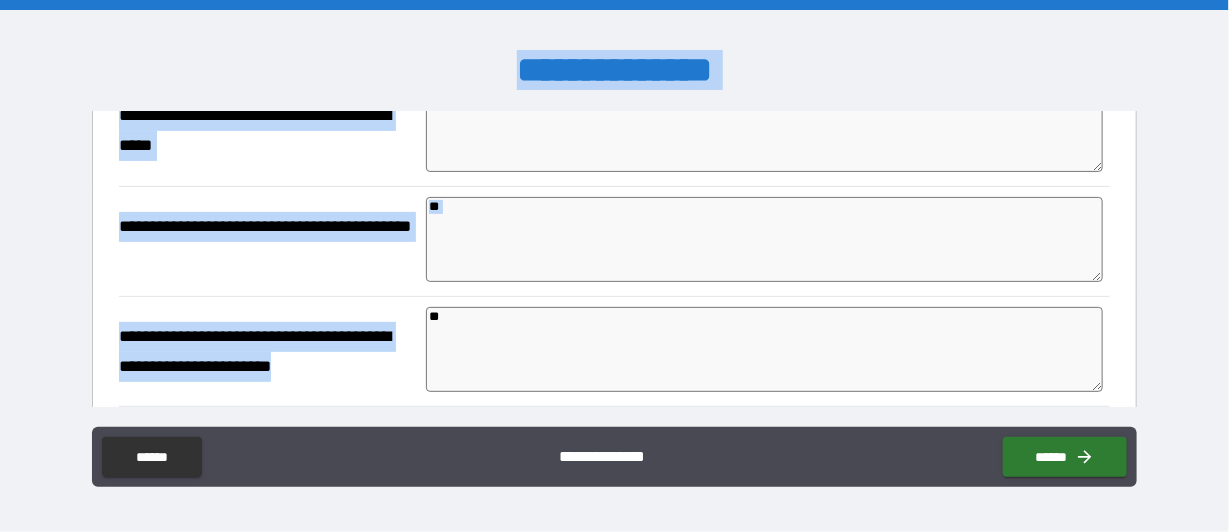 drag, startPoint x: 1138, startPoint y: 296, endPoint x: 1139, endPoint y: -121, distance: 417.0012 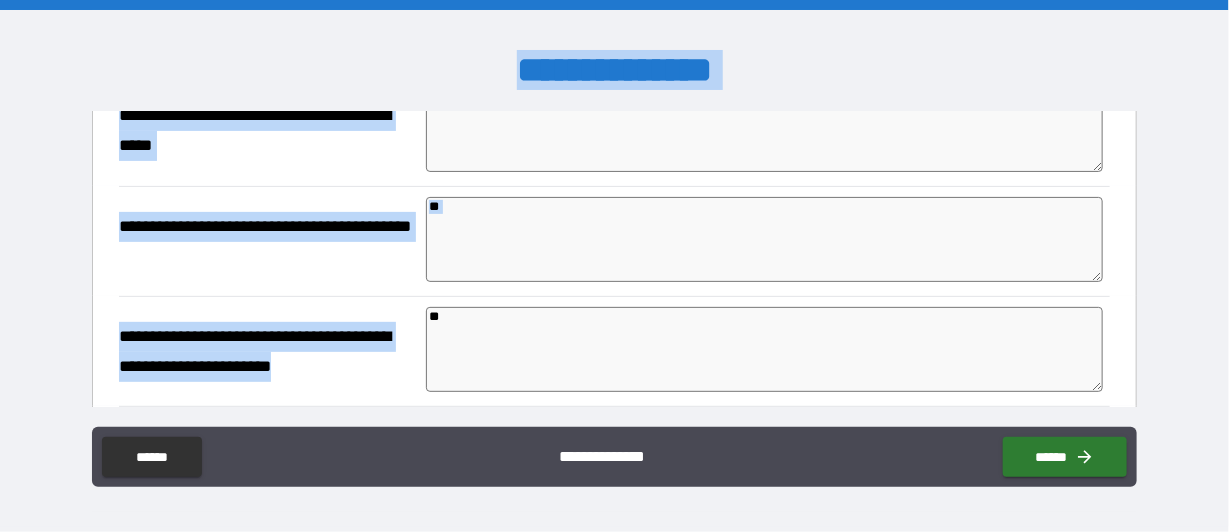 click on "**********" at bounding box center (614, 266) 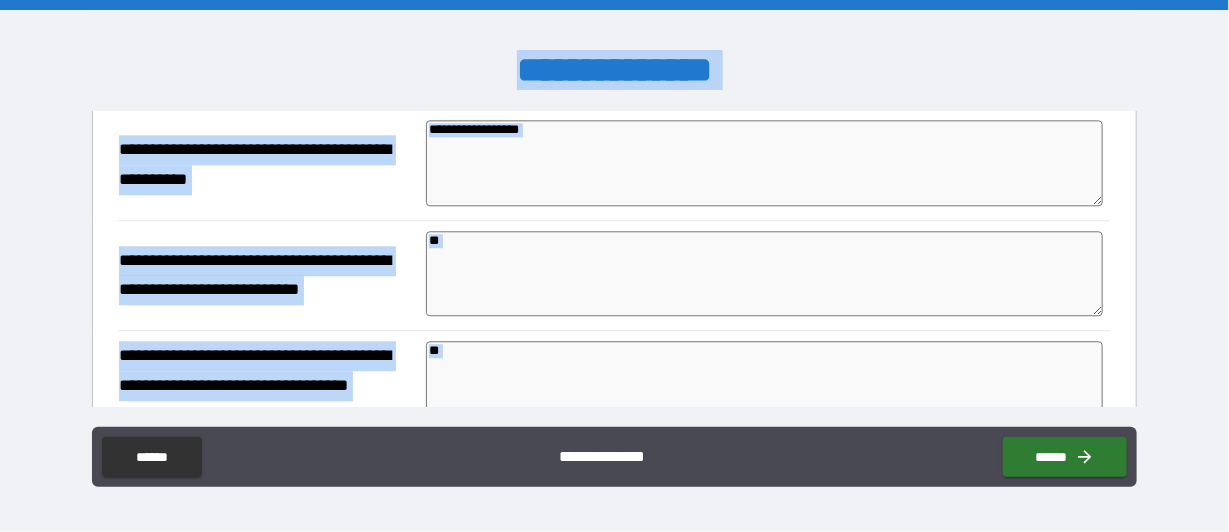 scroll, scrollTop: 0, scrollLeft: 0, axis: both 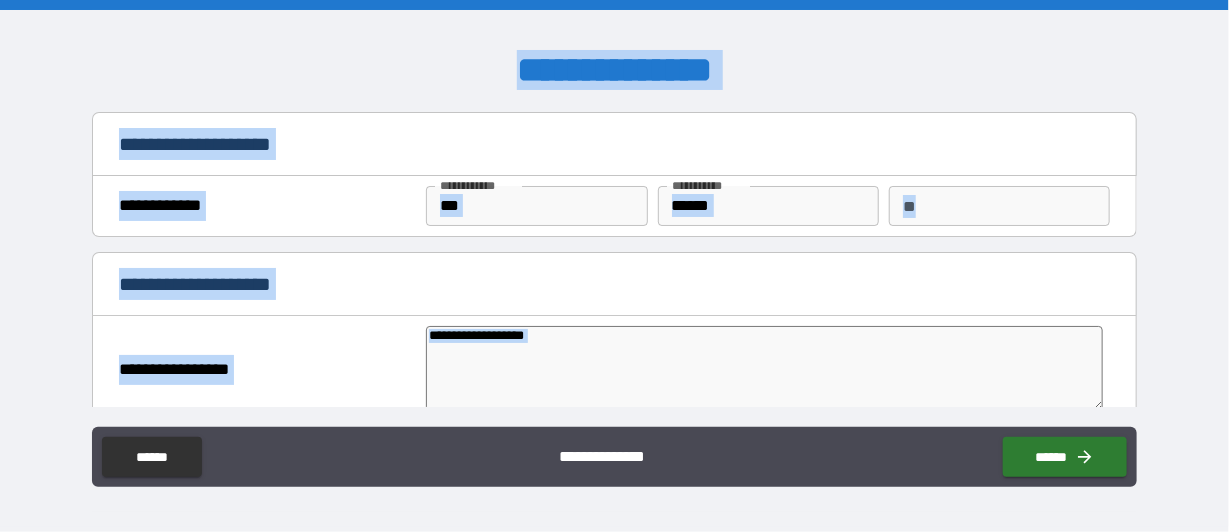 click on "**********" at bounding box center [614, 286] 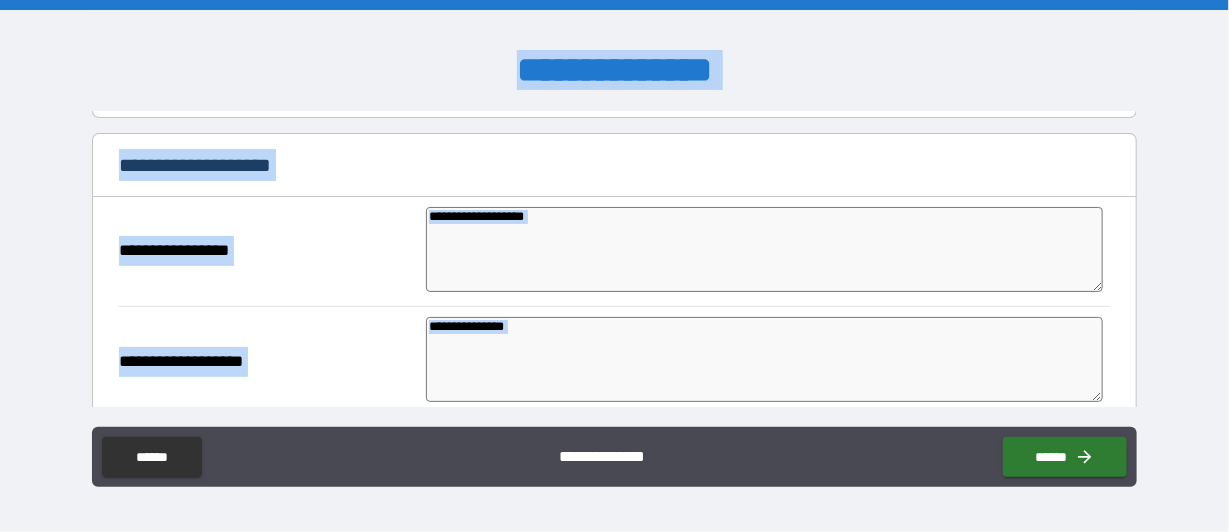 scroll, scrollTop: 200, scrollLeft: 0, axis: vertical 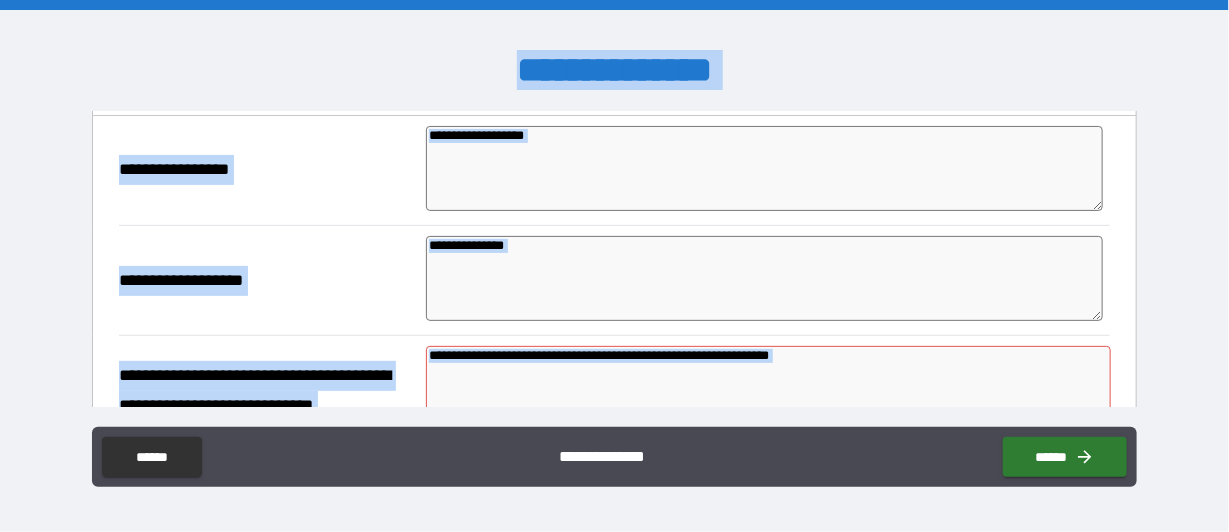 click at bounding box center (768, 389) 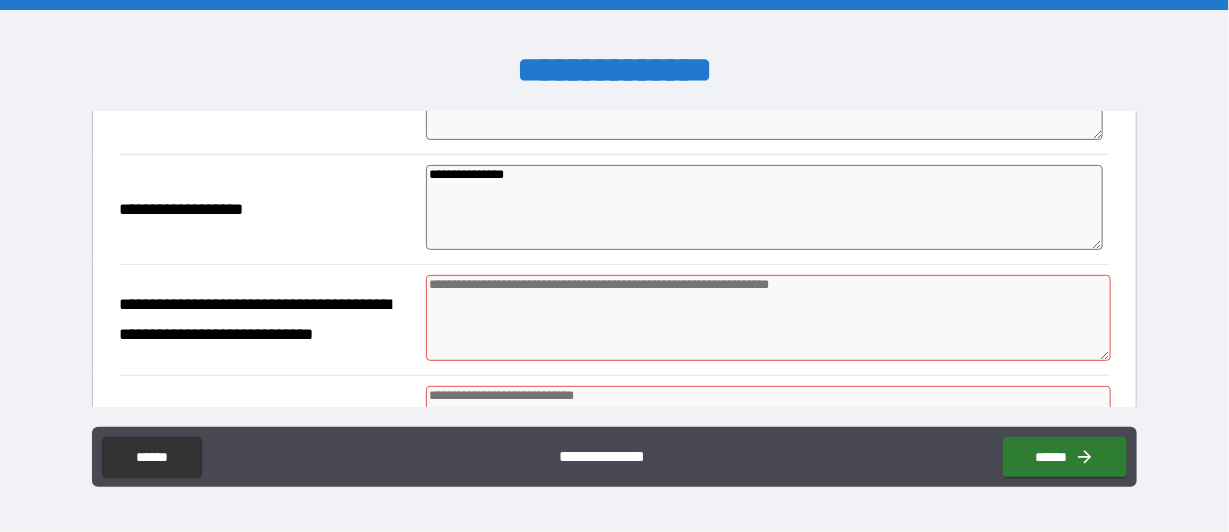 scroll, scrollTop: 300, scrollLeft: 0, axis: vertical 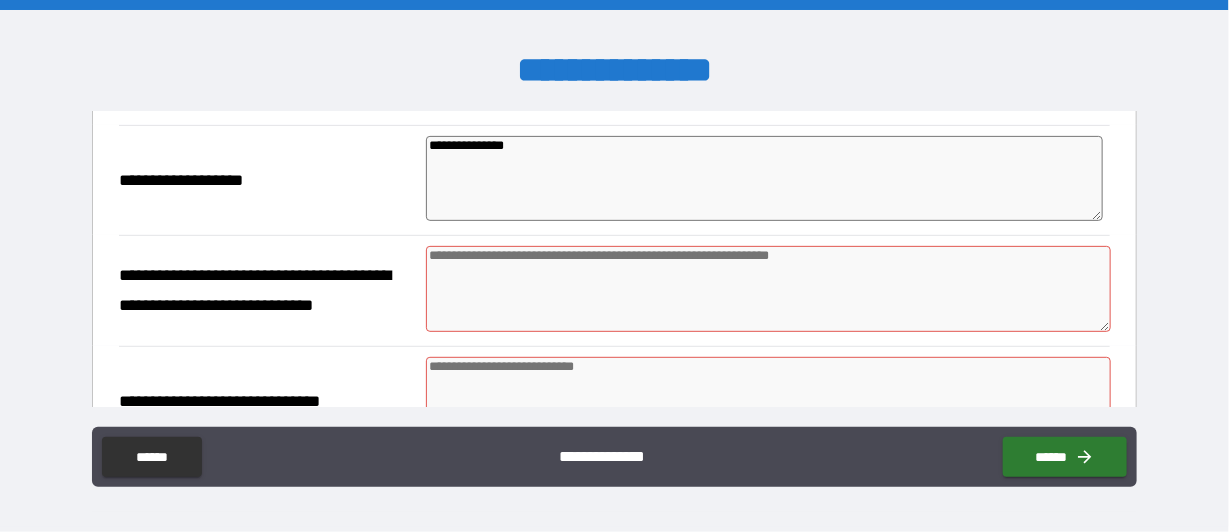 click at bounding box center [768, 289] 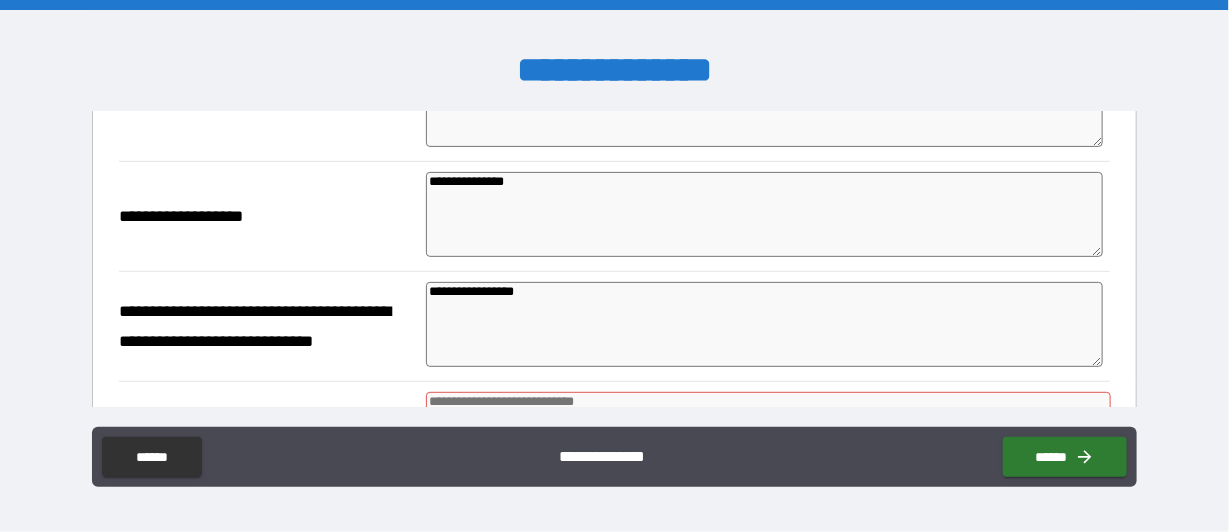 scroll, scrollTop: 400, scrollLeft: 0, axis: vertical 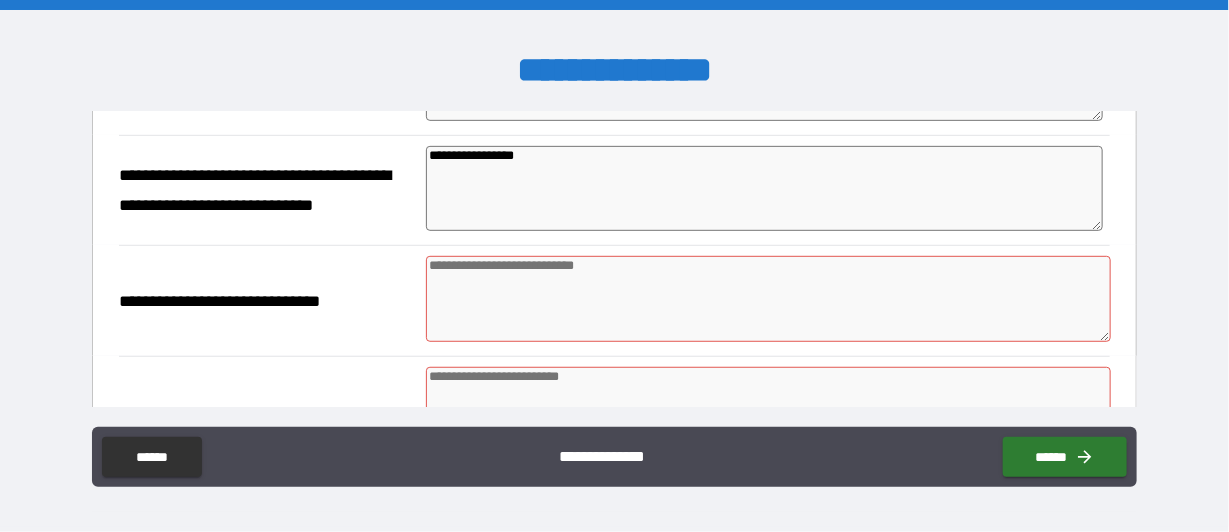click at bounding box center [768, 299] 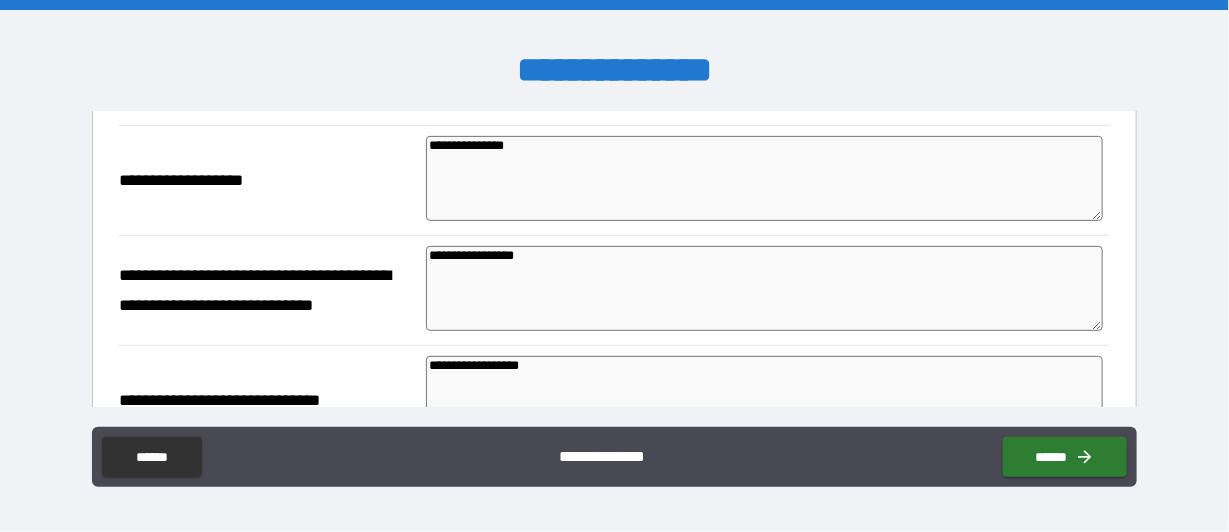 scroll, scrollTop: 400, scrollLeft: 0, axis: vertical 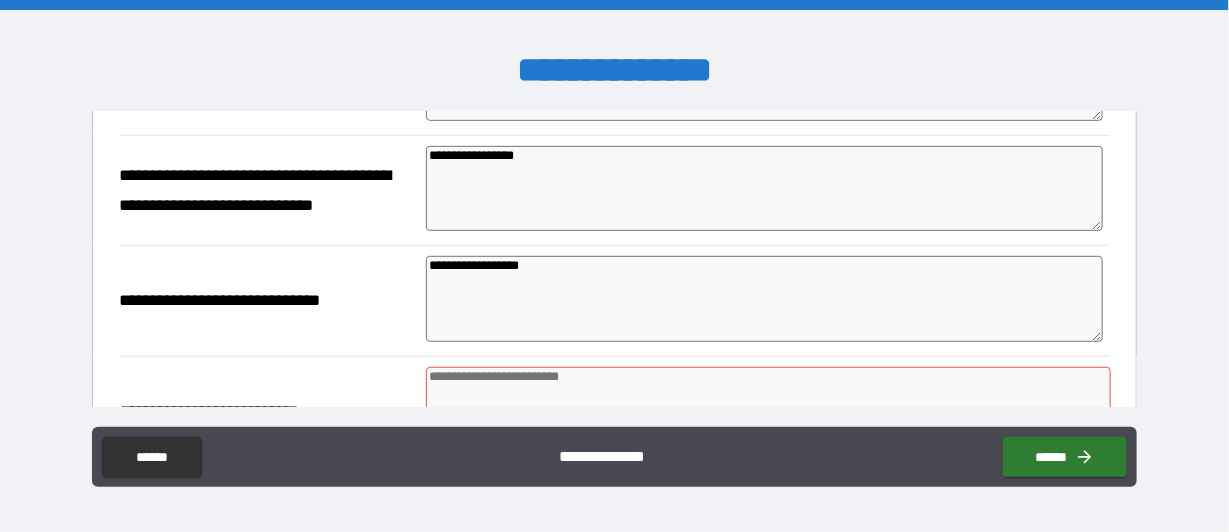 drag, startPoint x: 544, startPoint y: 265, endPoint x: 408, endPoint y: 262, distance: 136.03308 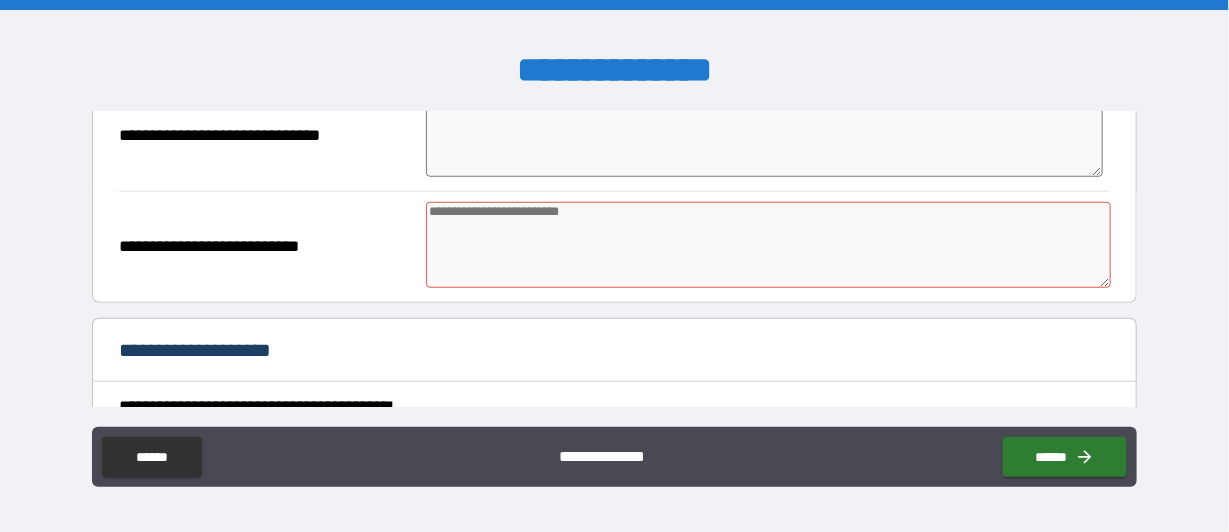 scroll, scrollTop: 600, scrollLeft: 0, axis: vertical 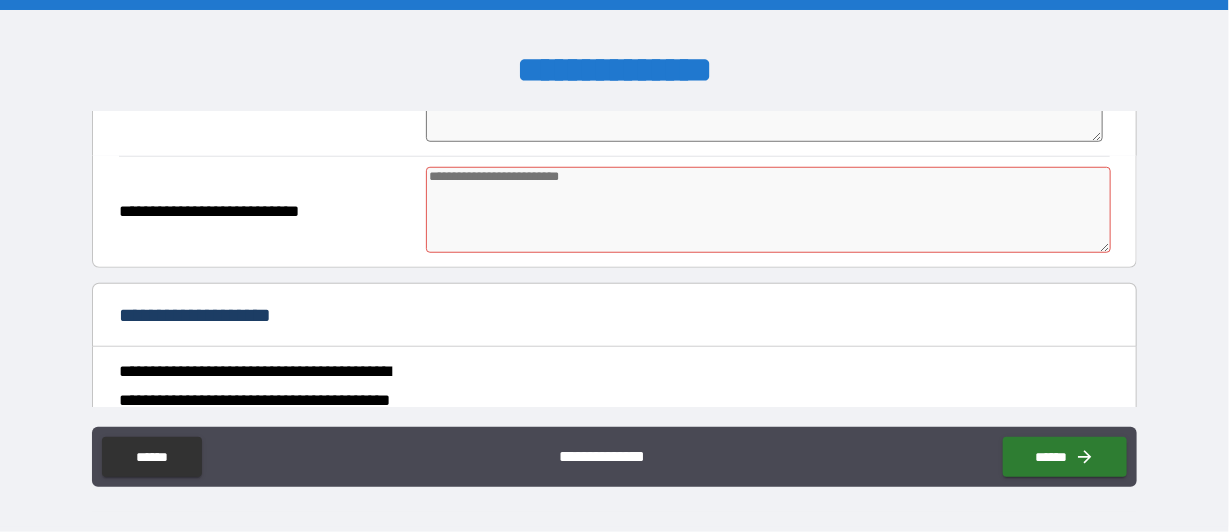 click at bounding box center [768, 210] 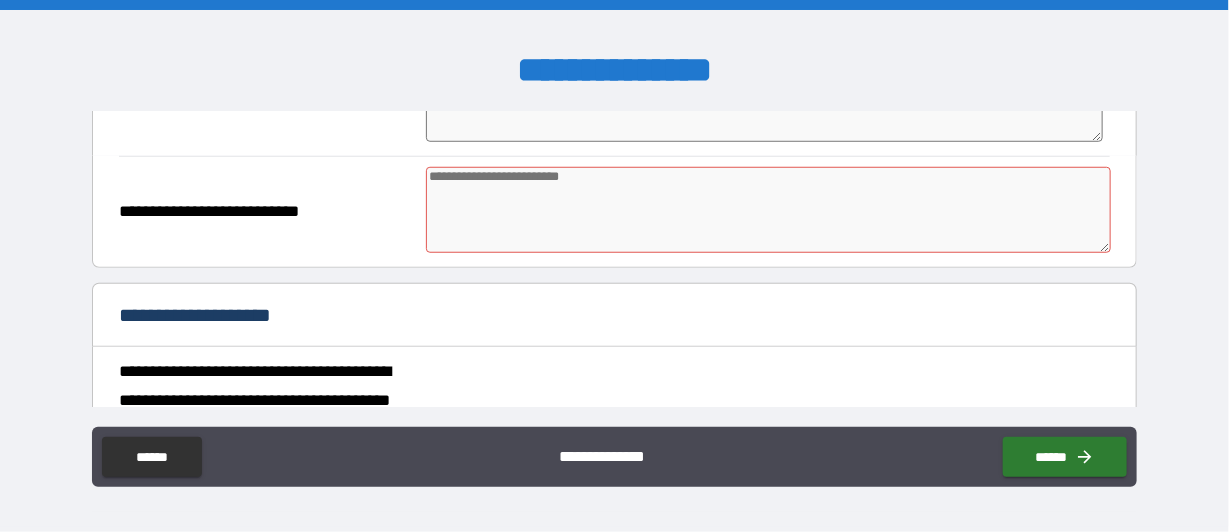 paste on "**********" 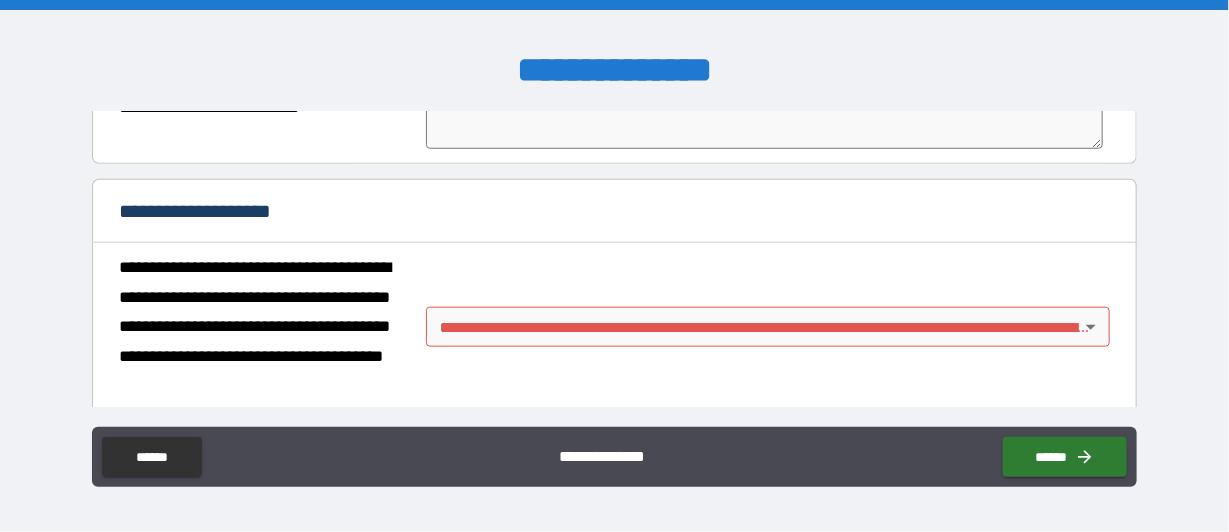 scroll, scrollTop: 800, scrollLeft: 0, axis: vertical 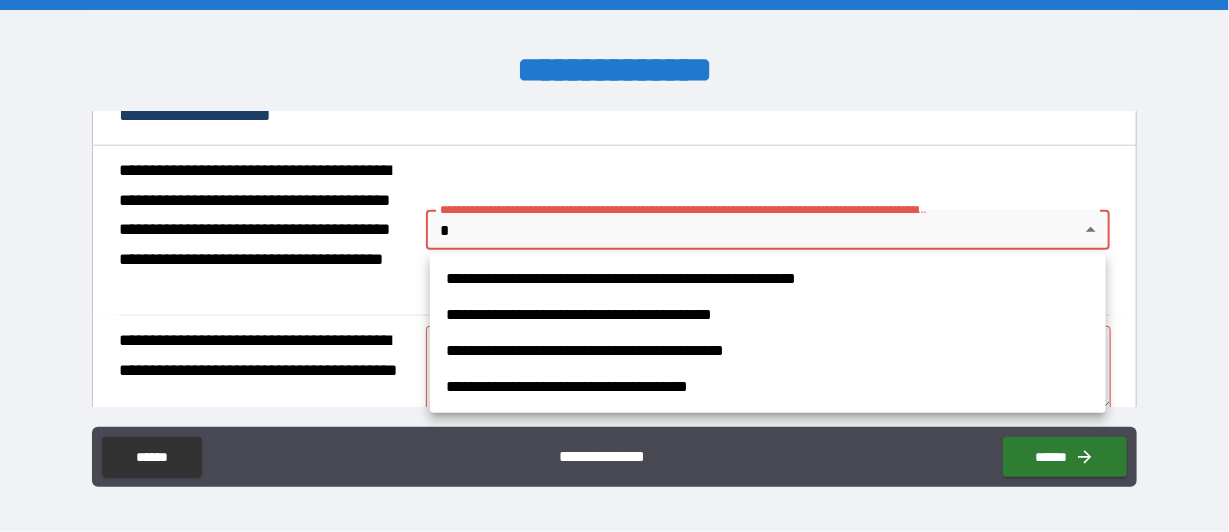 click on "**********" at bounding box center (614, 266) 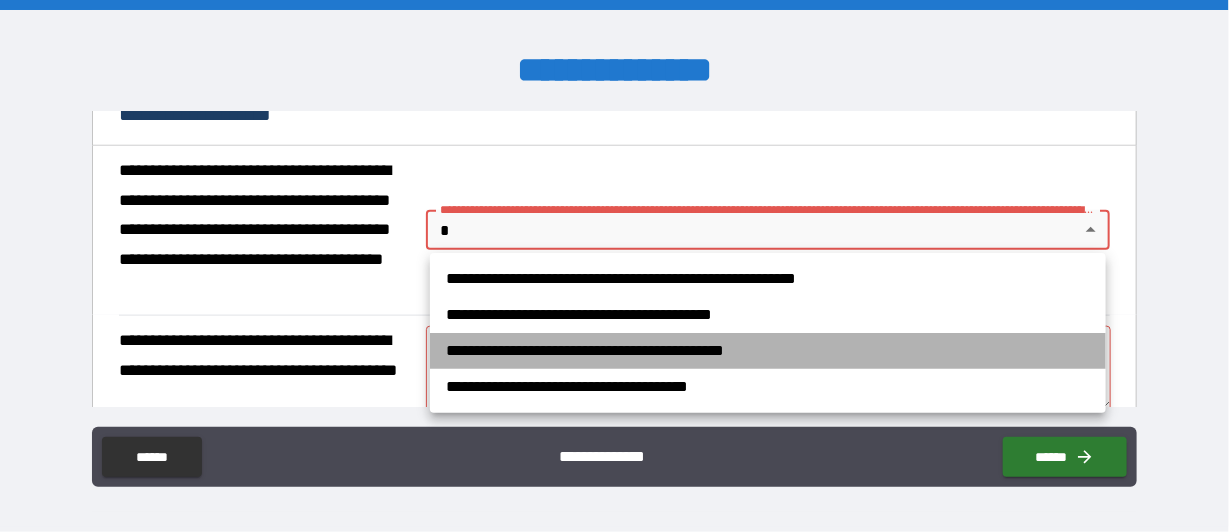 click on "**********" at bounding box center [768, 351] 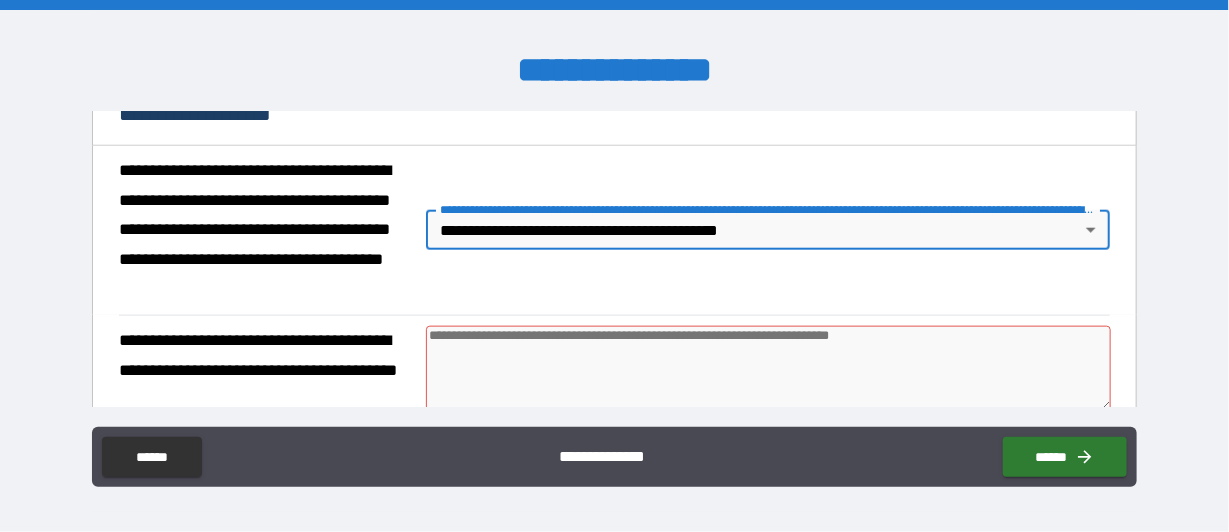 scroll, scrollTop: 900, scrollLeft: 0, axis: vertical 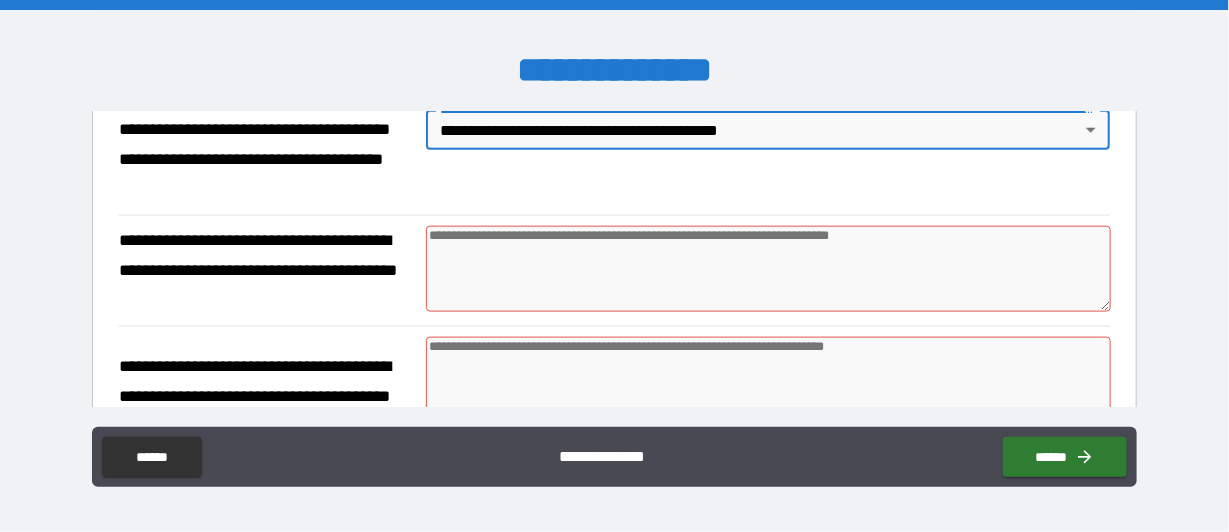 click at bounding box center [768, 269] 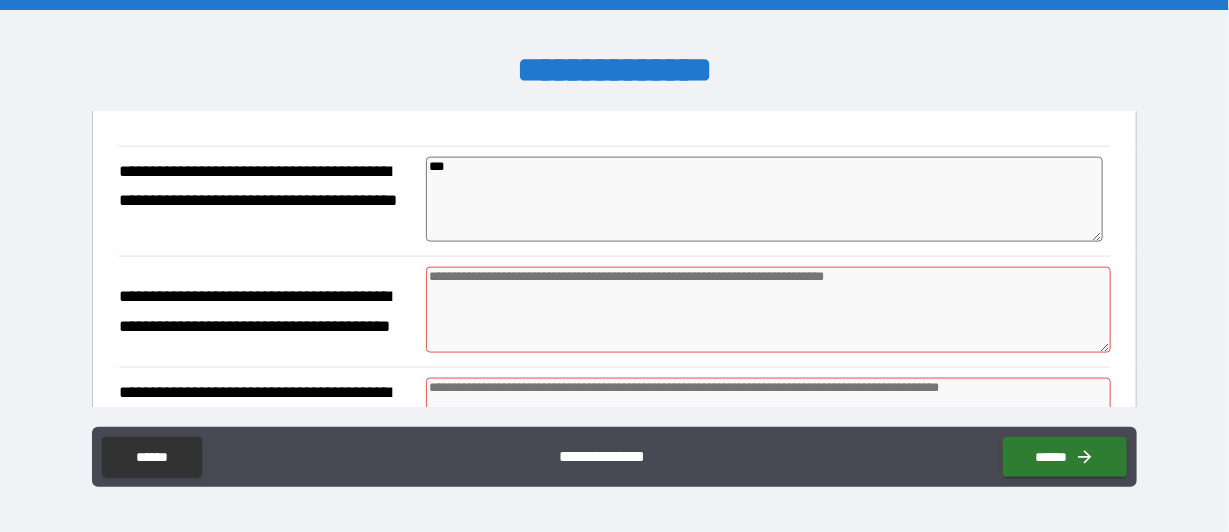 scroll, scrollTop: 1000, scrollLeft: 0, axis: vertical 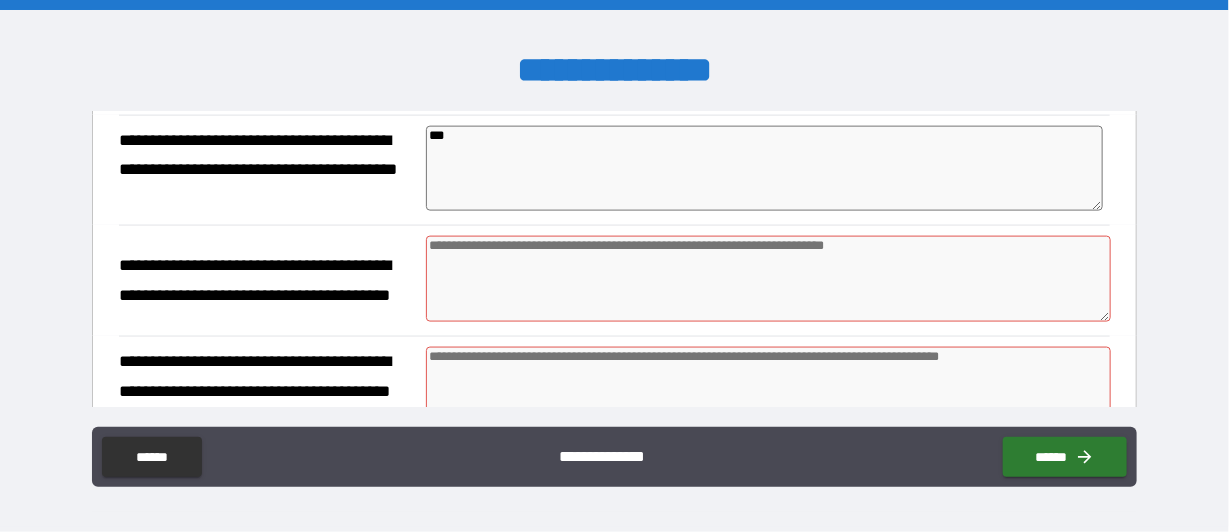 click at bounding box center [768, 279] 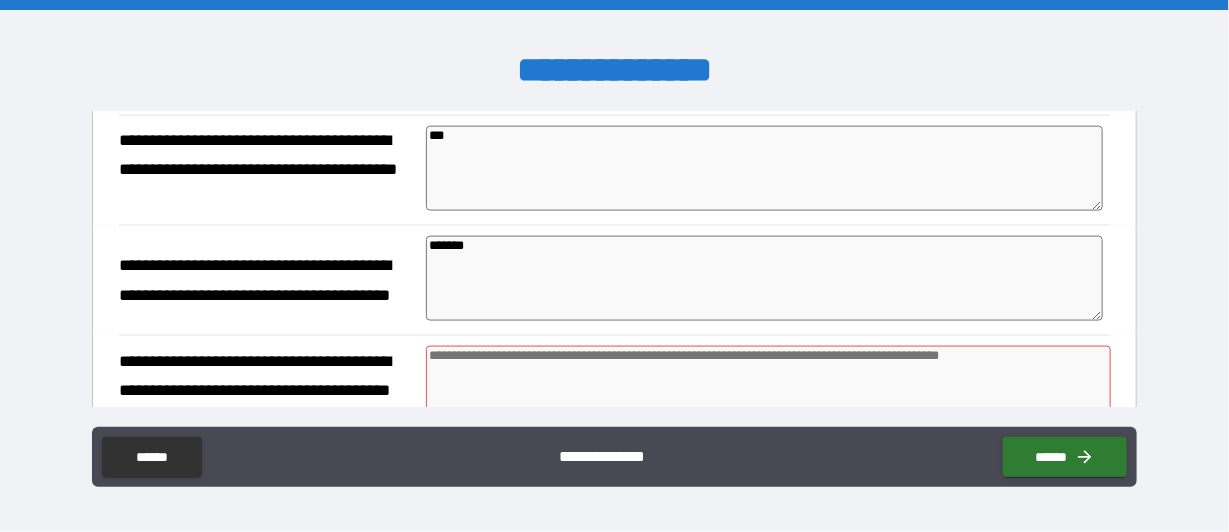 scroll, scrollTop: 1100, scrollLeft: 0, axis: vertical 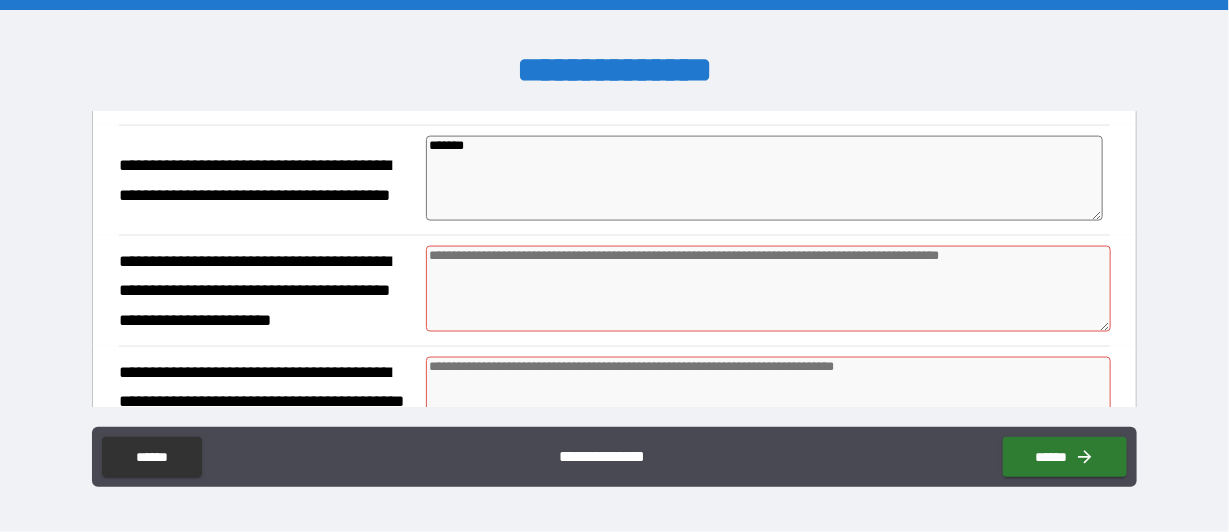click at bounding box center (768, 289) 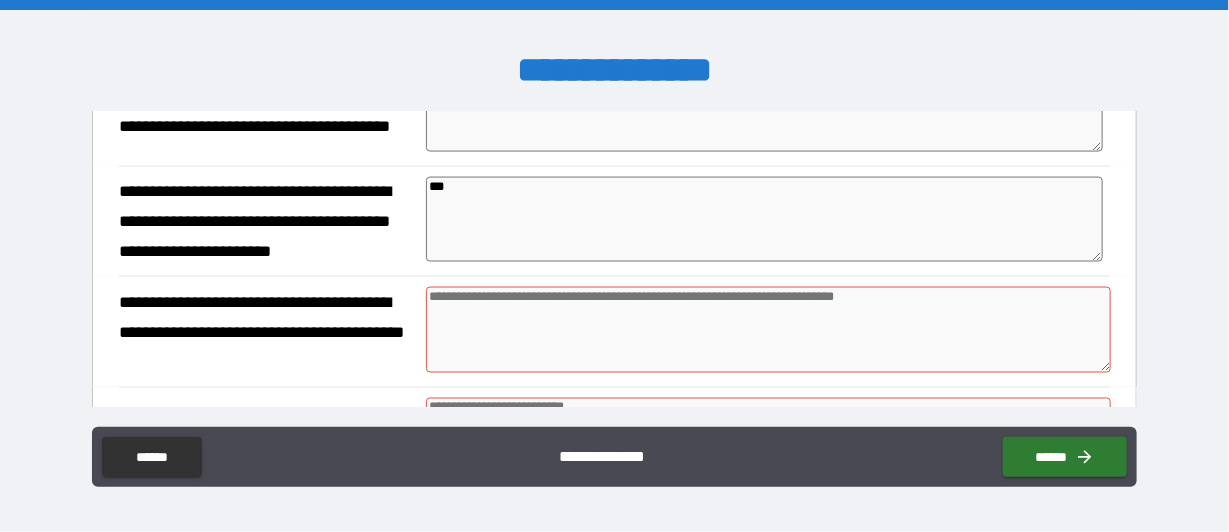 scroll, scrollTop: 1200, scrollLeft: 0, axis: vertical 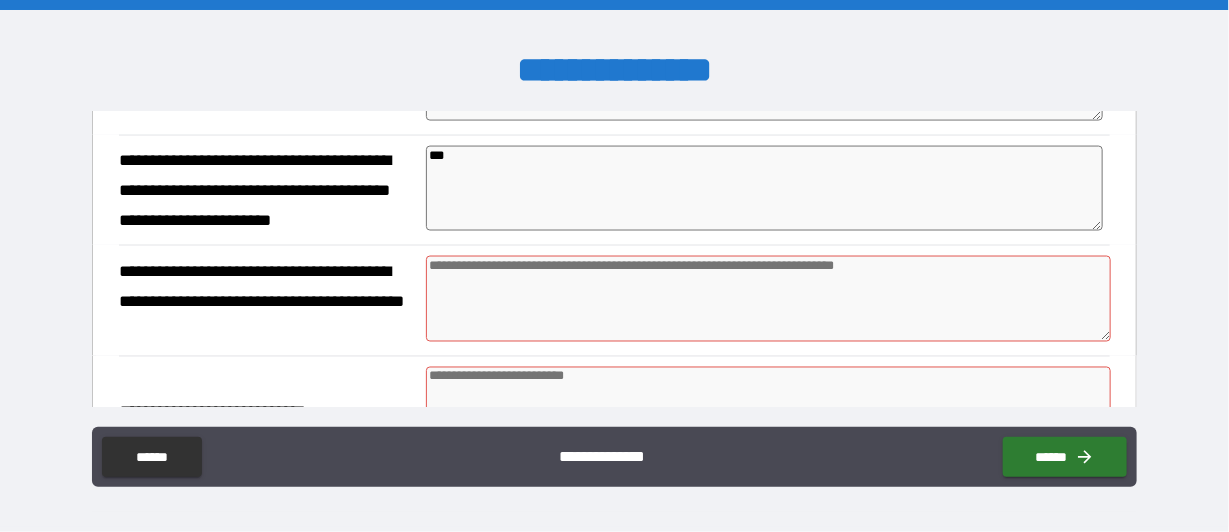 click at bounding box center [768, 299] 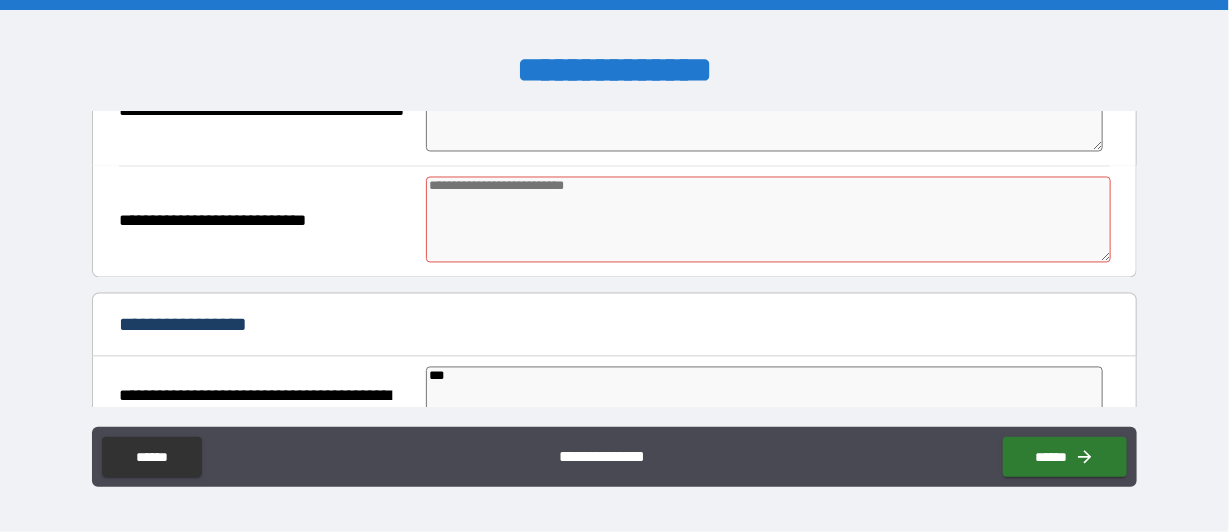 scroll, scrollTop: 1400, scrollLeft: 0, axis: vertical 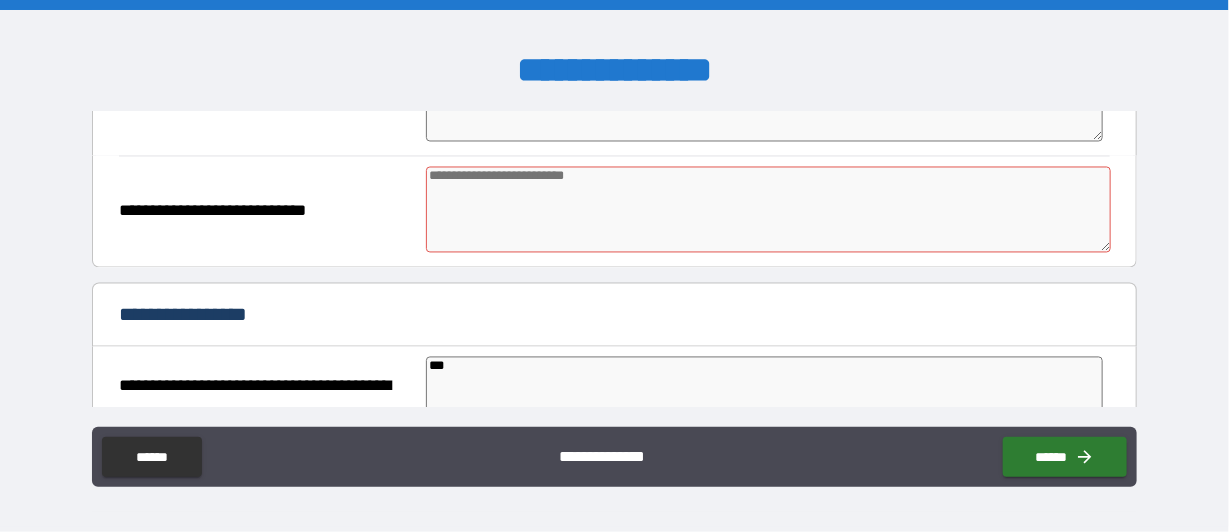 click at bounding box center (768, 210) 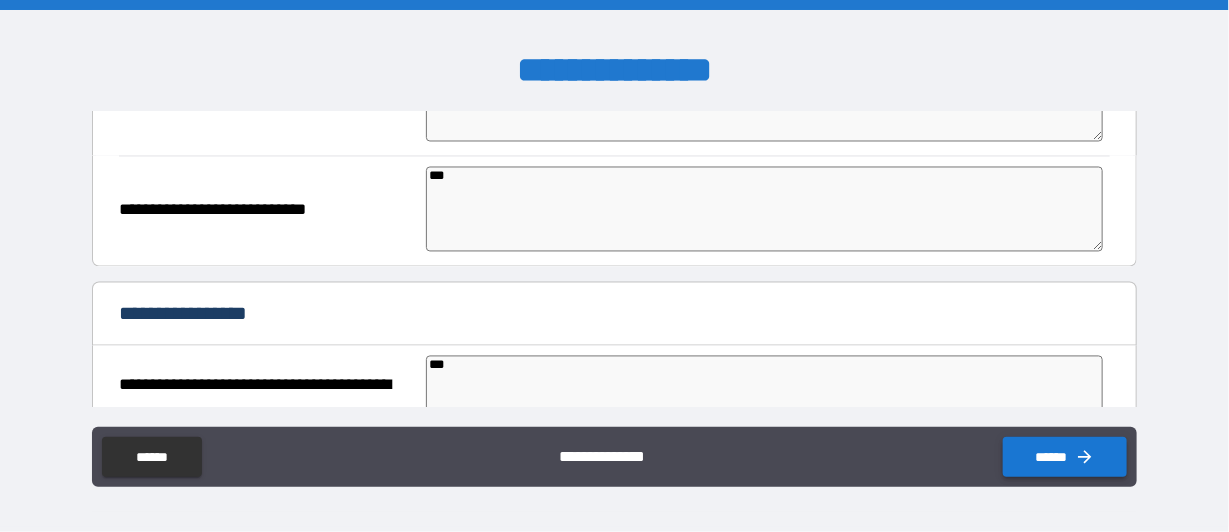 click on "******" at bounding box center (1065, 457) 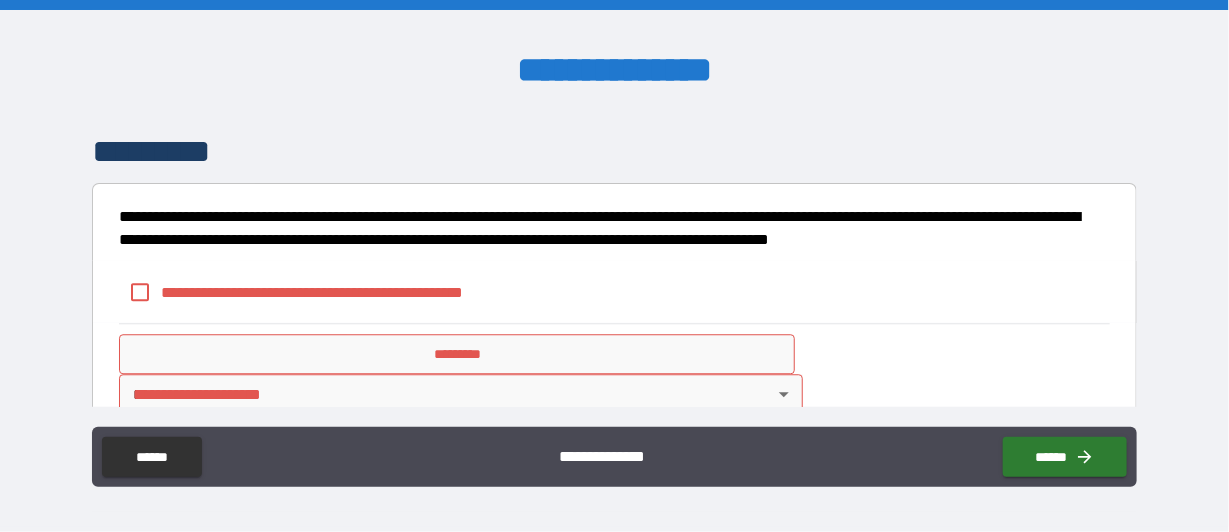 scroll, scrollTop: 4644, scrollLeft: 0, axis: vertical 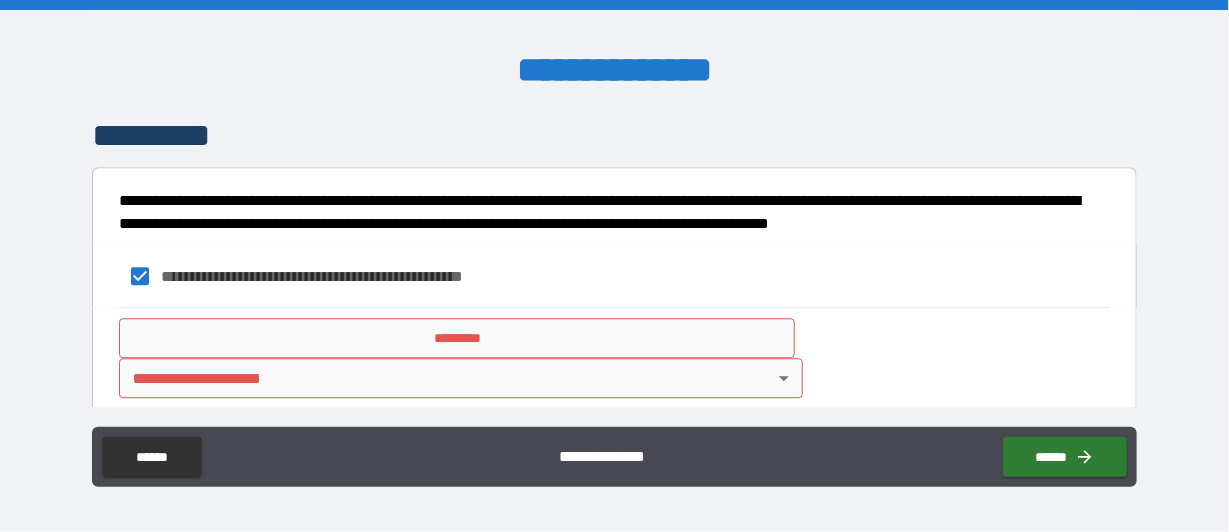 click on "**********" at bounding box center [614, 266] 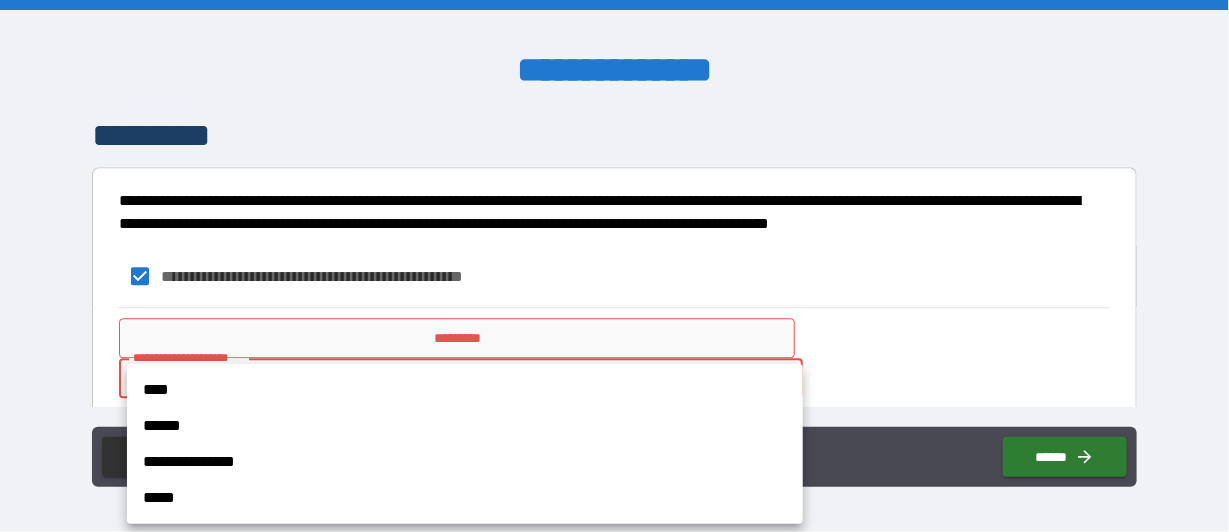 click on "****" at bounding box center (465, 390) 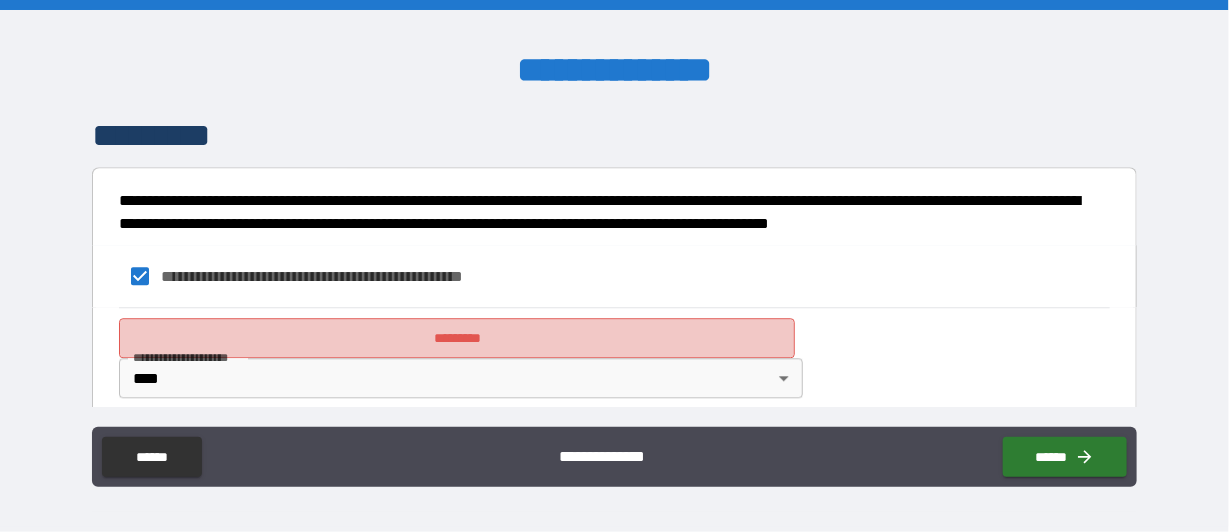 click on "*********" at bounding box center (457, 338) 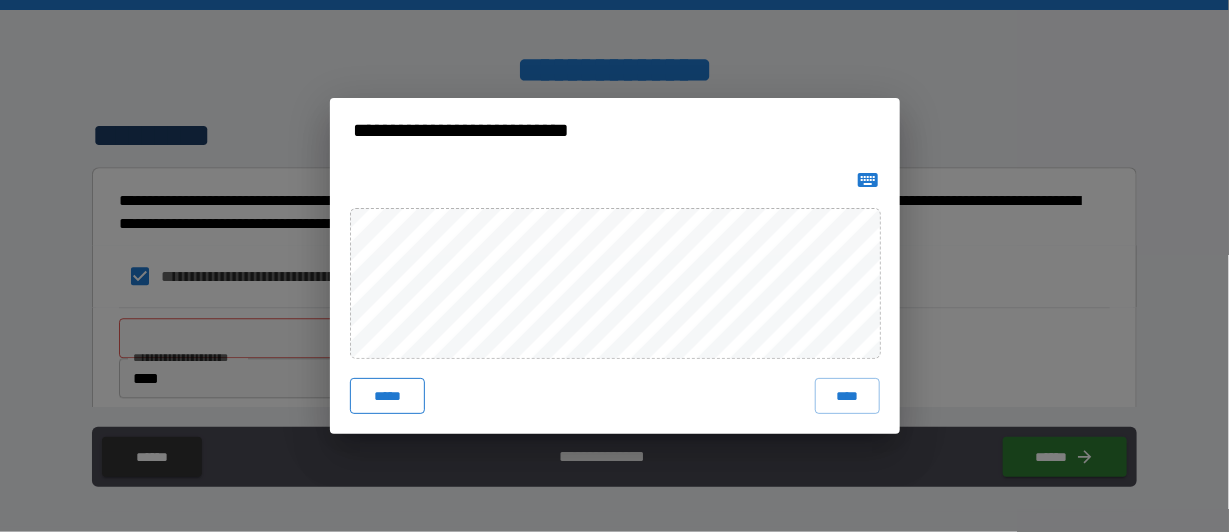 click on "*****" at bounding box center [388, 396] 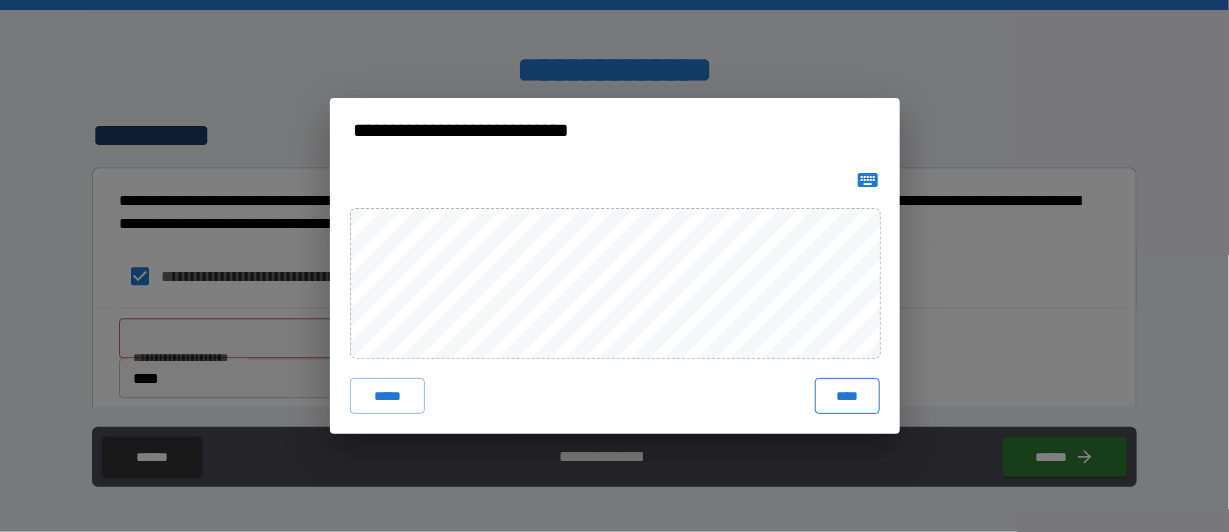 click on "****" at bounding box center [847, 396] 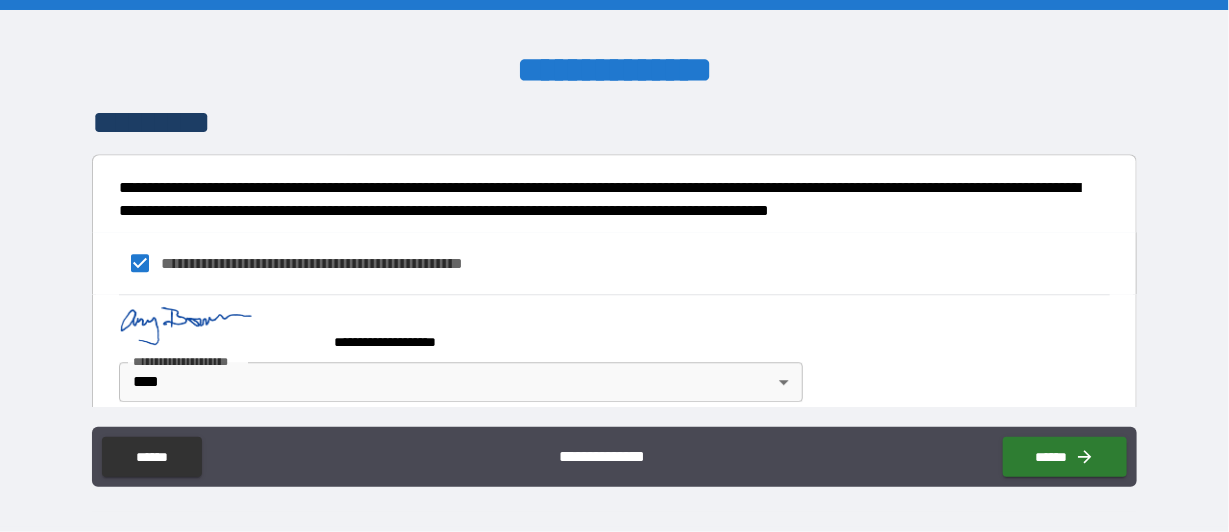 scroll, scrollTop: 4661, scrollLeft: 0, axis: vertical 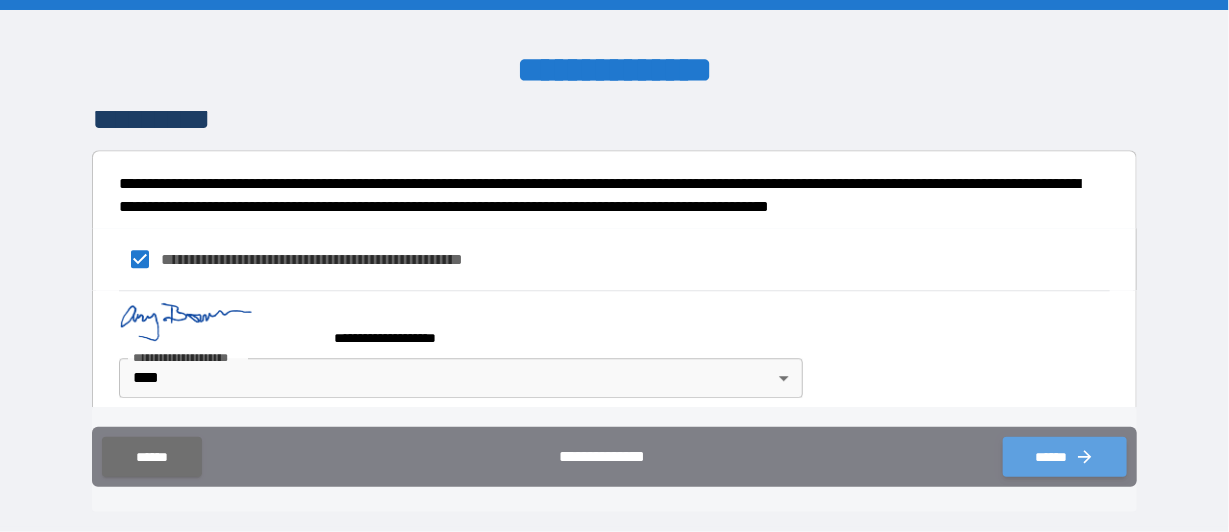 click on "******" at bounding box center (1065, 457) 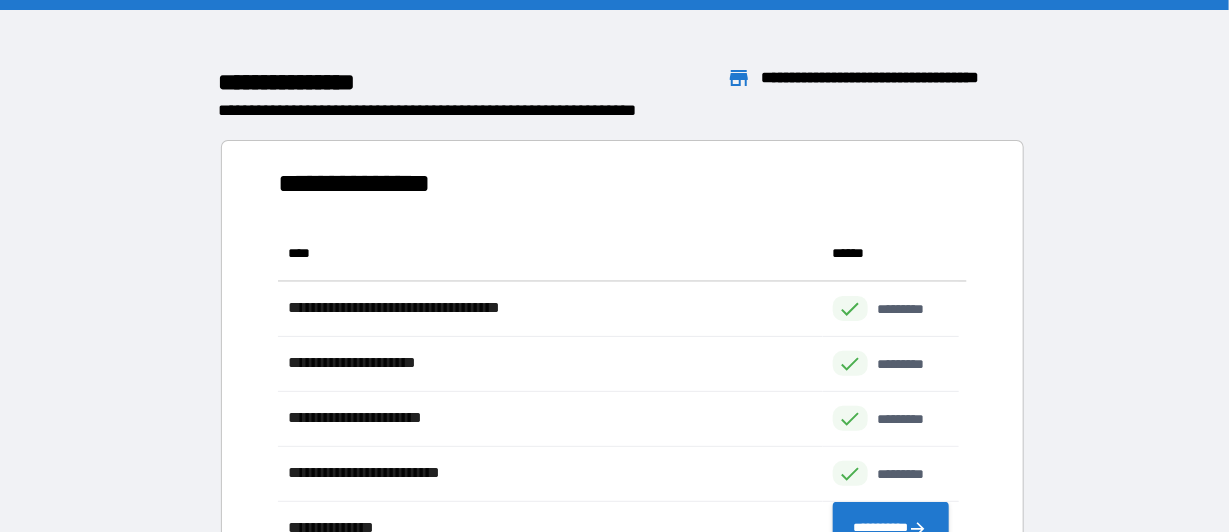scroll, scrollTop: 536, scrollLeft: 666, axis: both 